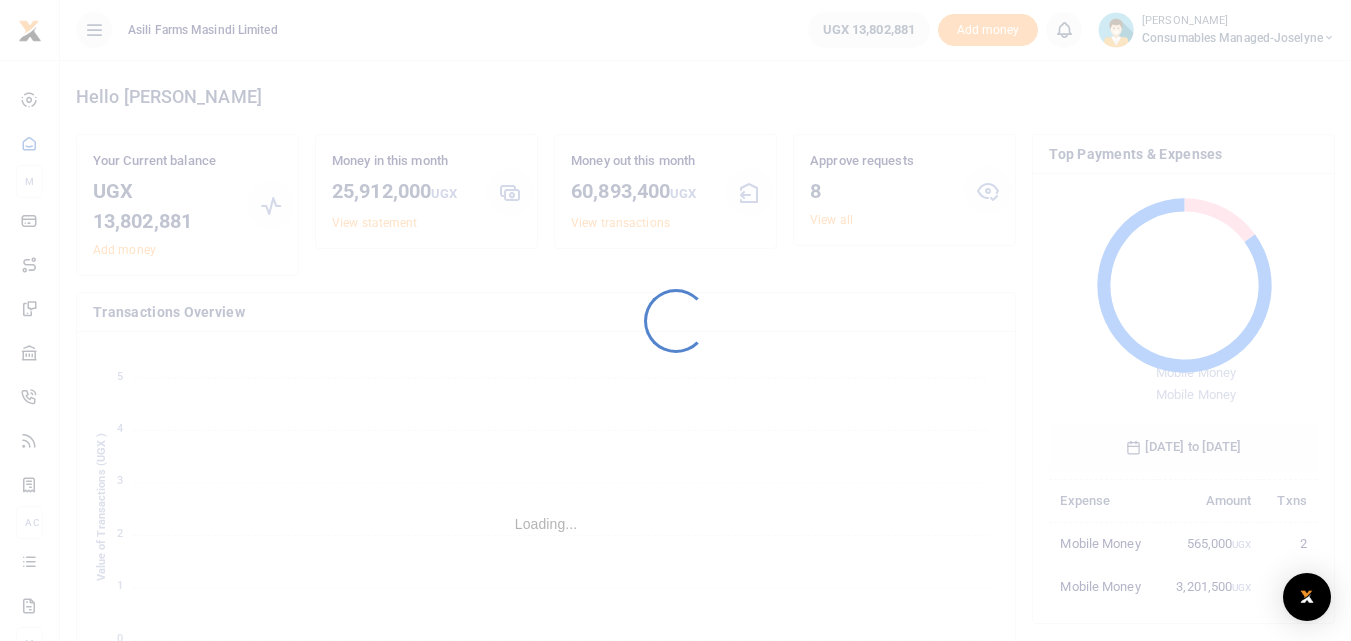 scroll, scrollTop: 0, scrollLeft: 0, axis: both 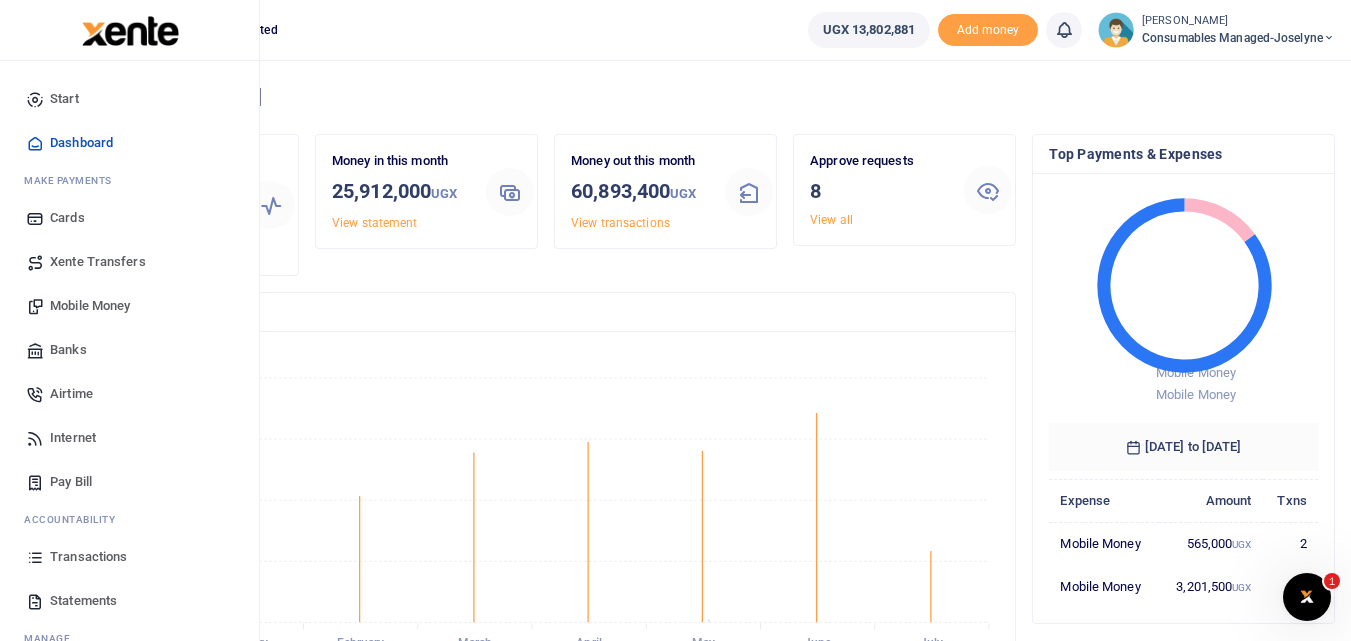 click at bounding box center [35, 557] 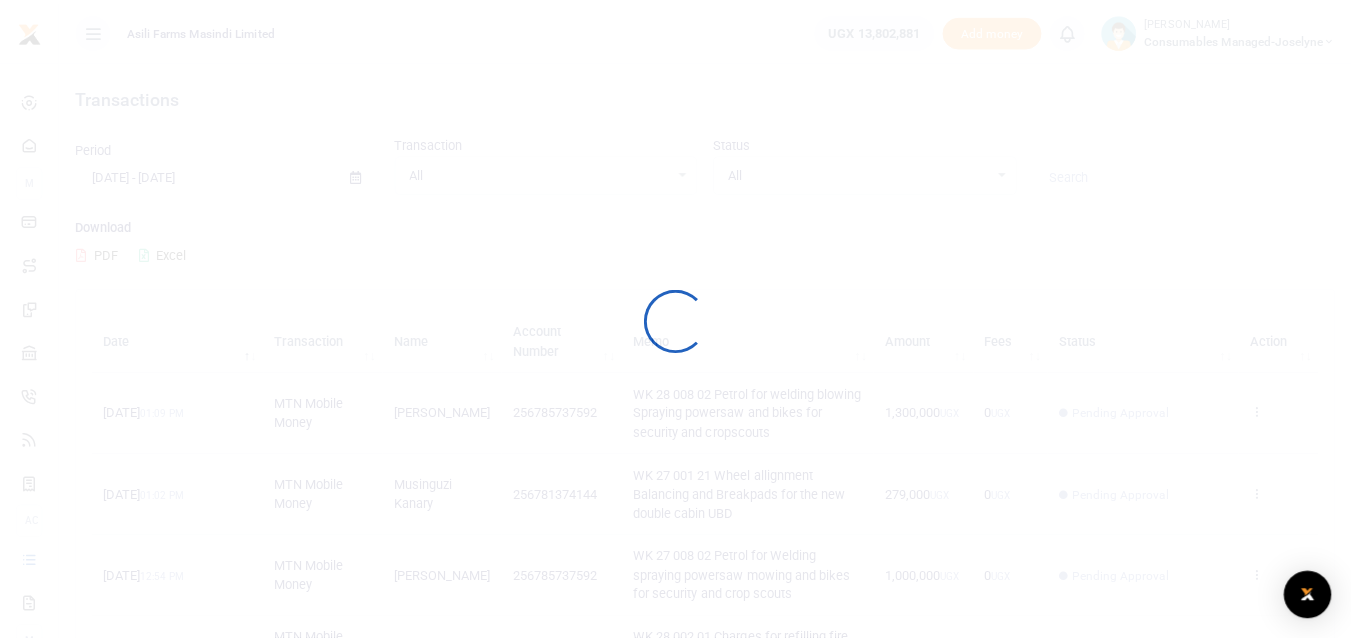 scroll, scrollTop: 0, scrollLeft: 0, axis: both 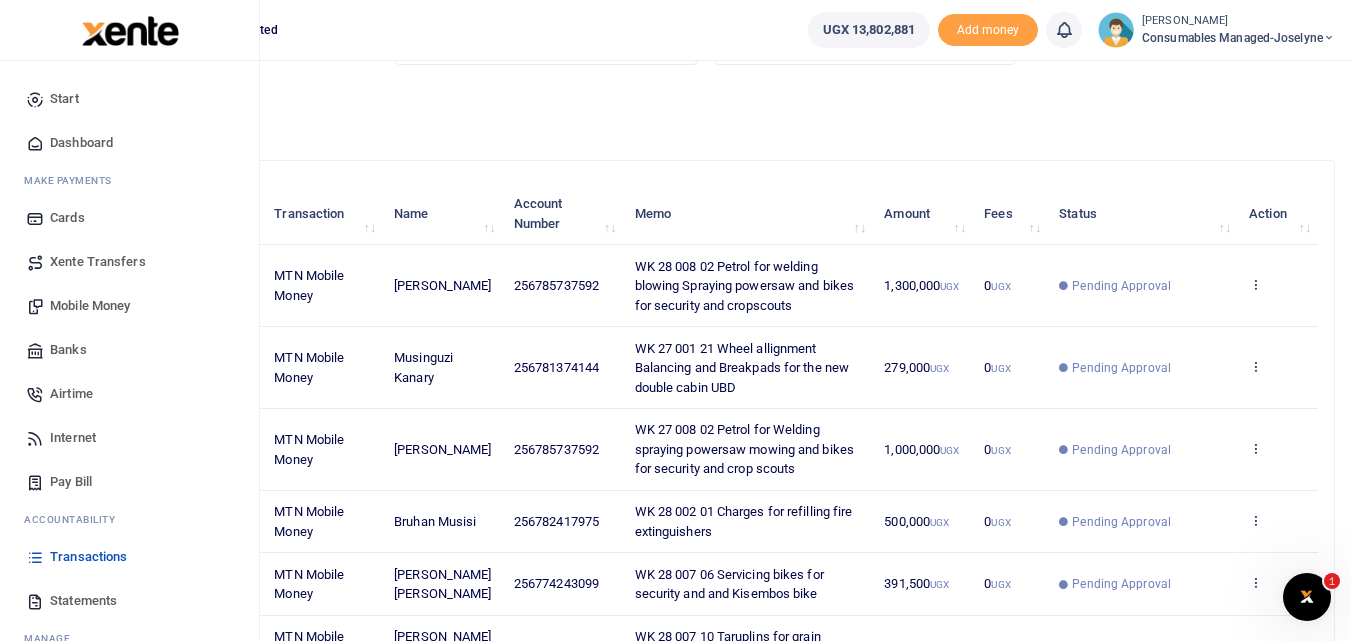 click on "Mobile Money" at bounding box center [90, 306] 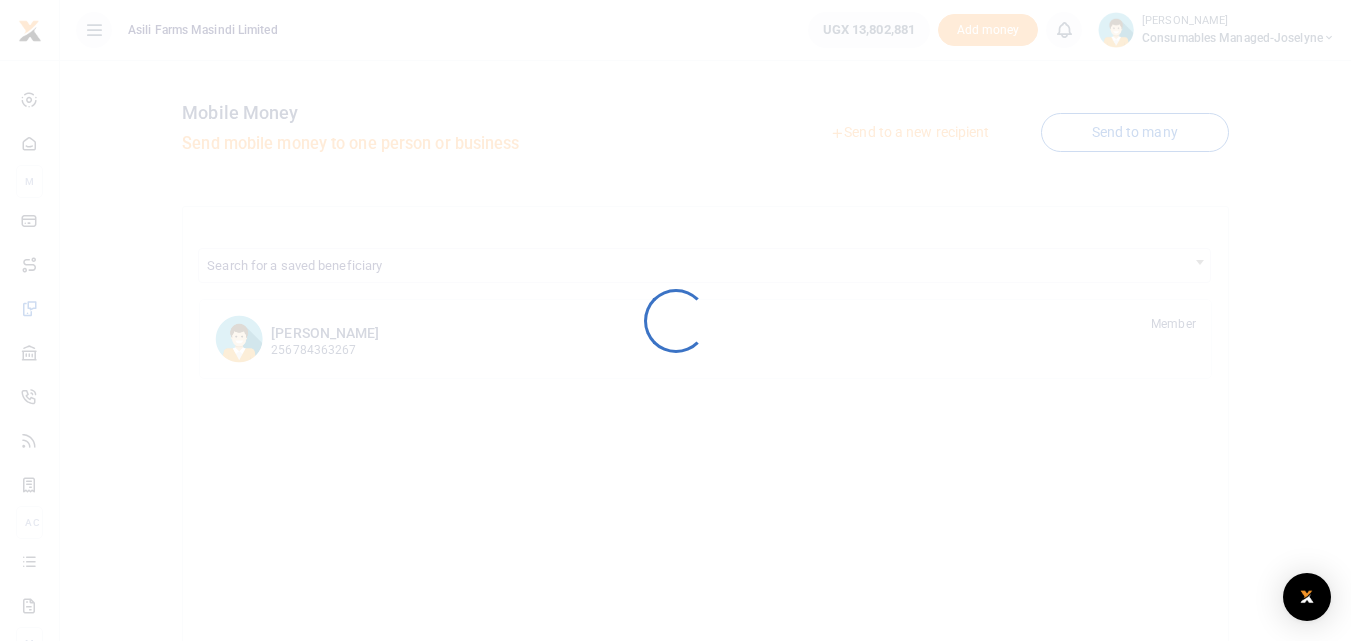 scroll, scrollTop: 0, scrollLeft: 0, axis: both 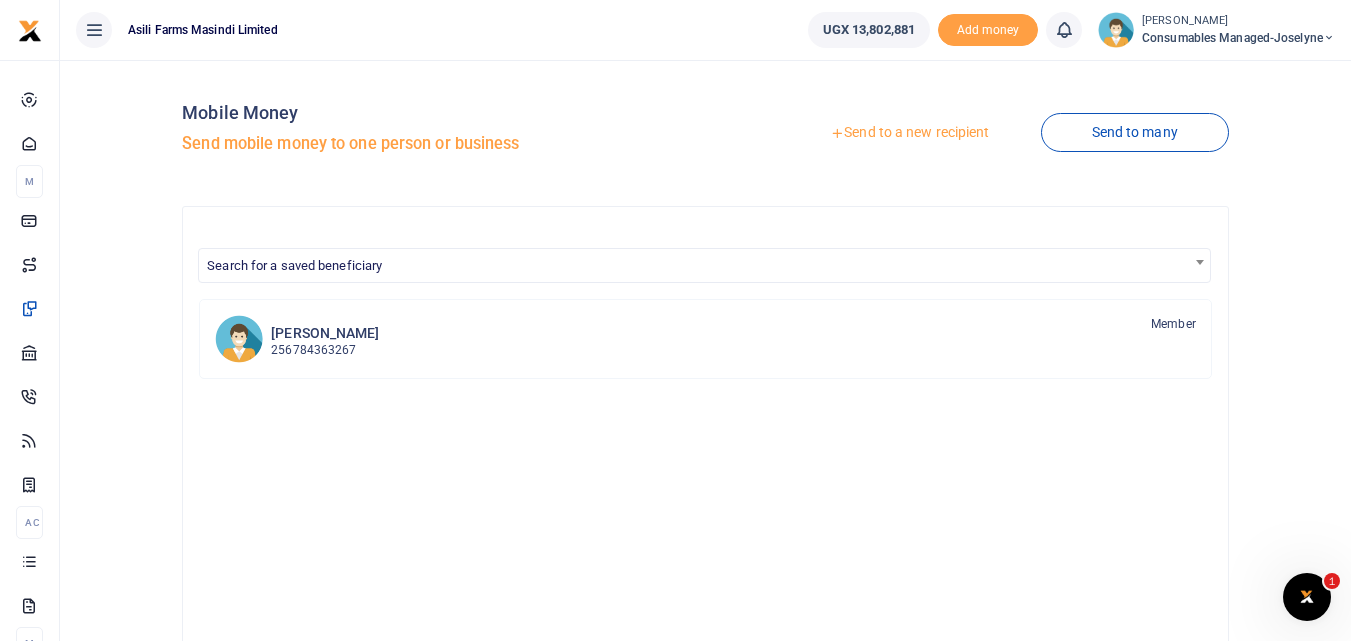 click on "Send to a new recipient" at bounding box center [909, 133] 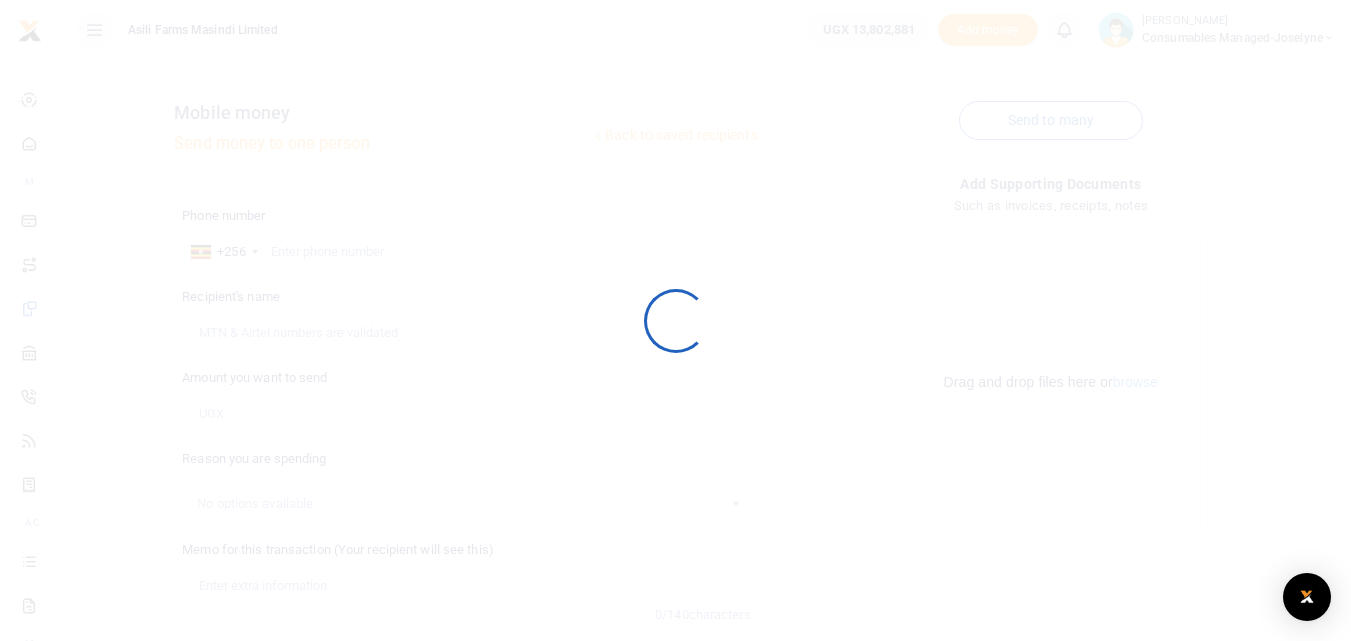 scroll, scrollTop: 0, scrollLeft: 0, axis: both 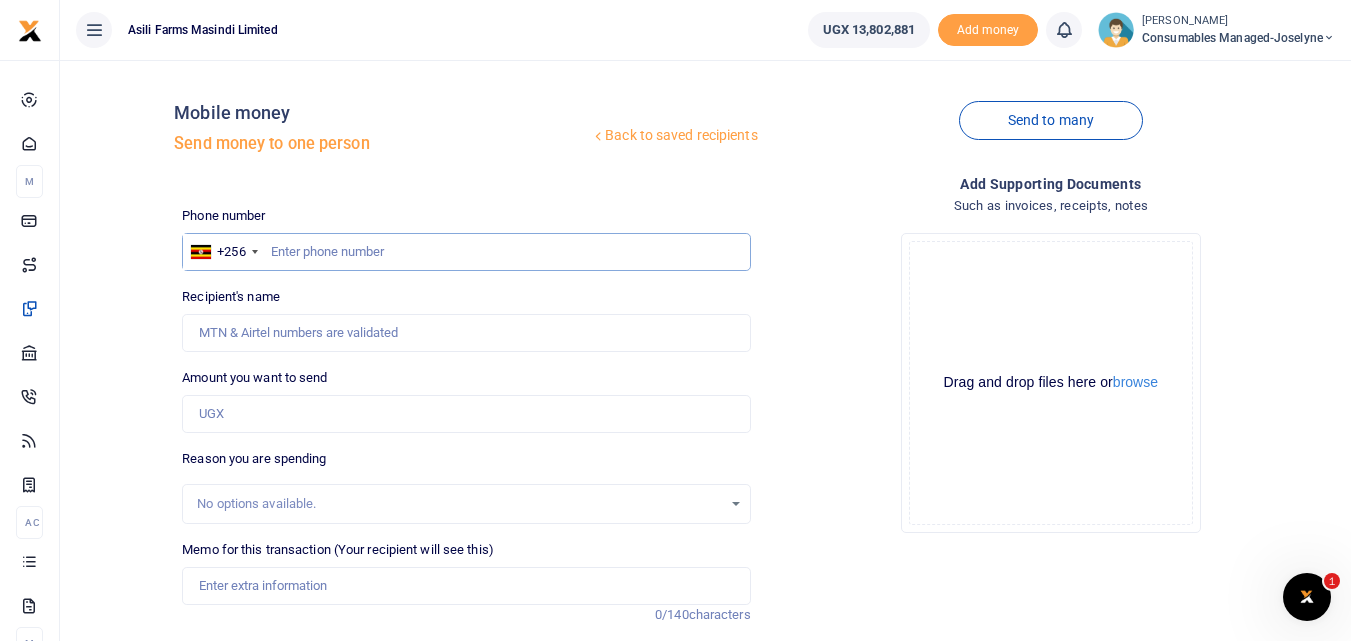 click at bounding box center (466, 252) 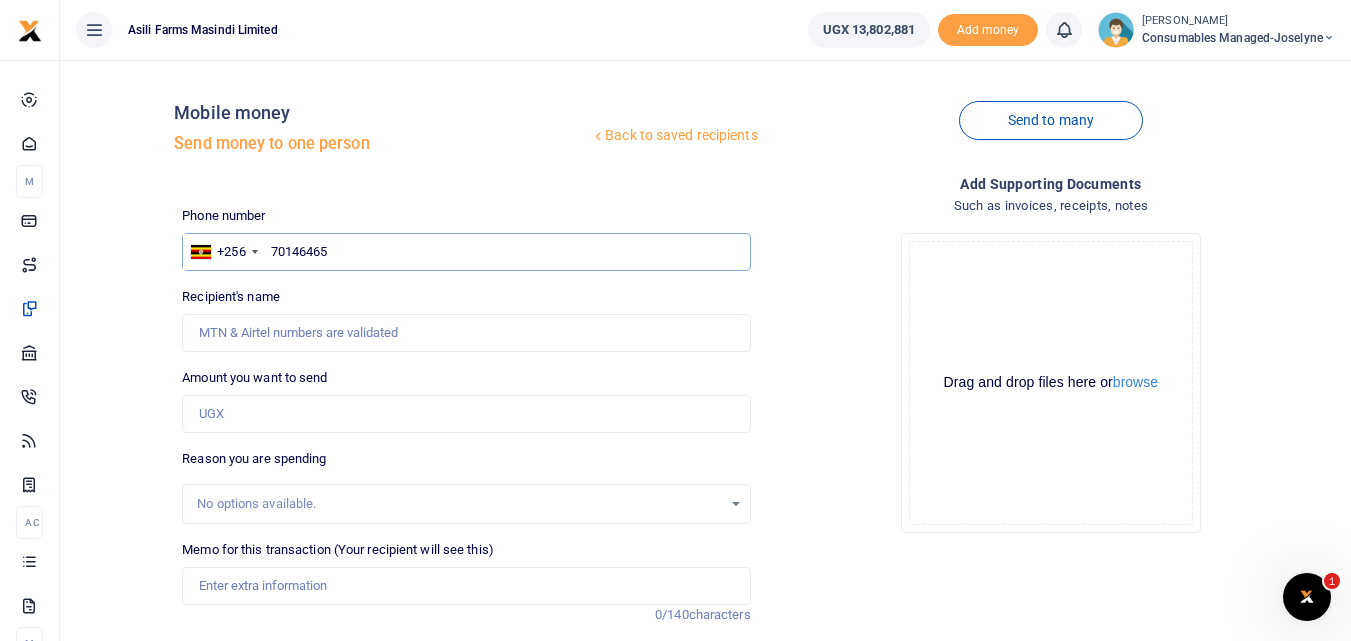 type on "701464657" 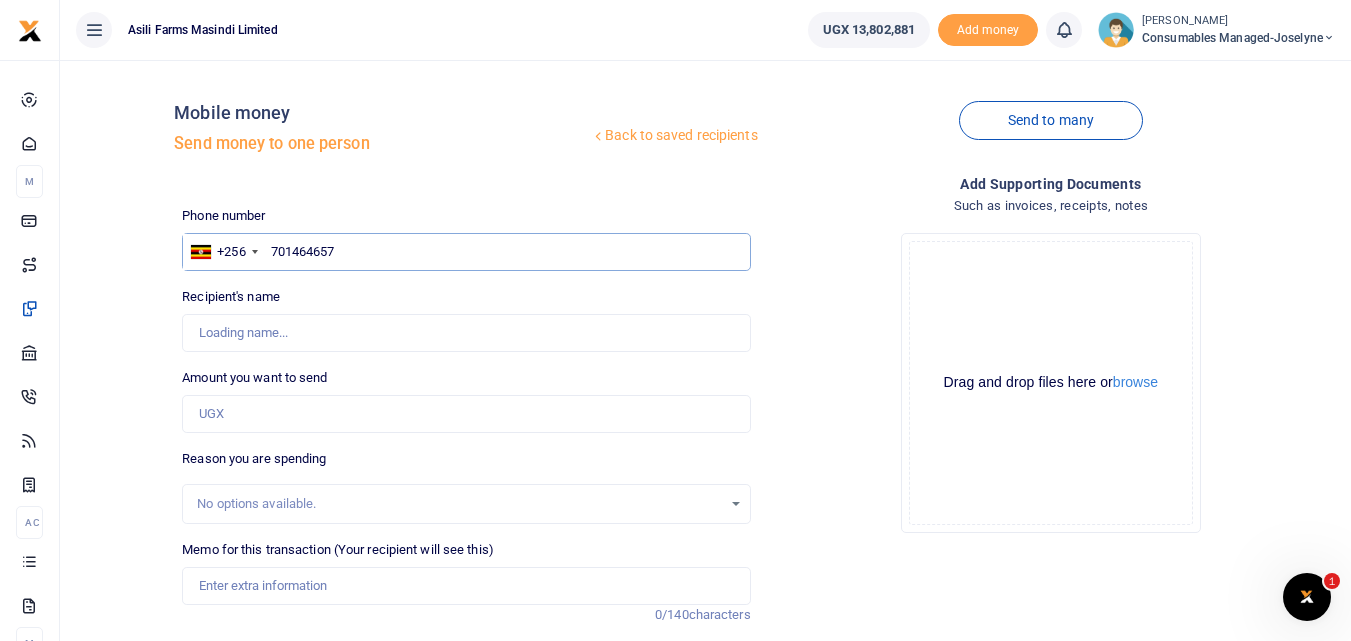 type on "Viola Akandwanaho" 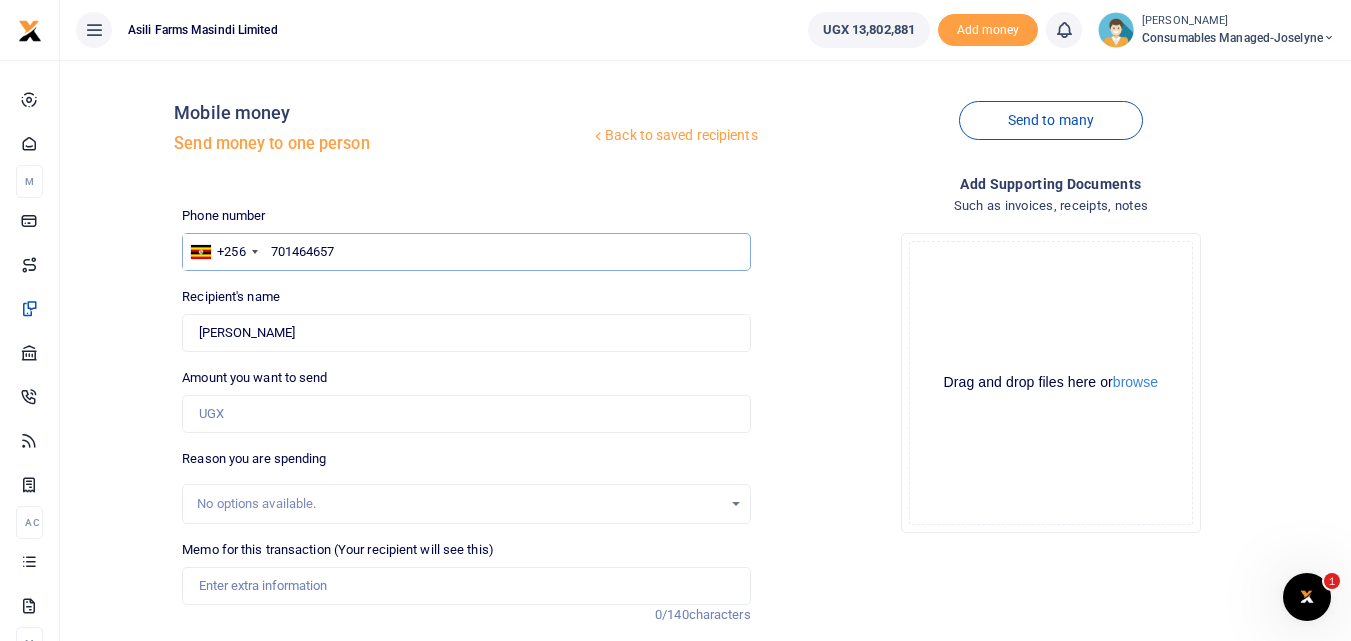 type on "701464657" 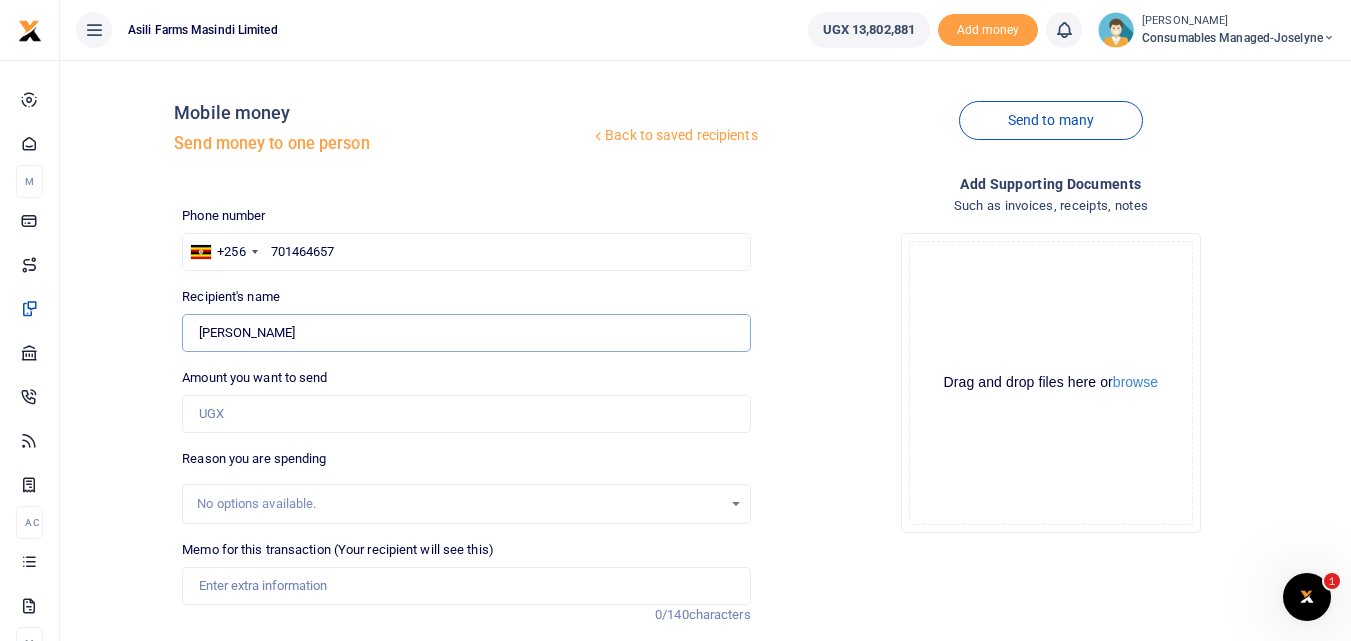 click on "Found" at bounding box center (466, 333) 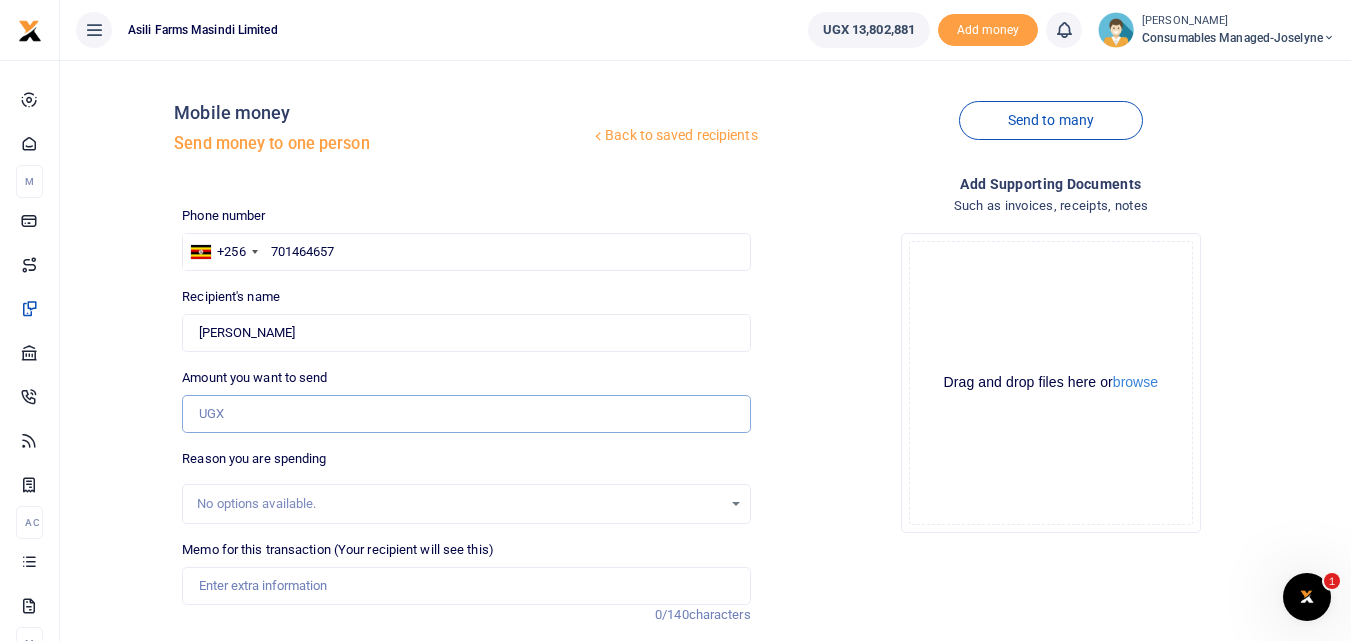 click on "Amount you want to send" at bounding box center (466, 414) 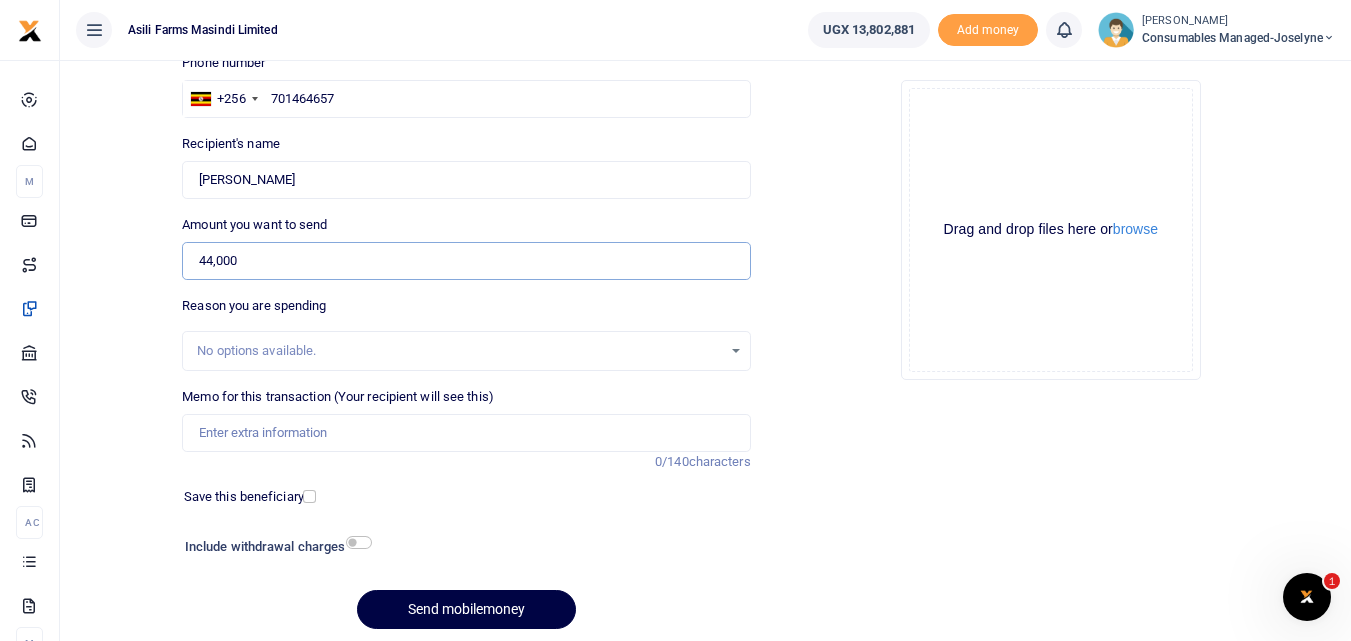 scroll, scrollTop: 163, scrollLeft: 0, axis: vertical 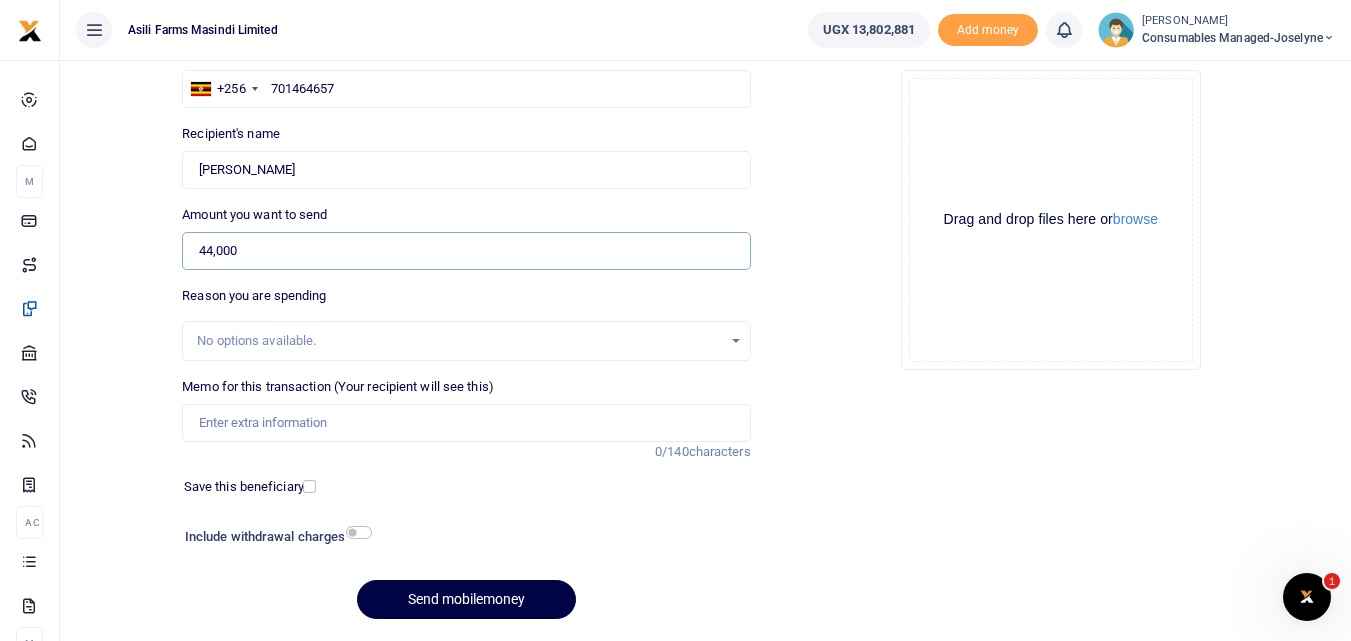 type on "44,000" 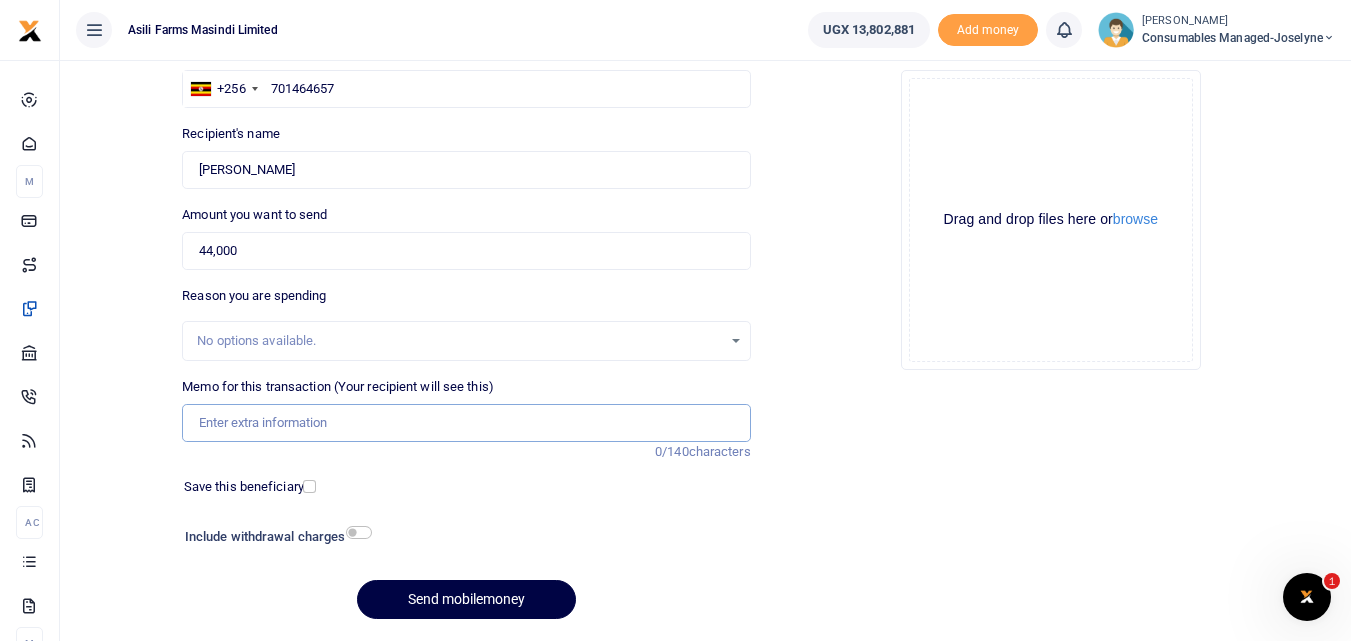 click on "Memo for this transaction (Your recipient will see this)" at bounding box center [466, 423] 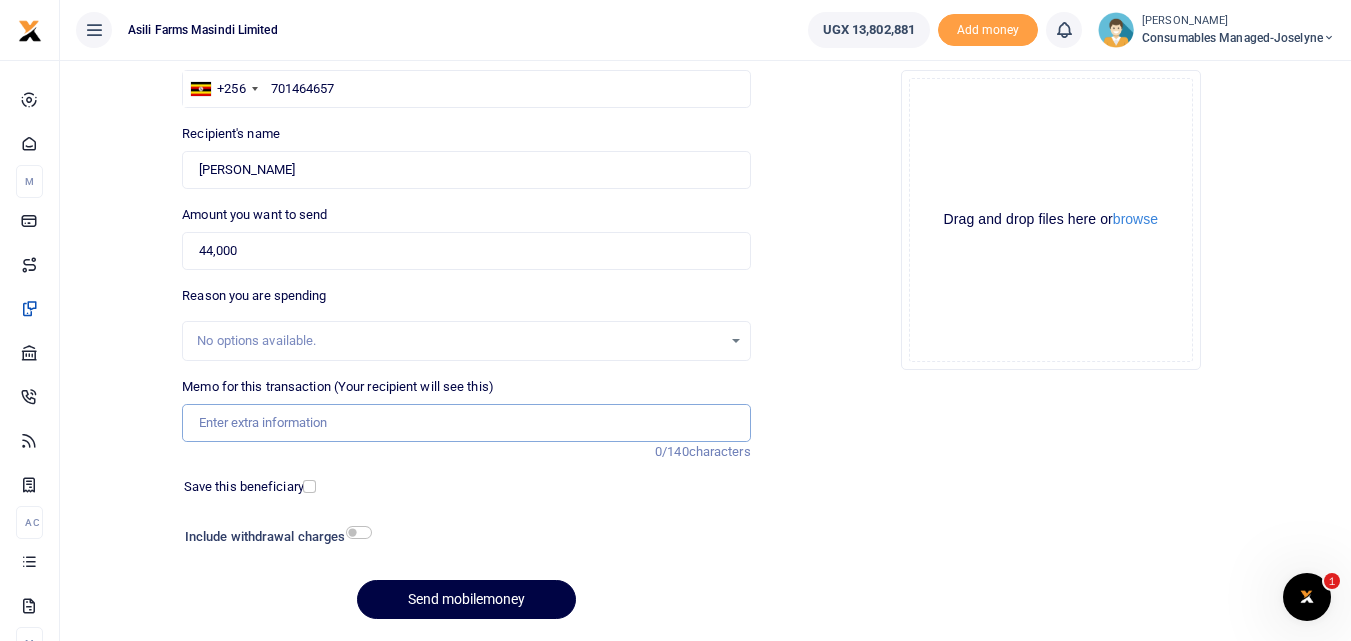 paste on "WK 28/008/01" 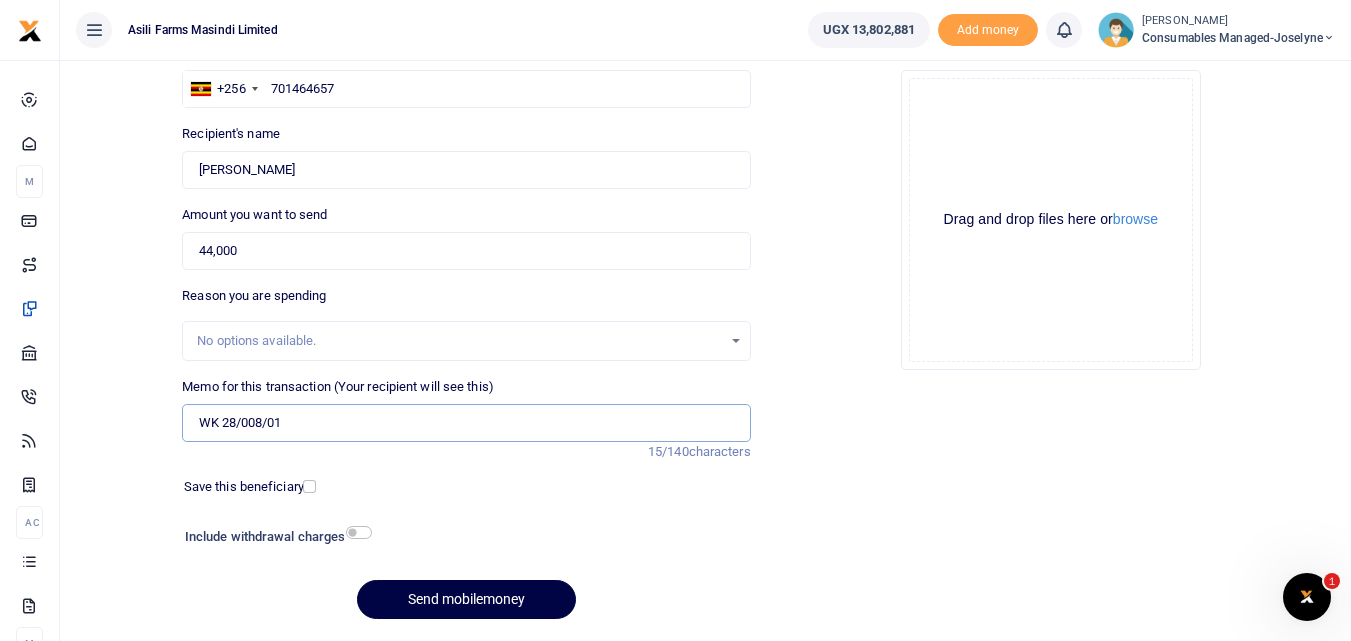type on "WK 28/008/01" 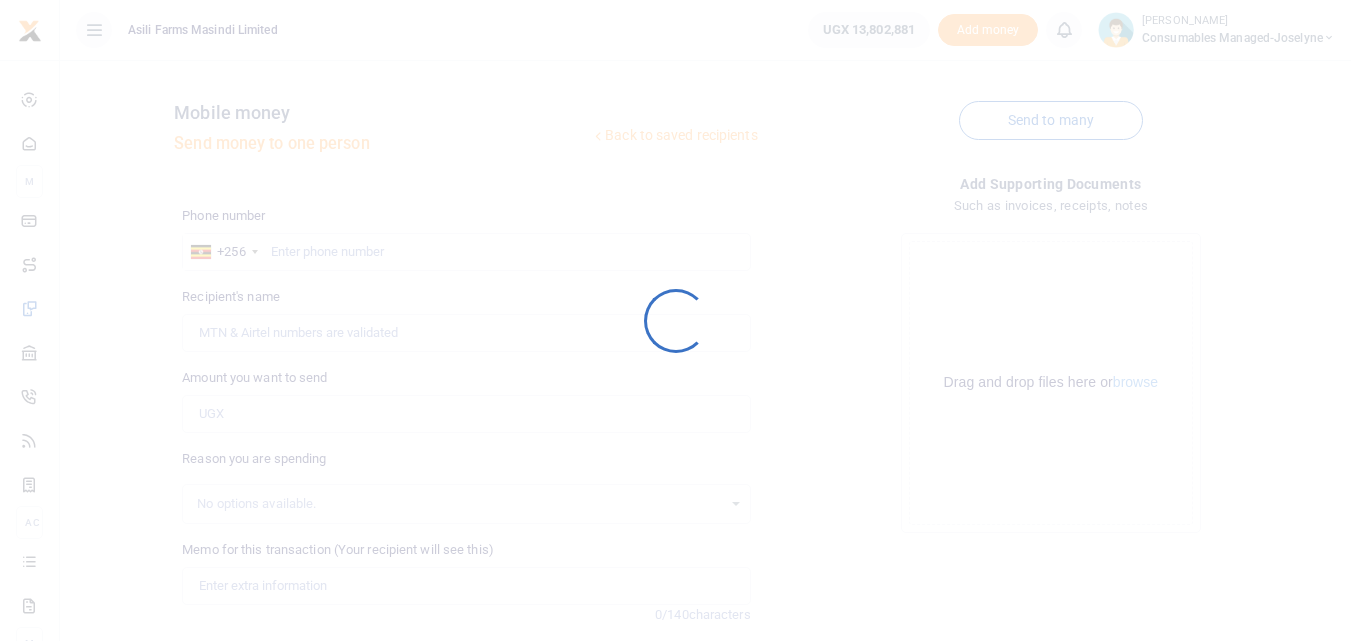 scroll, scrollTop: 0, scrollLeft: 0, axis: both 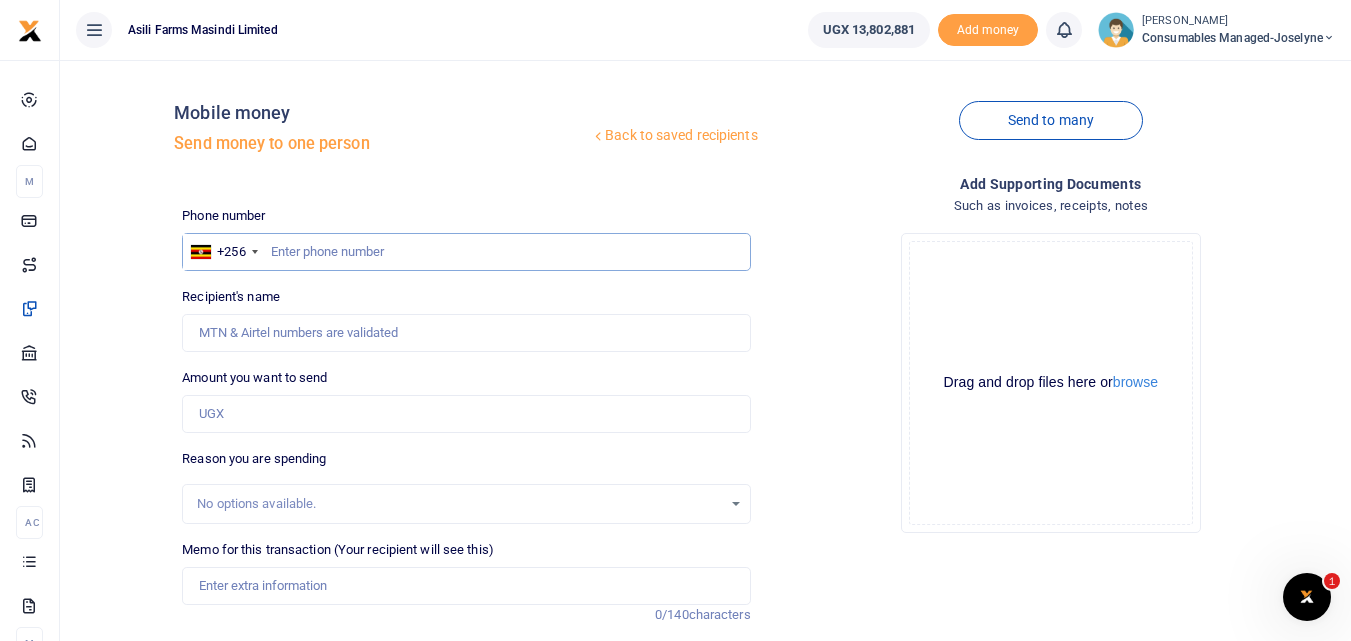 click at bounding box center (466, 252) 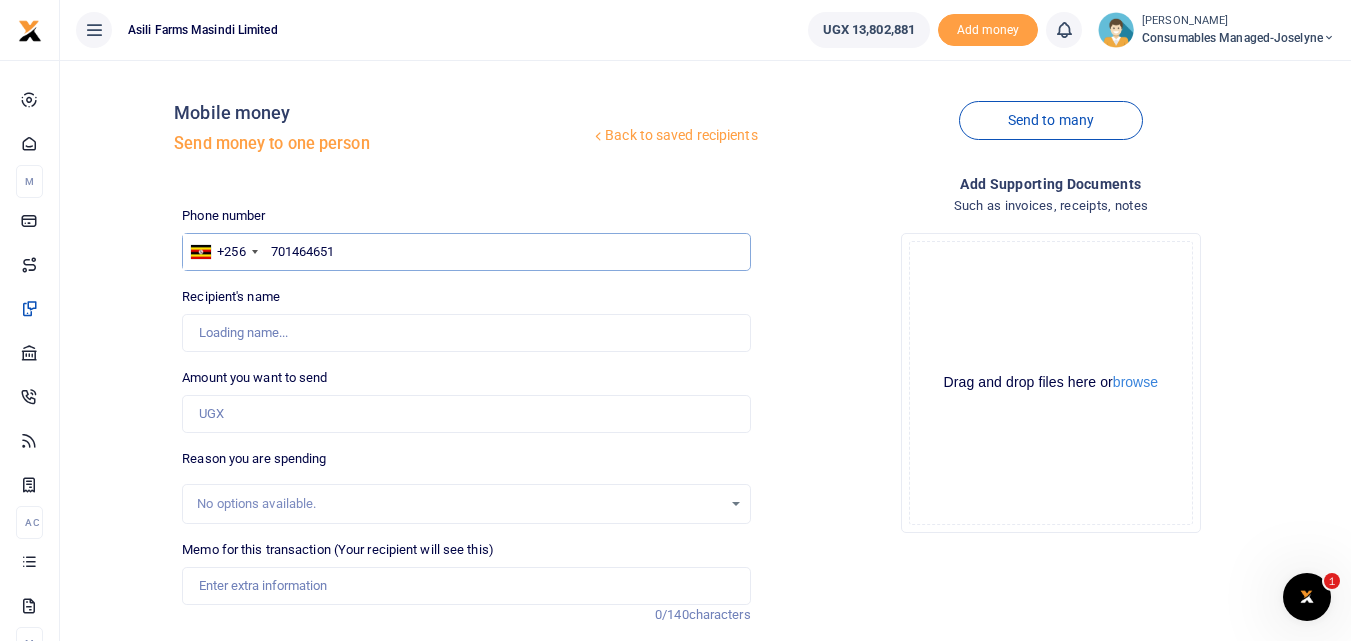 type on "701464651" 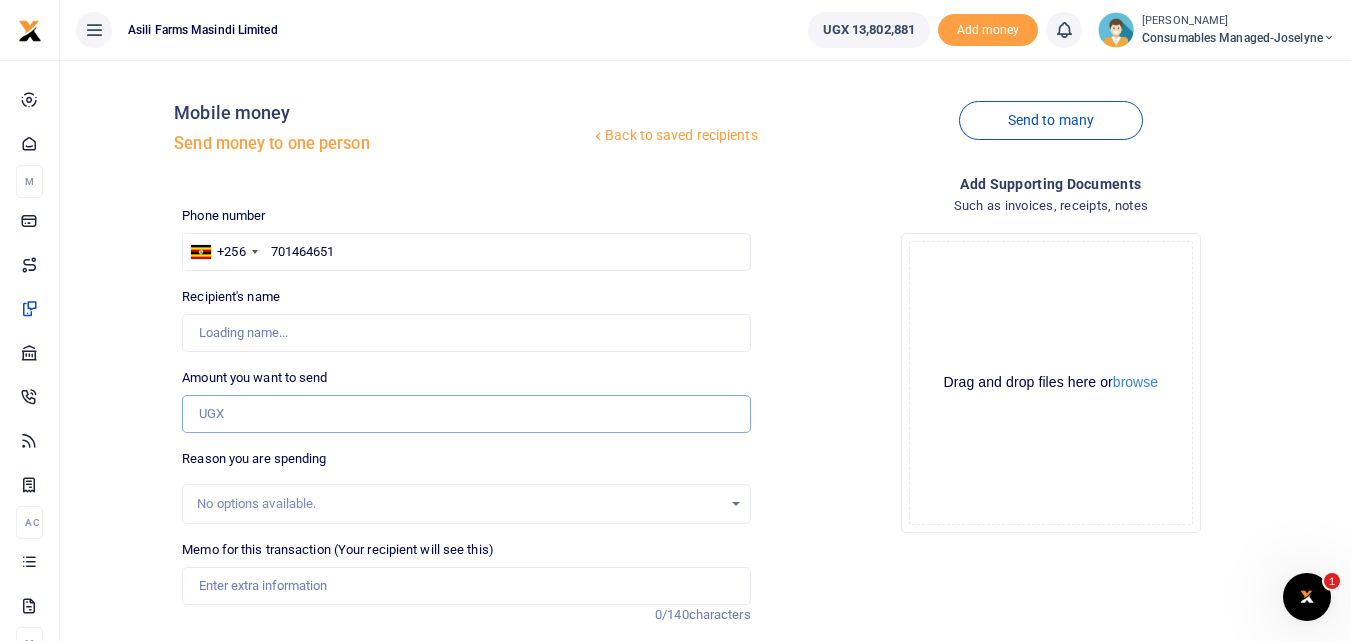 click on "Amount you want to send" at bounding box center (466, 414) 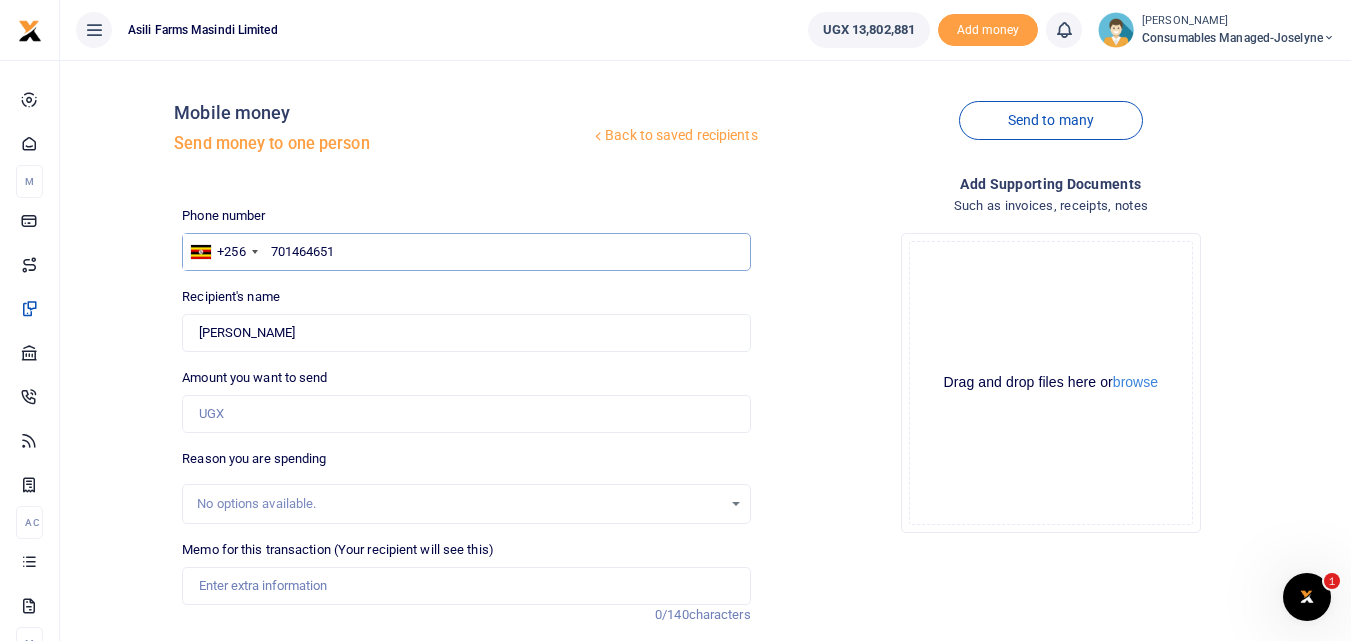 click on "701464651" at bounding box center [466, 252] 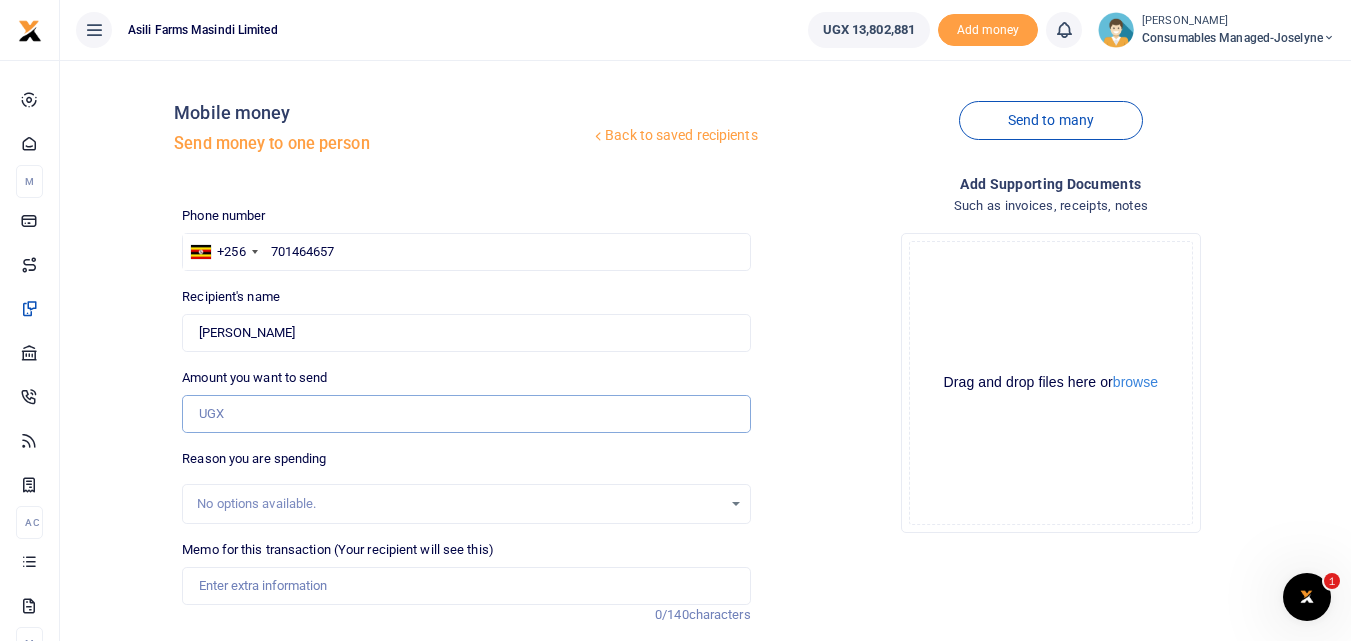 click on "Amount you want to send" at bounding box center [466, 414] 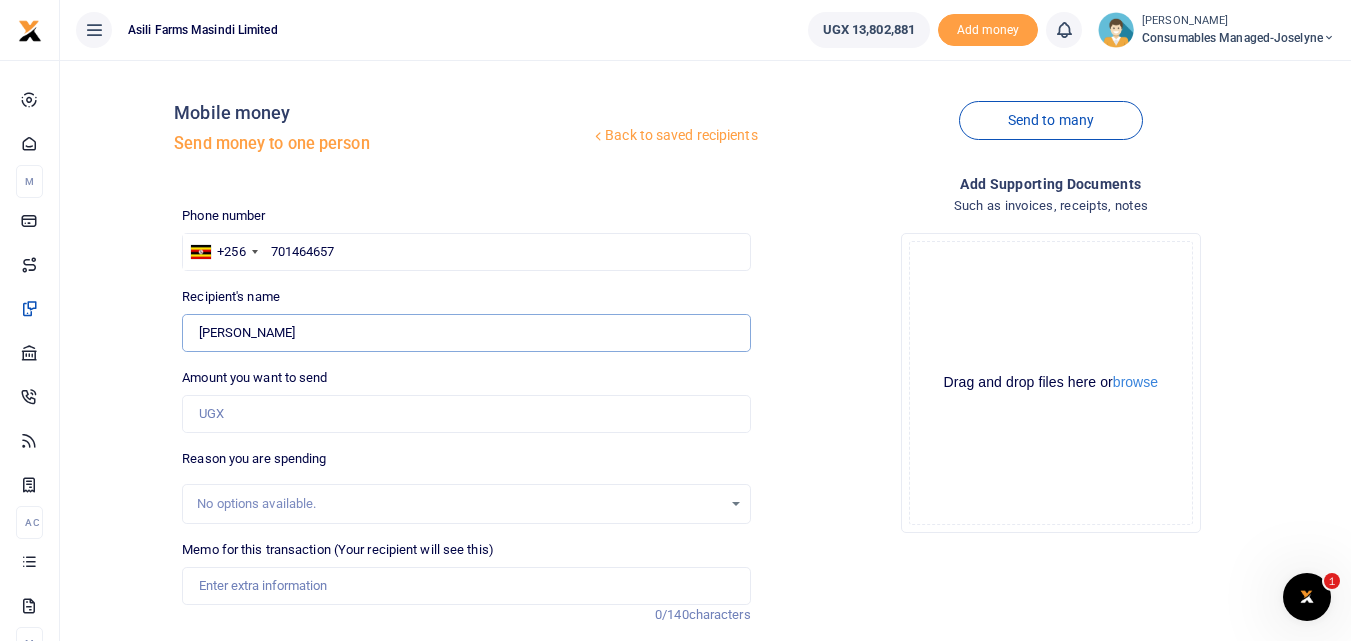 click on "Found" at bounding box center (466, 333) 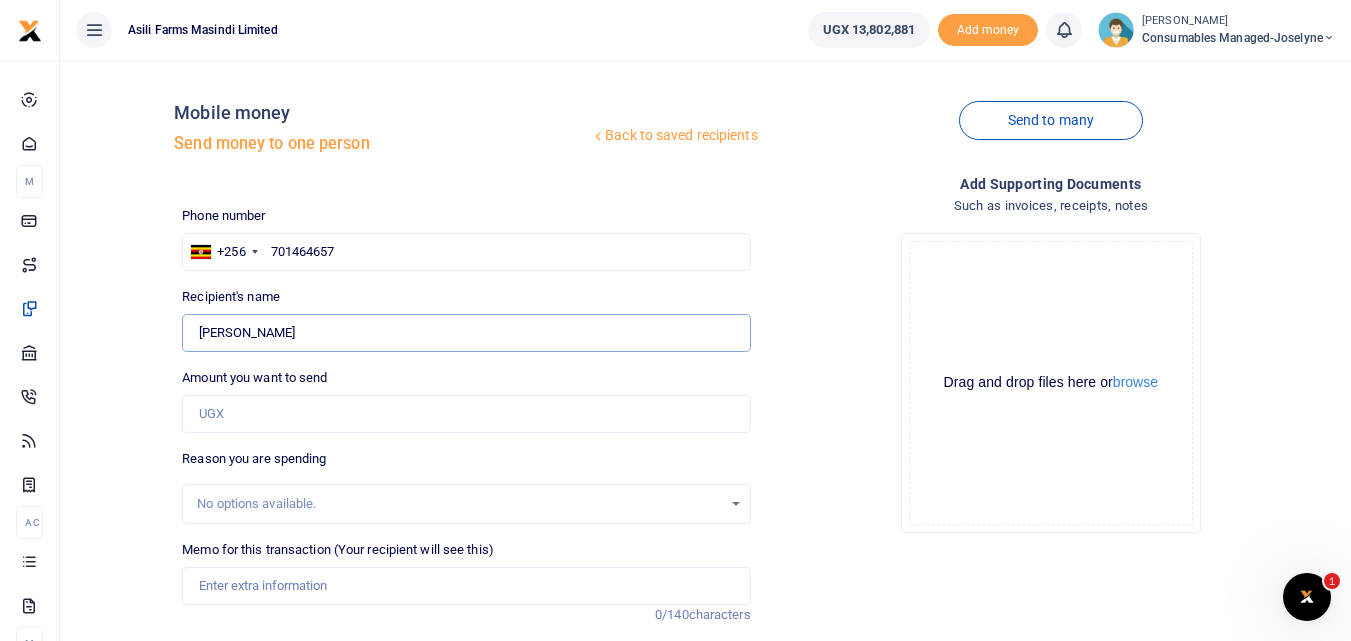 click on "Found" at bounding box center (466, 333) 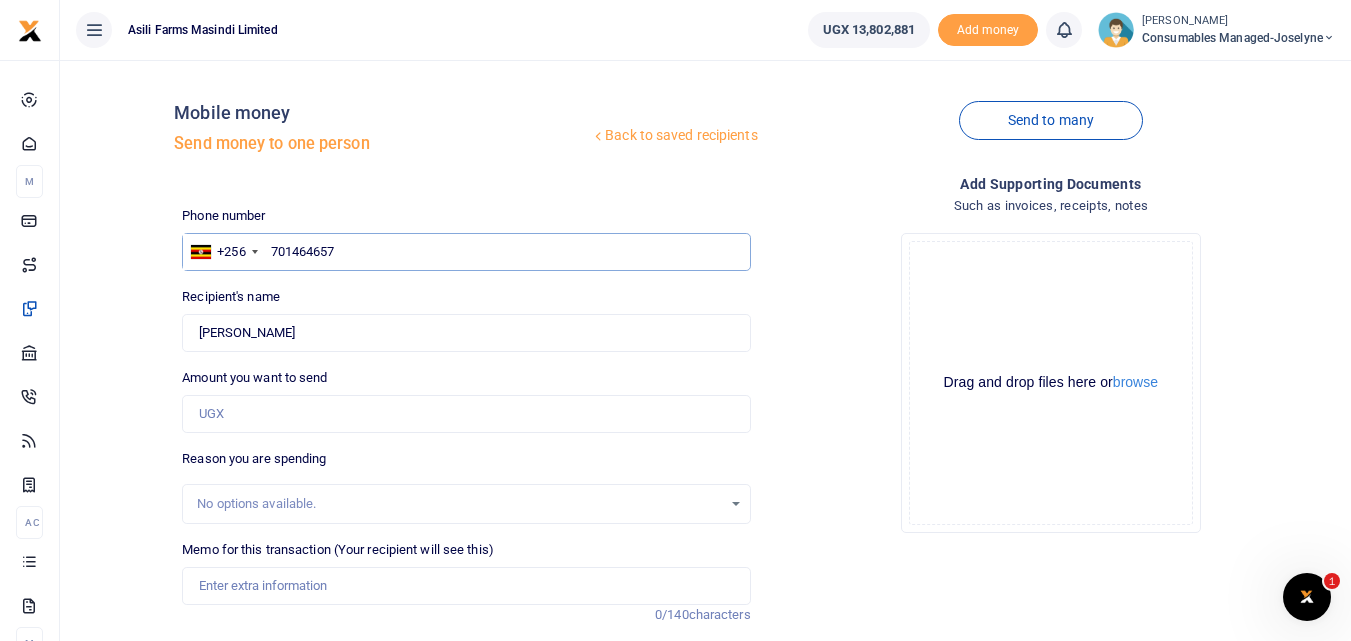 click on "701464657" at bounding box center (466, 252) 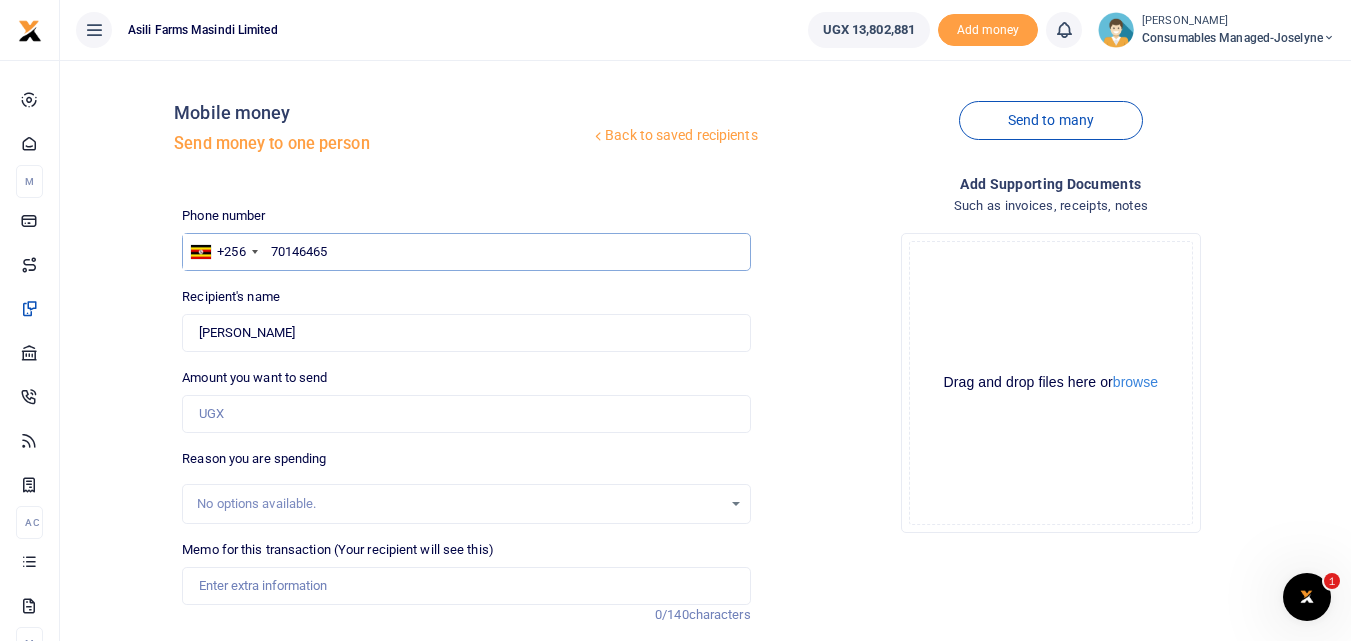 type on "701464657" 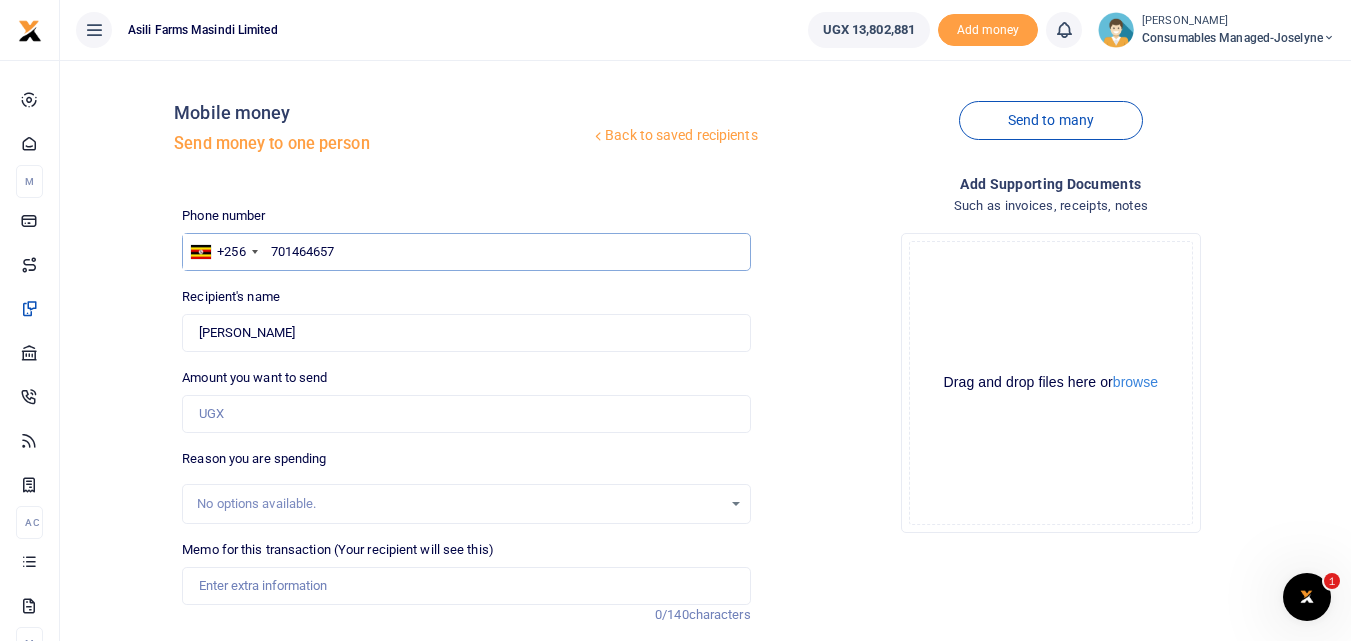 type on "Viola Akandwanaho" 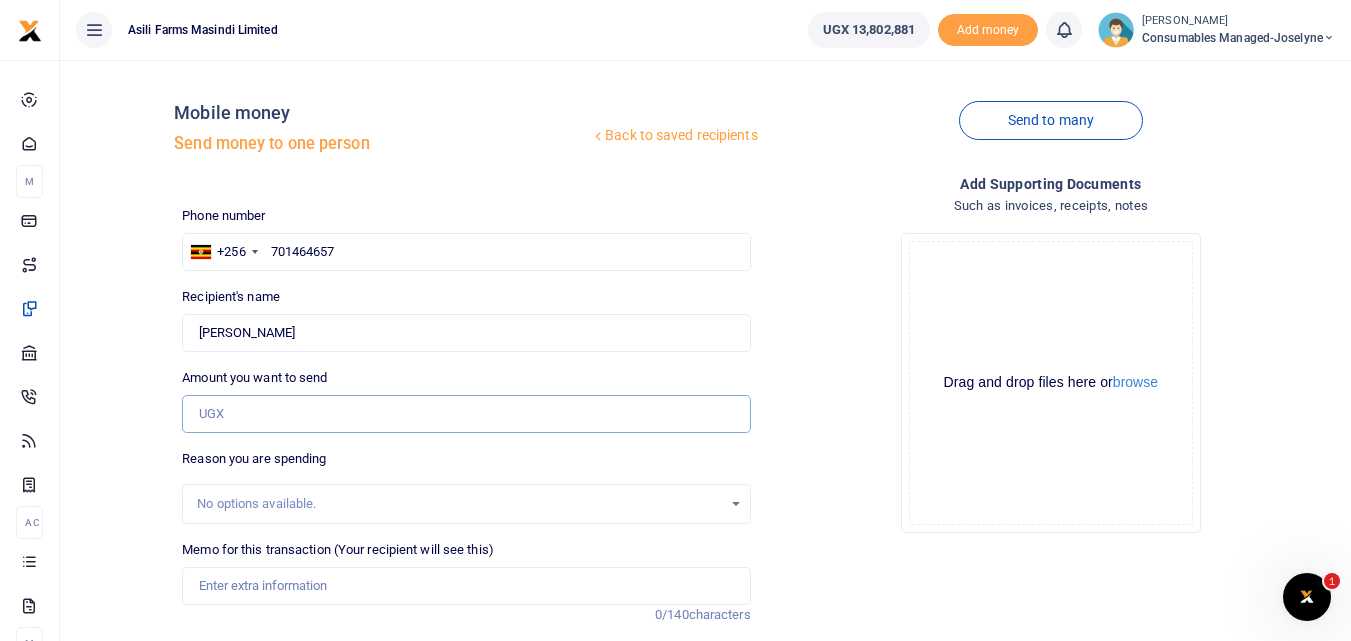 click on "Amount you want to send" at bounding box center (466, 414) 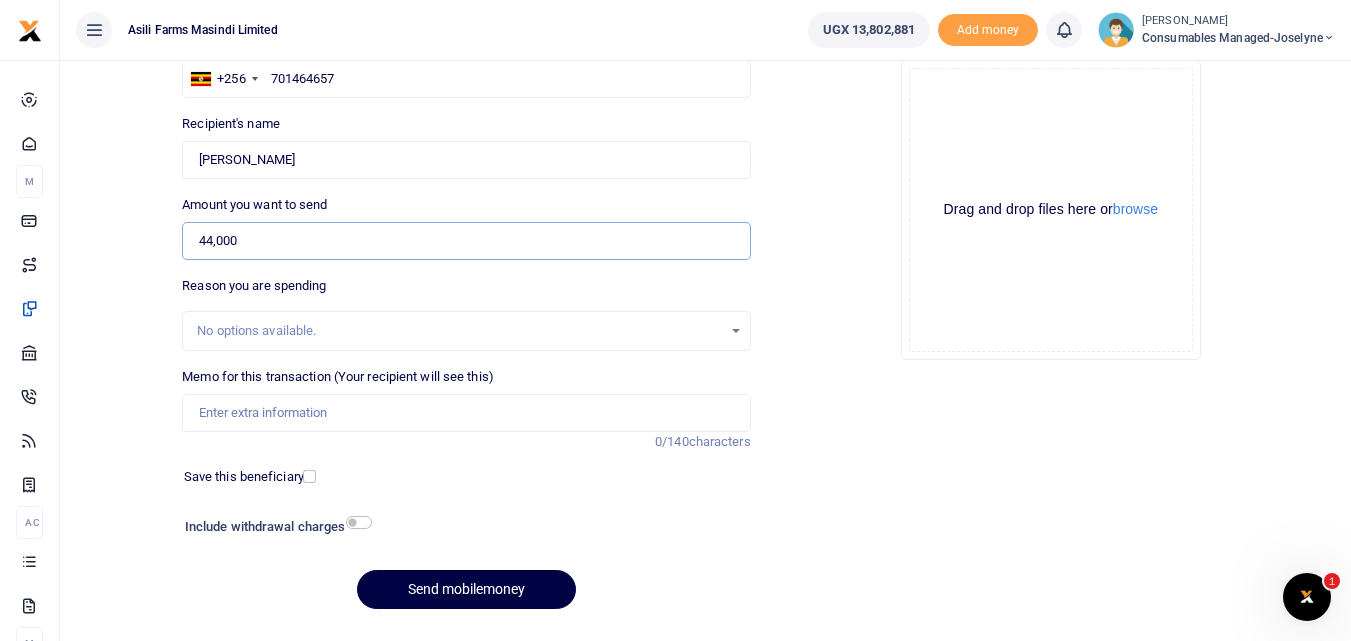 scroll, scrollTop: 176, scrollLeft: 0, axis: vertical 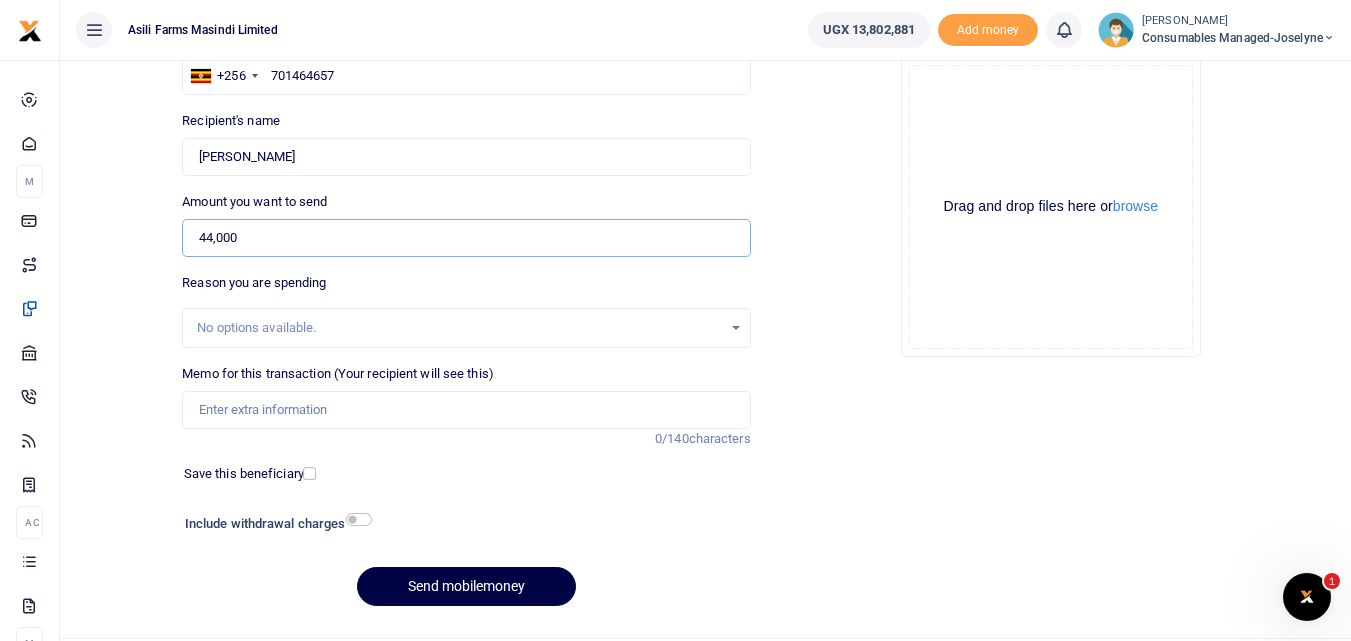 type on "44,000" 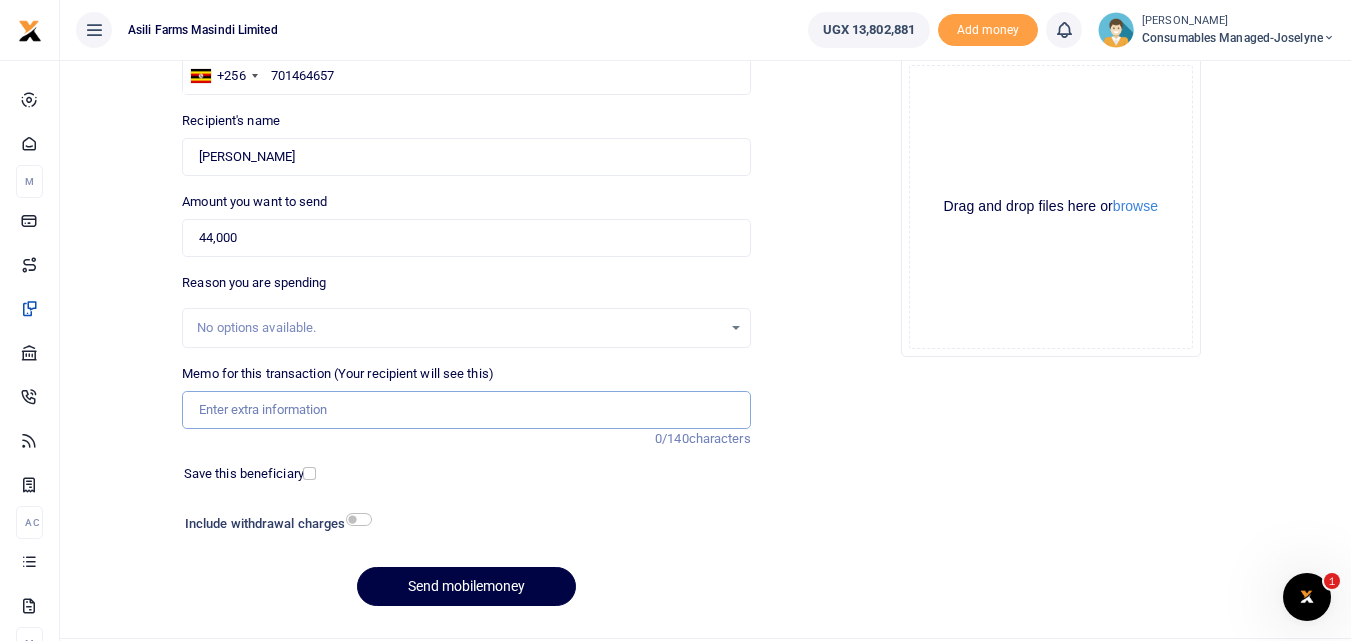 click on "Memo for this transaction (Your recipient will see this)" at bounding box center [466, 410] 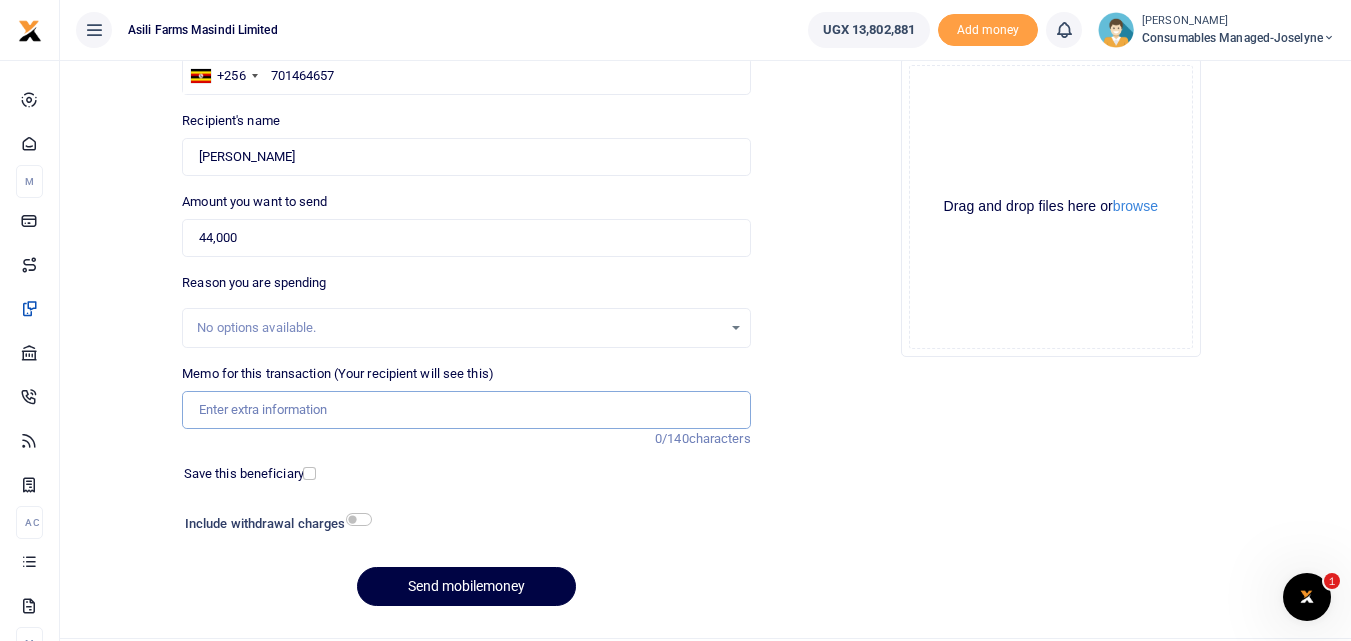 paste on "WK 28/008/01" 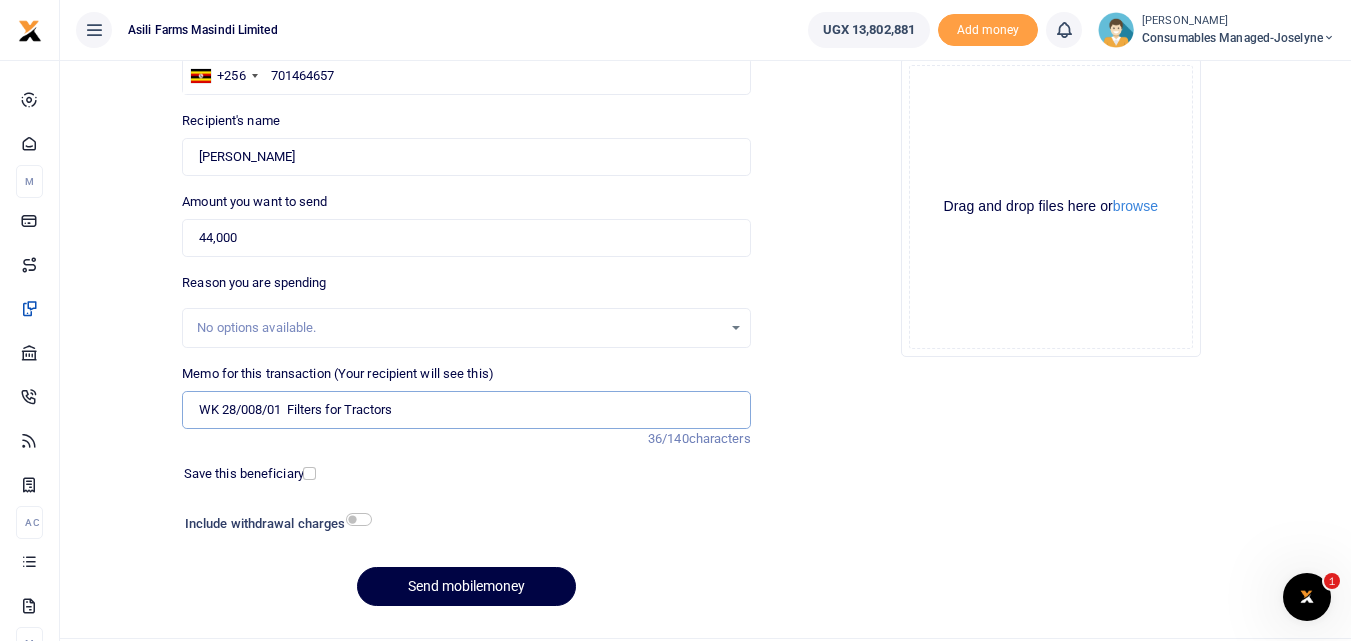 click on "WK 28/008/01  Filters for Tractors" at bounding box center [466, 410] 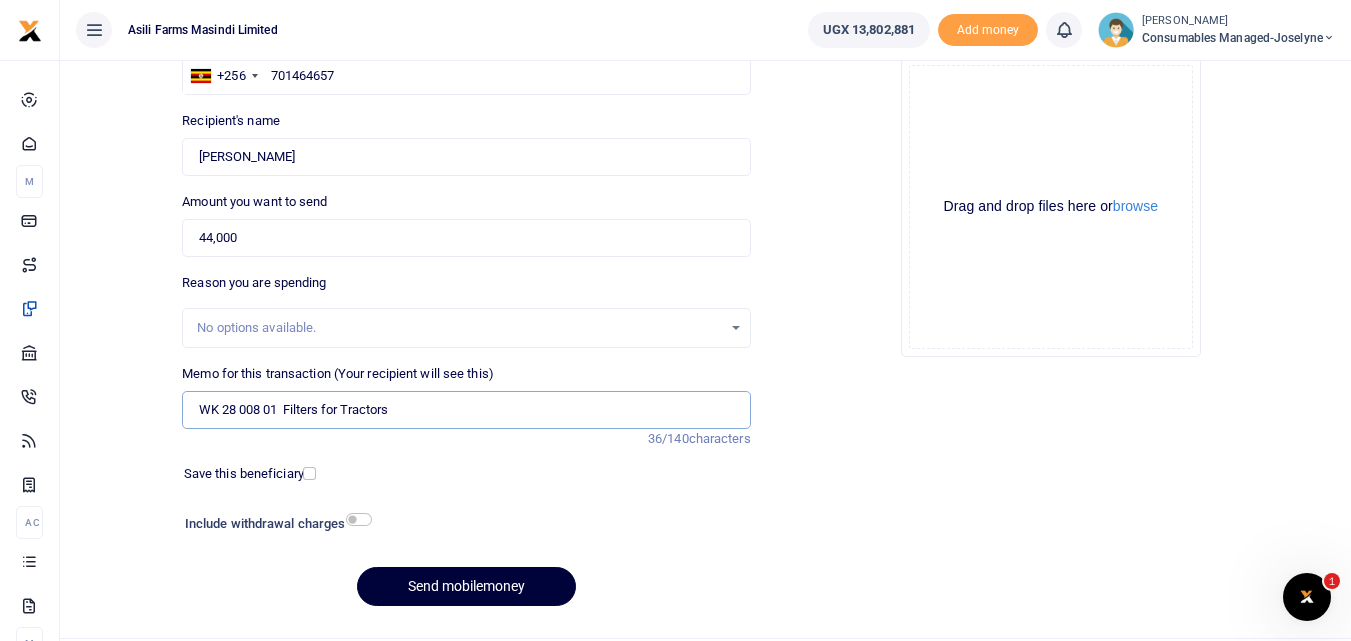 type on "WK 28 008 01  Filters for Tractors" 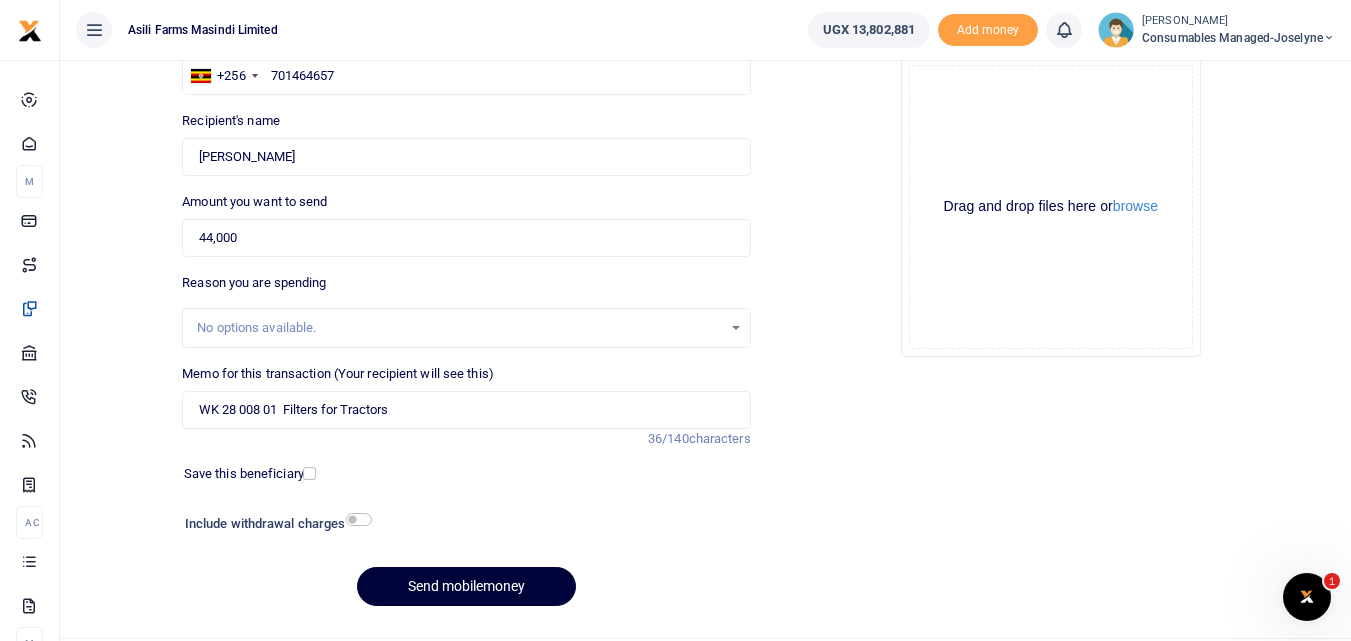 click on "Send mobilemoney" at bounding box center (466, 586) 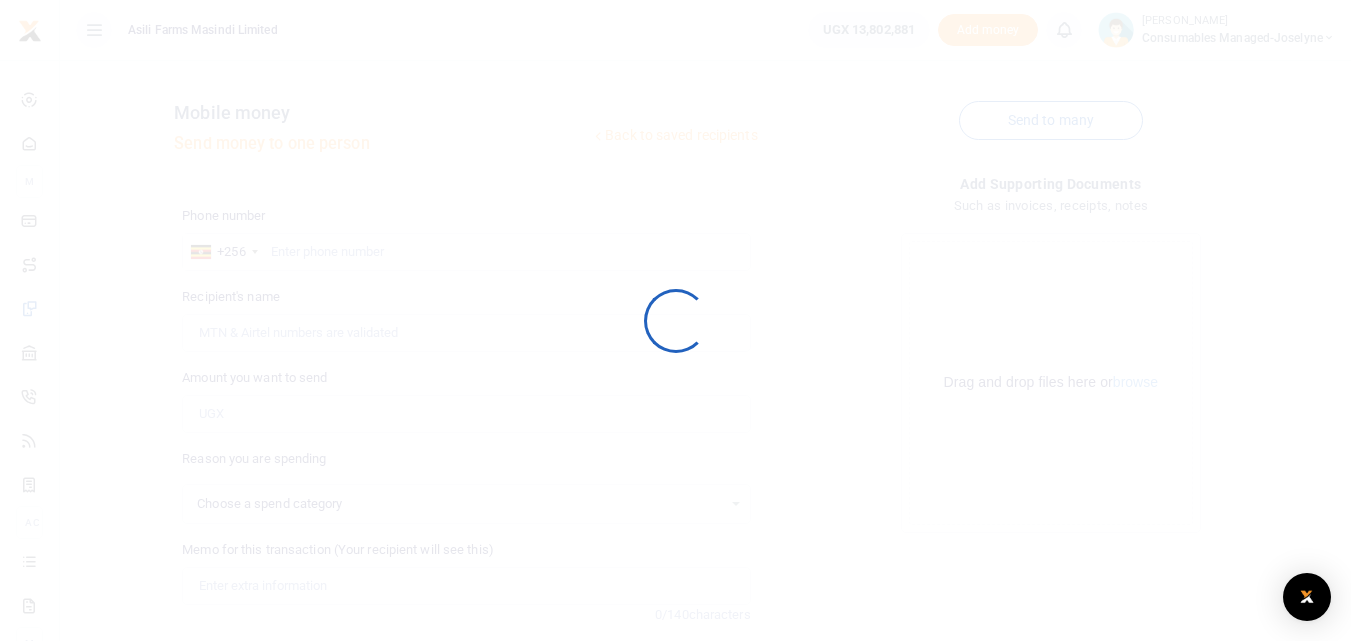 select 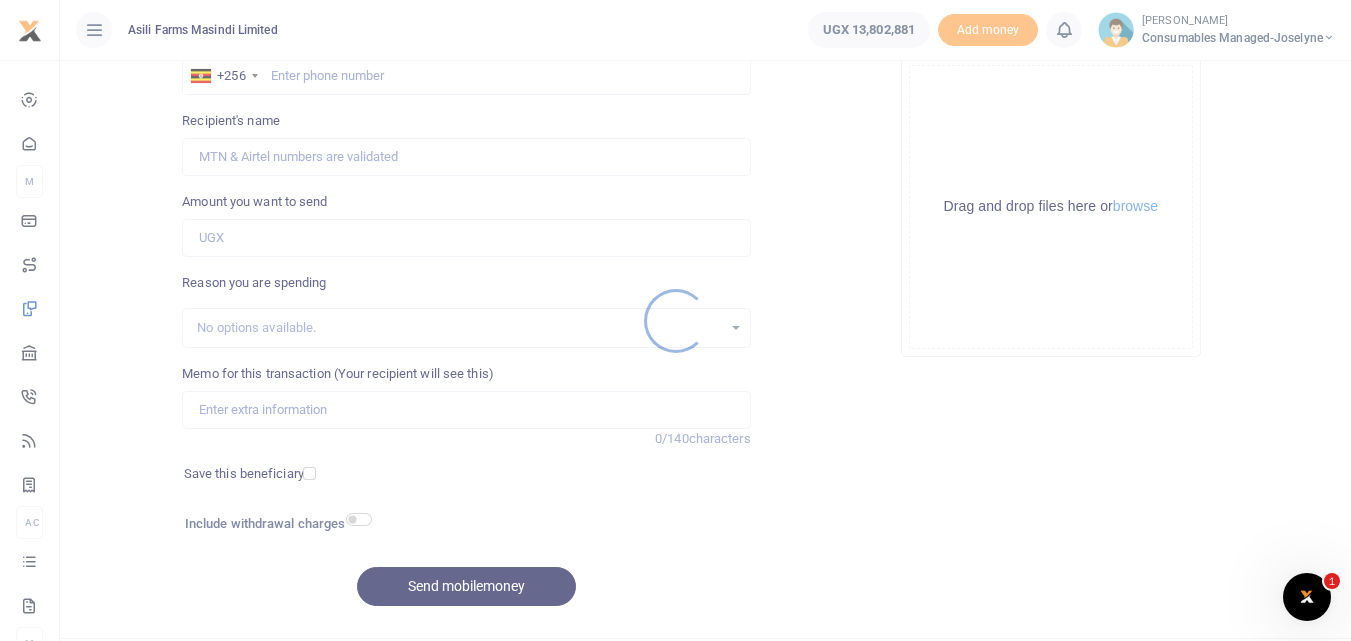 scroll, scrollTop: 0, scrollLeft: 0, axis: both 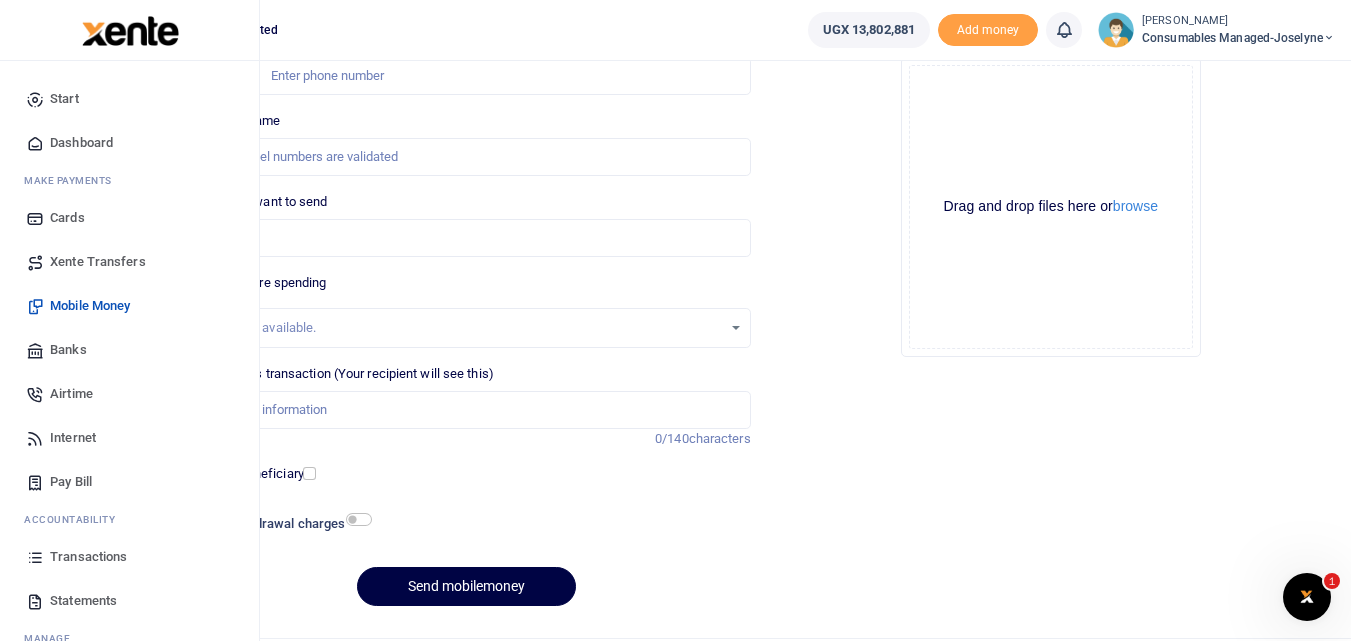 click at bounding box center [35, 557] 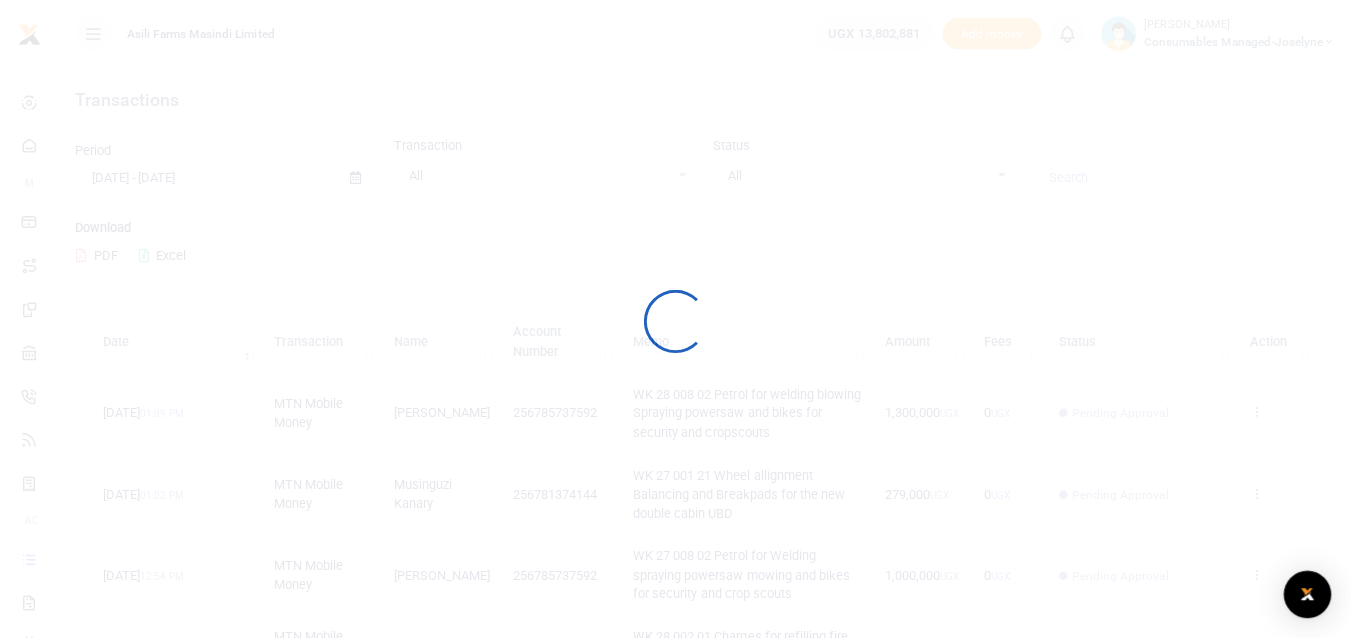 scroll, scrollTop: 0, scrollLeft: 0, axis: both 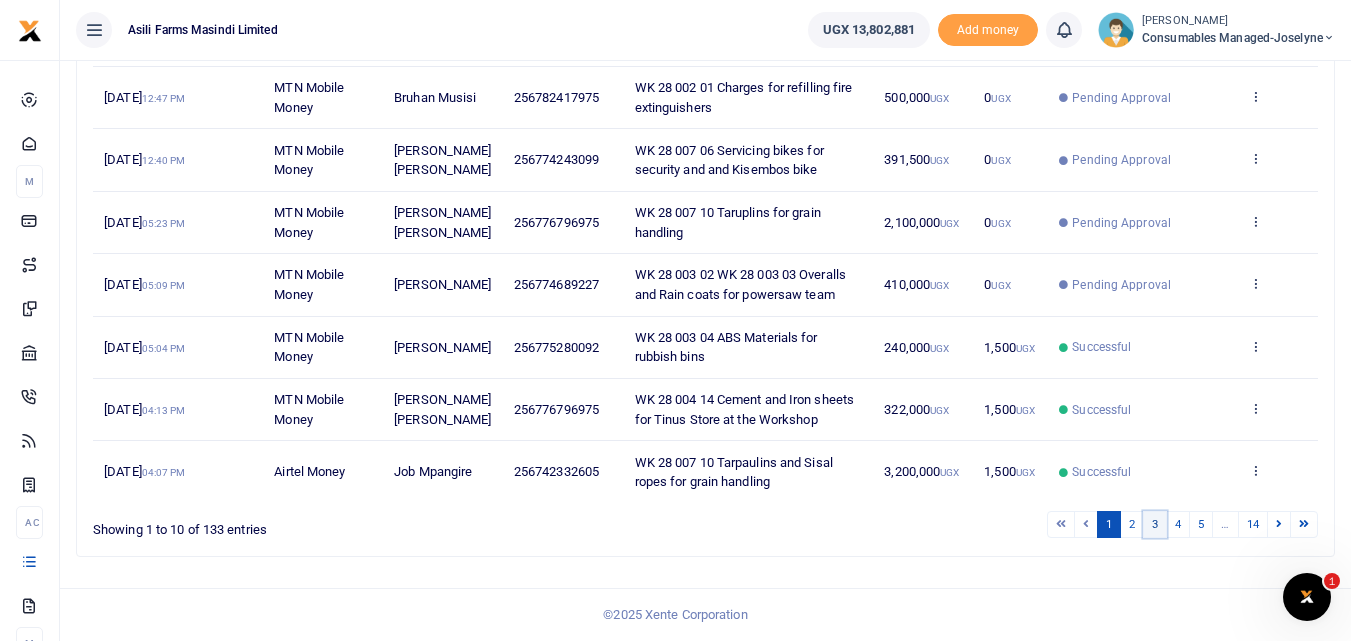 click on "3" at bounding box center (1155, 524) 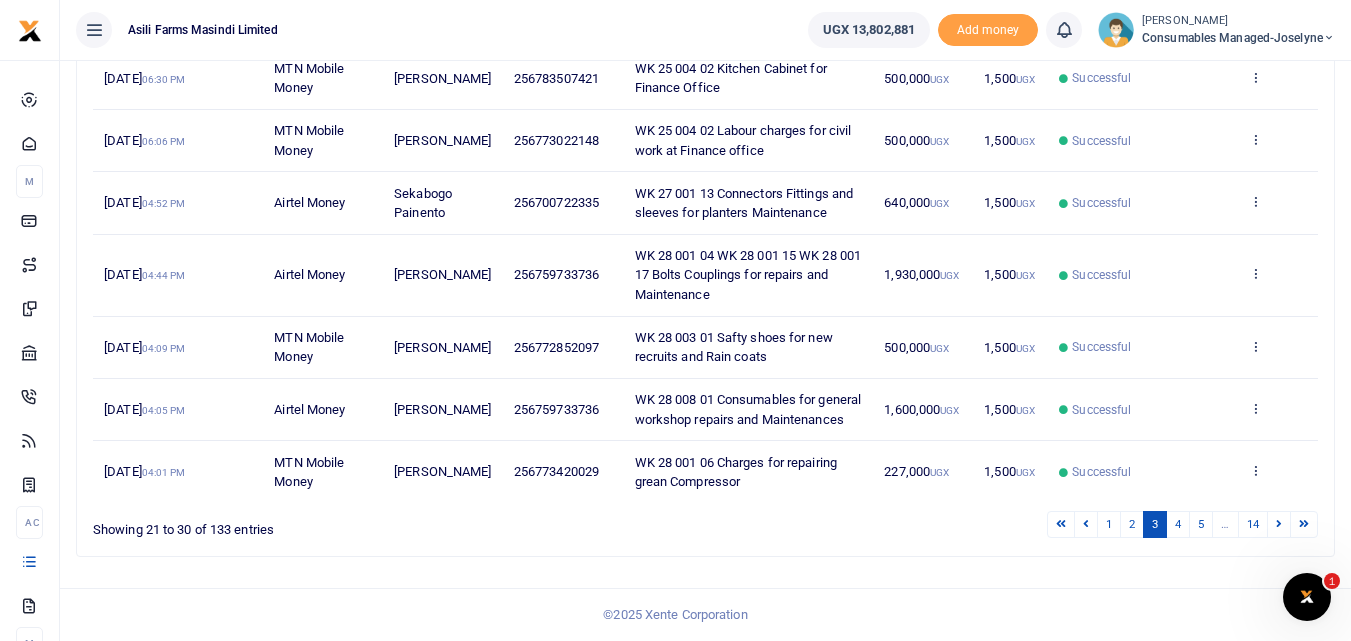 scroll, scrollTop: 532, scrollLeft: 0, axis: vertical 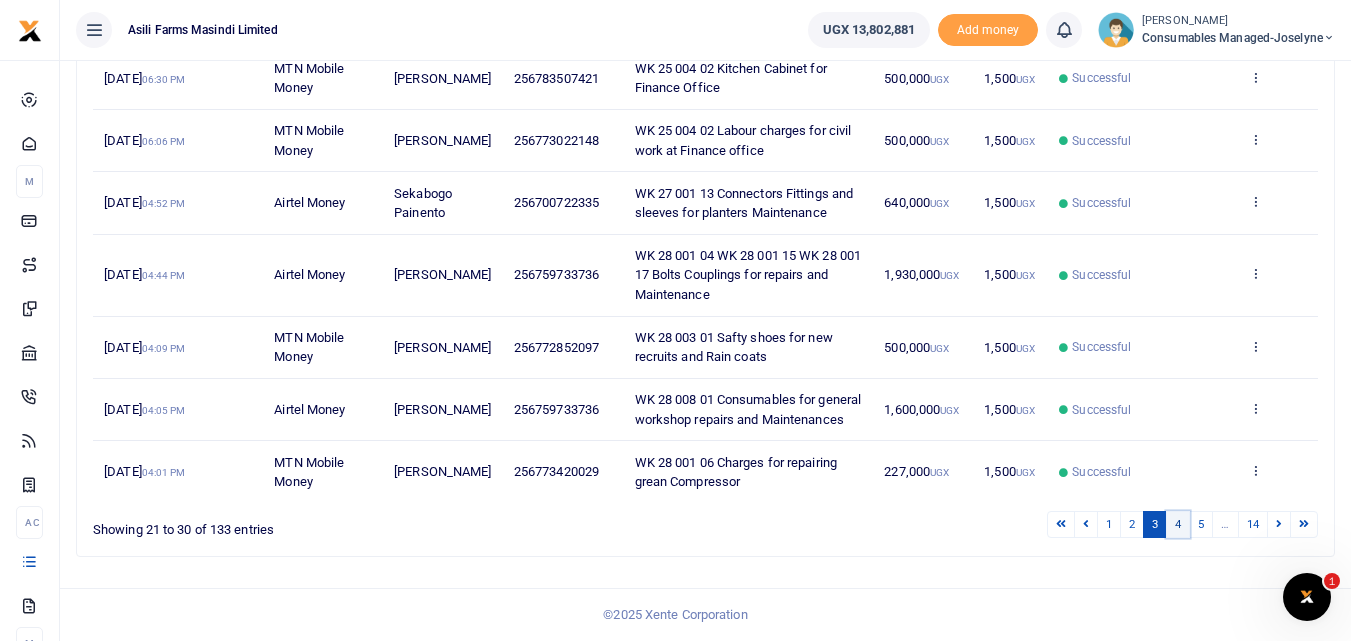 click on "4" at bounding box center (1178, 524) 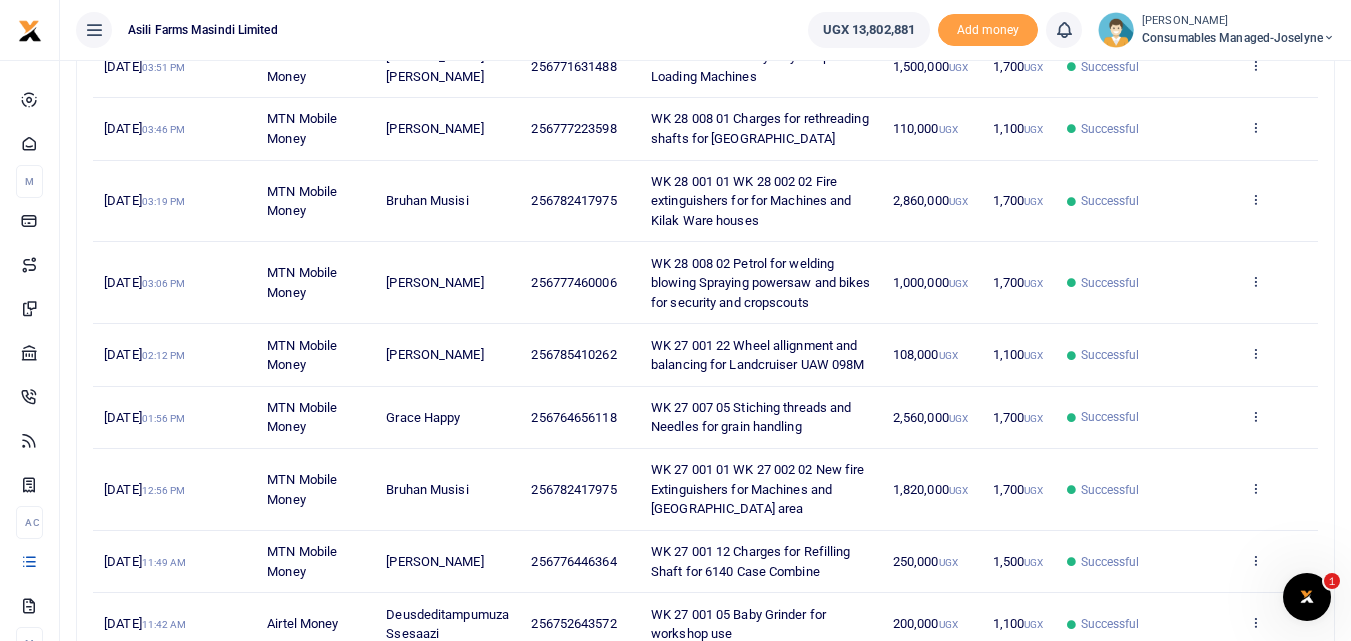 scroll, scrollTop: 410, scrollLeft: 0, axis: vertical 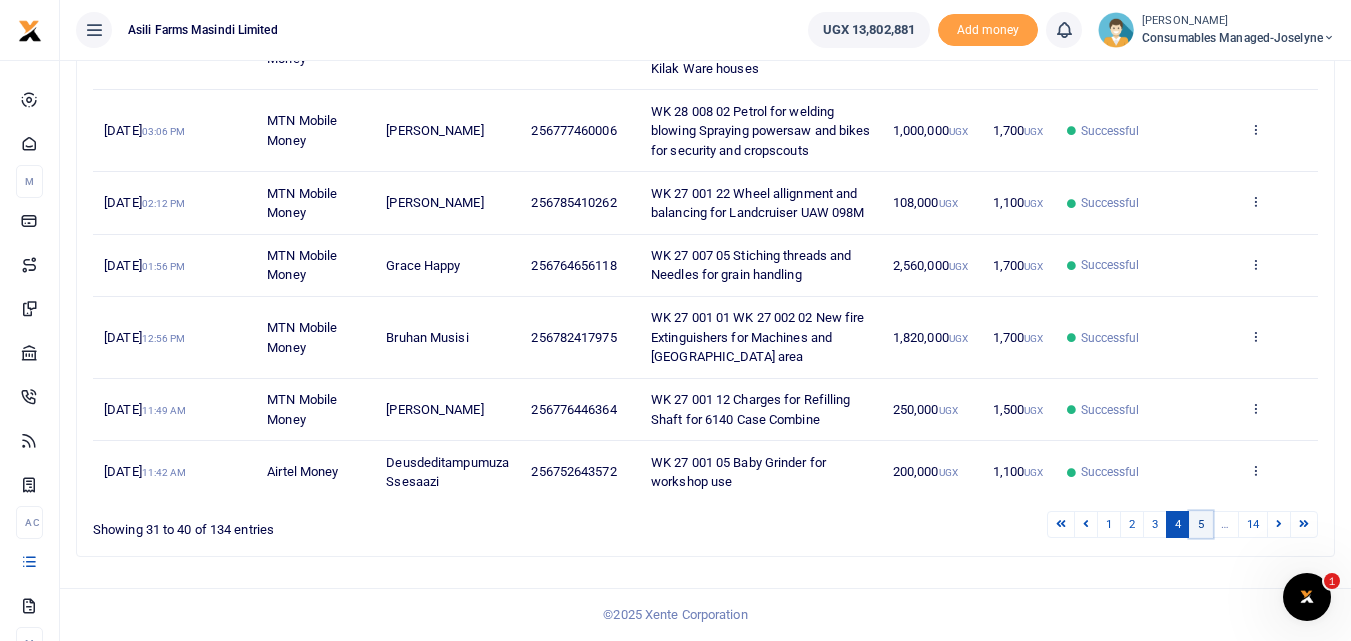 click on "5" at bounding box center (1201, 524) 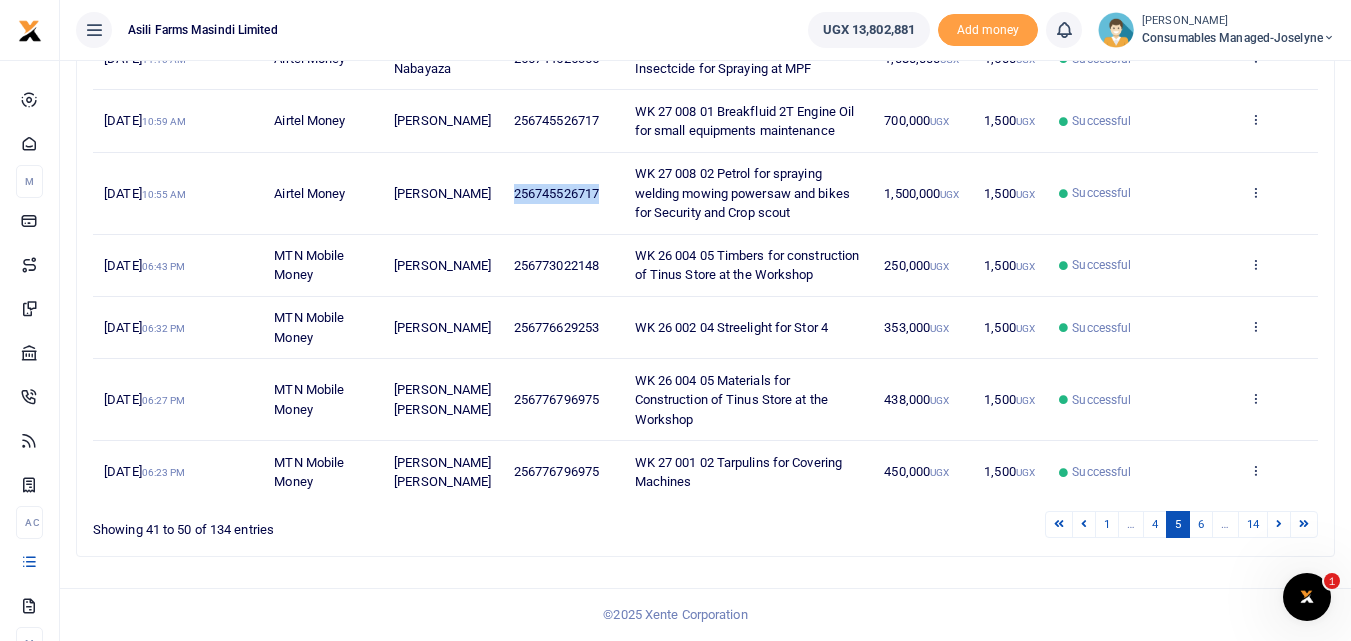drag, startPoint x: 604, startPoint y: 170, endPoint x: 515, endPoint y: 173, distance: 89.050545 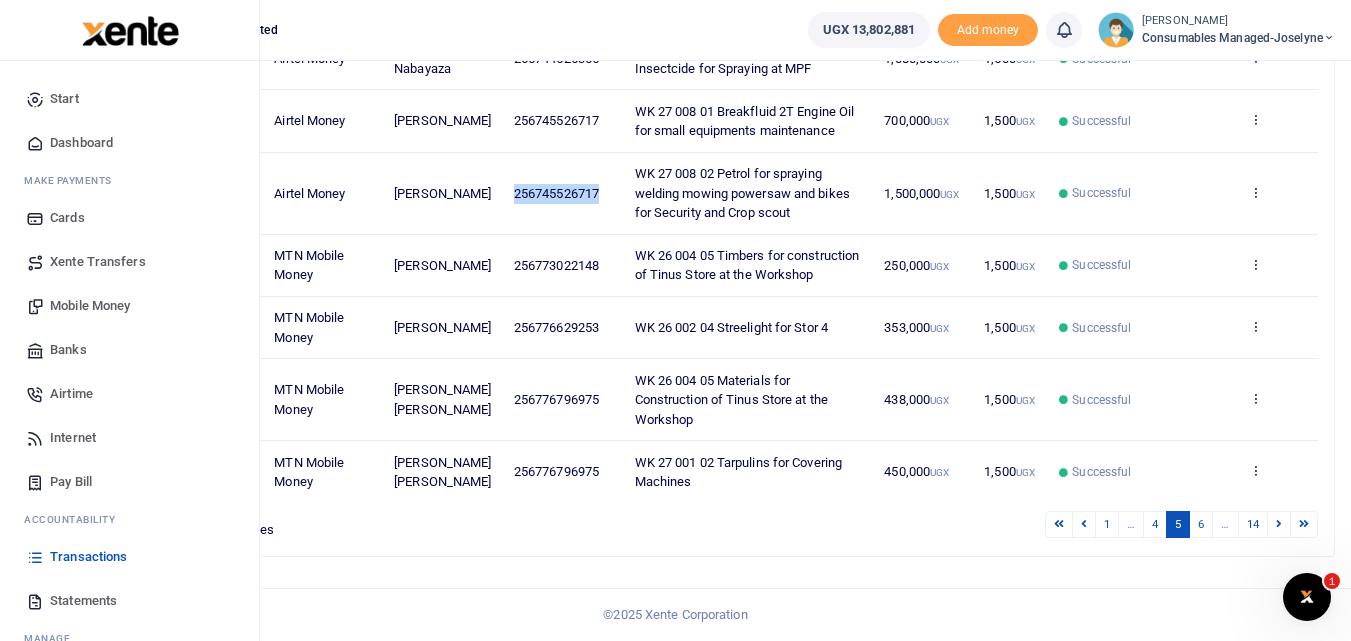 click on "Mobile Money" at bounding box center [90, 306] 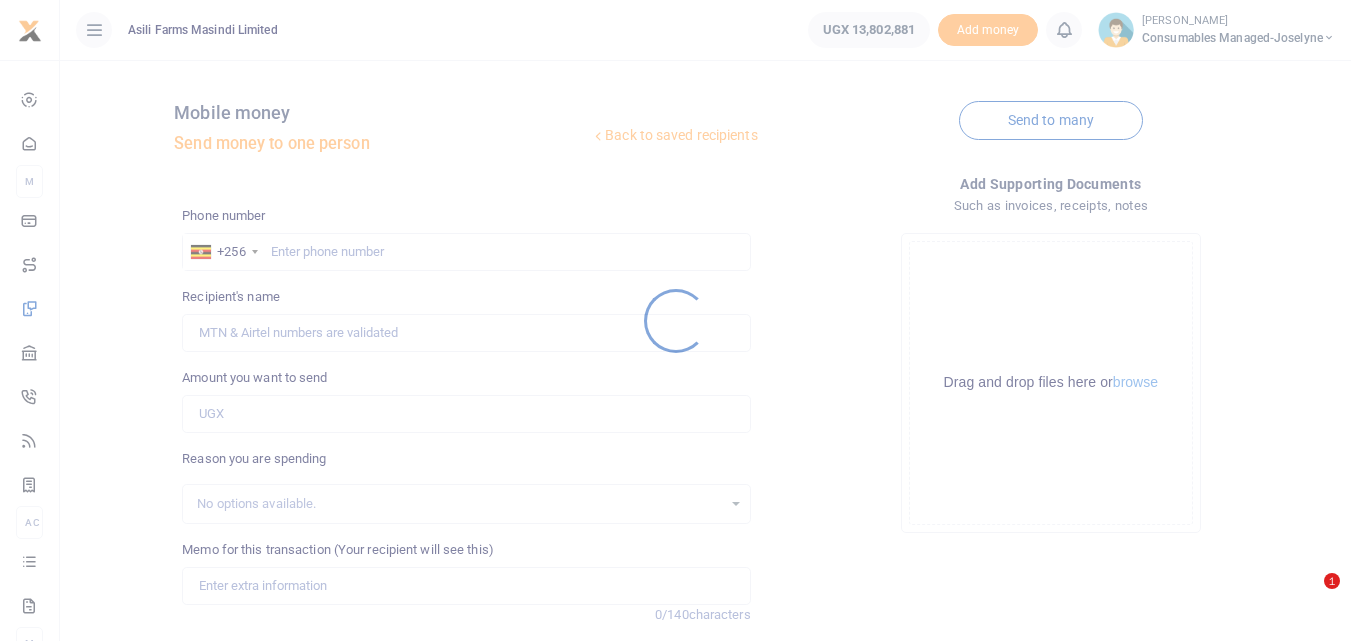 scroll, scrollTop: 0, scrollLeft: 0, axis: both 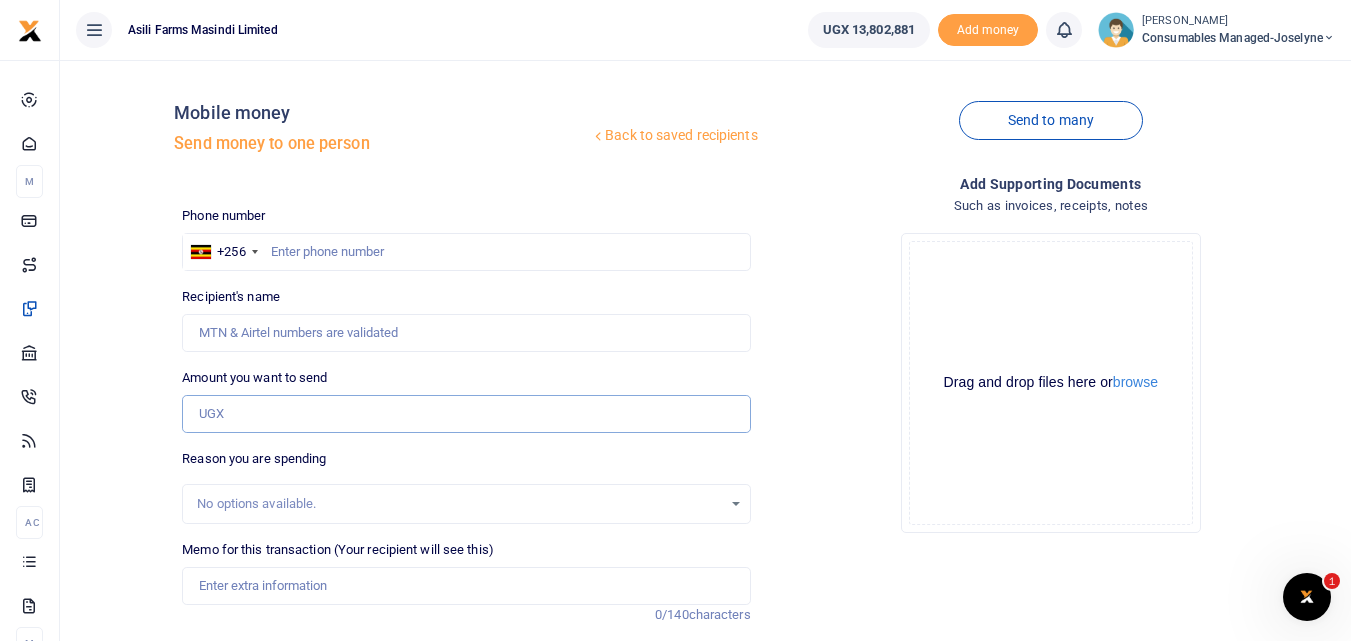 click on "Amount you want to send" at bounding box center [466, 414] 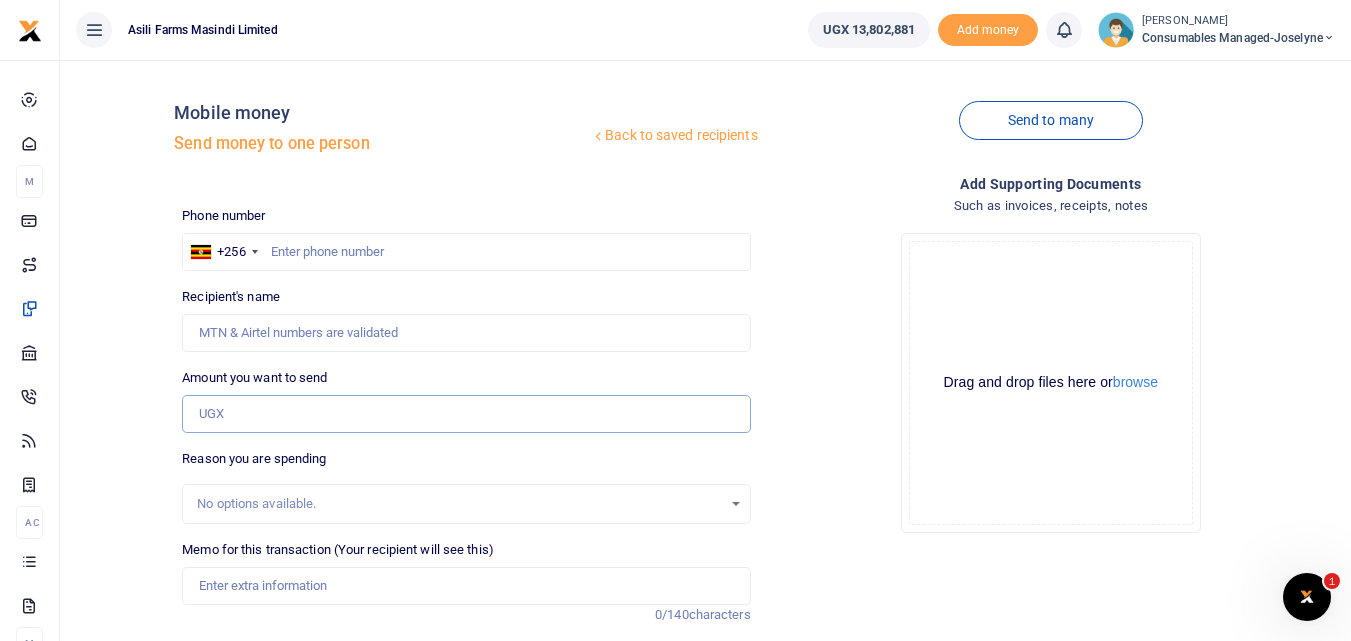 paste on "256745526717" 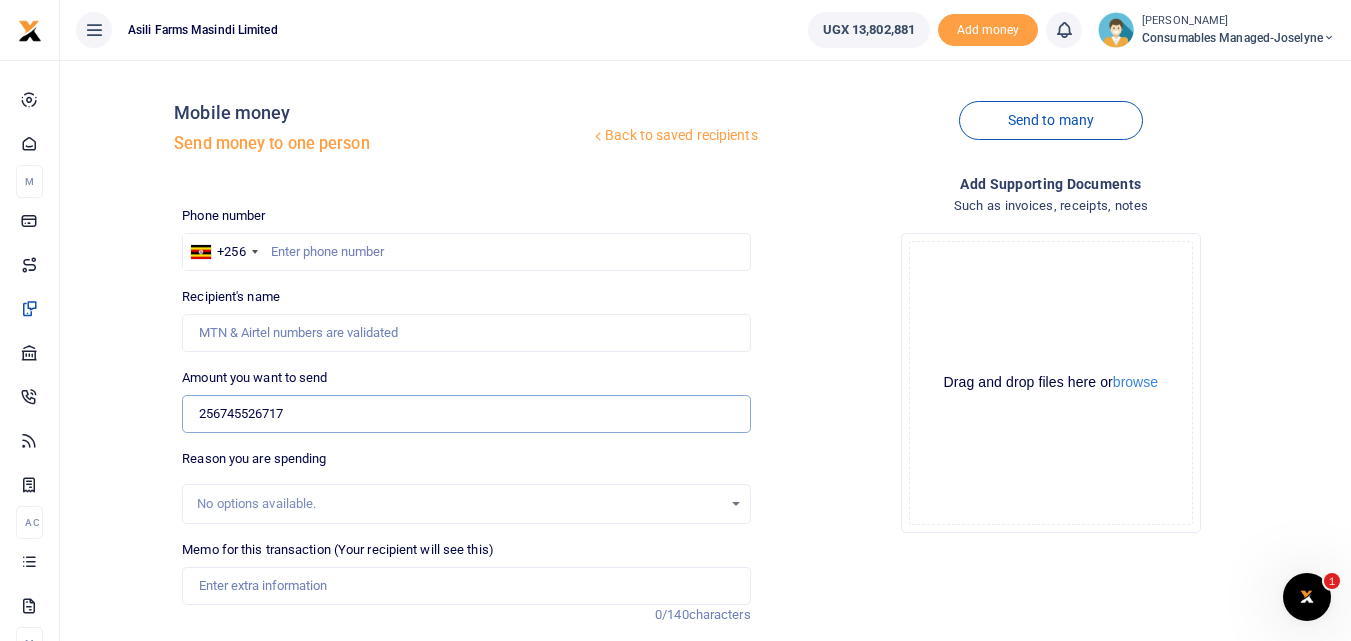 type on "256745526717" 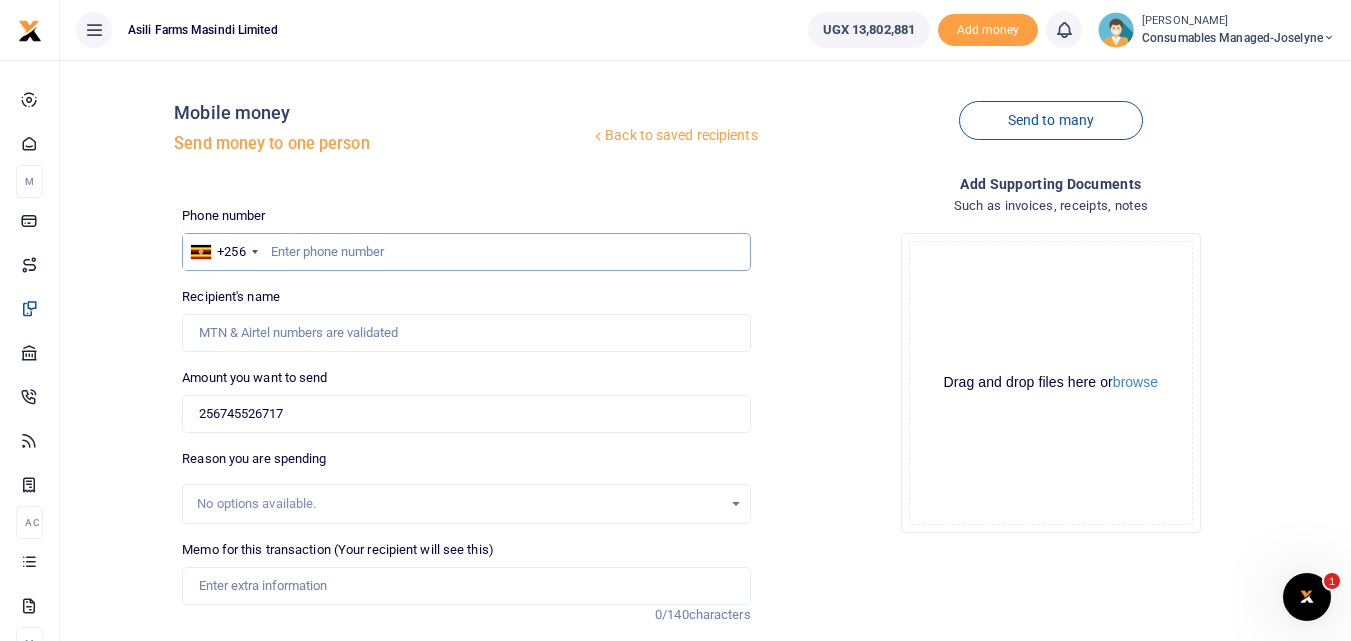 click at bounding box center [466, 252] 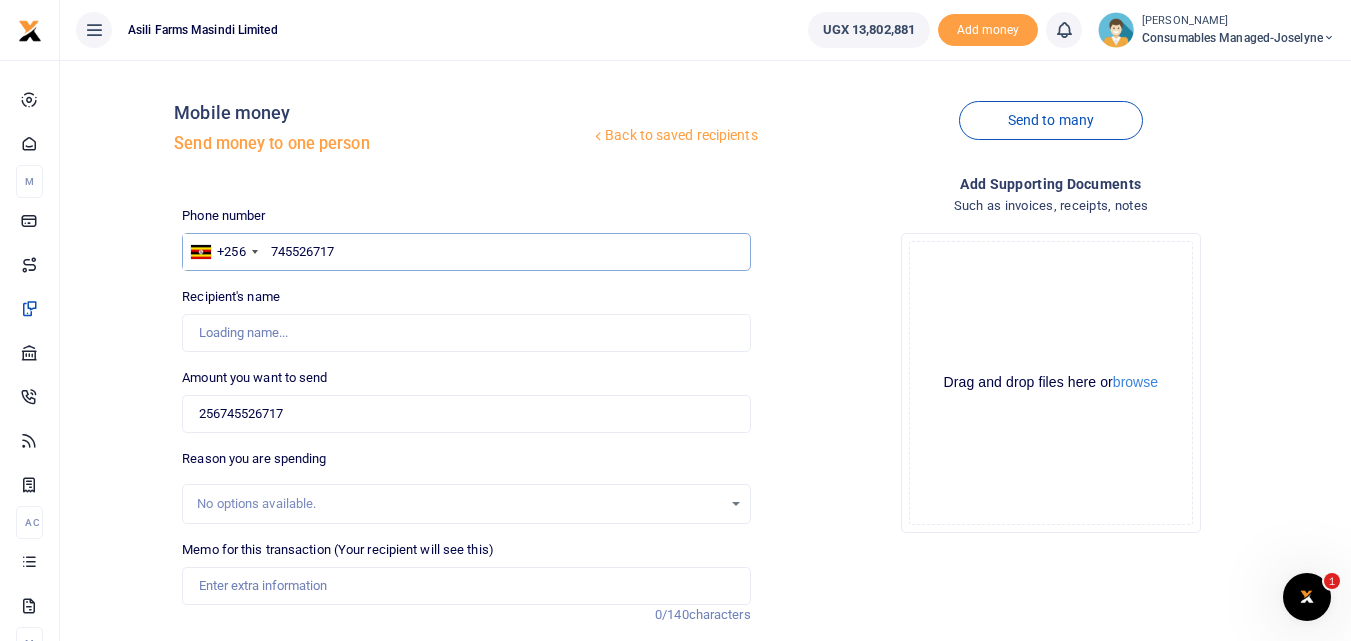 type on "745526717" 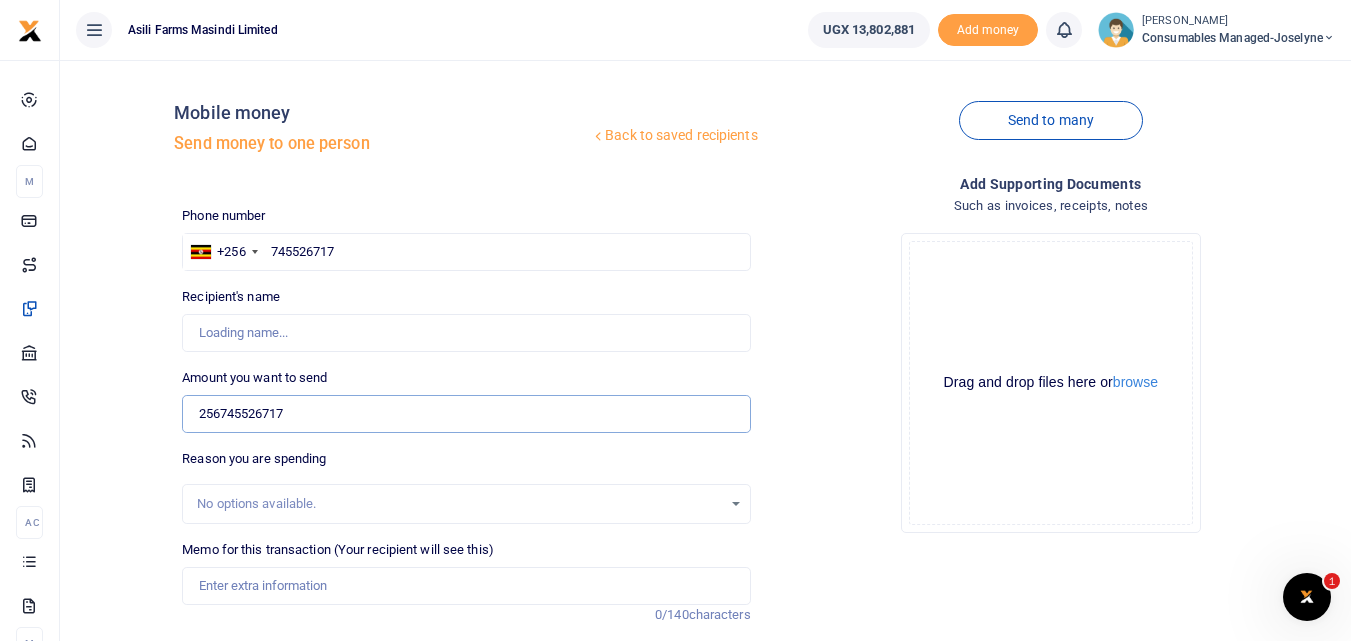 click on "256745526717" at bounding box center [466, 414] 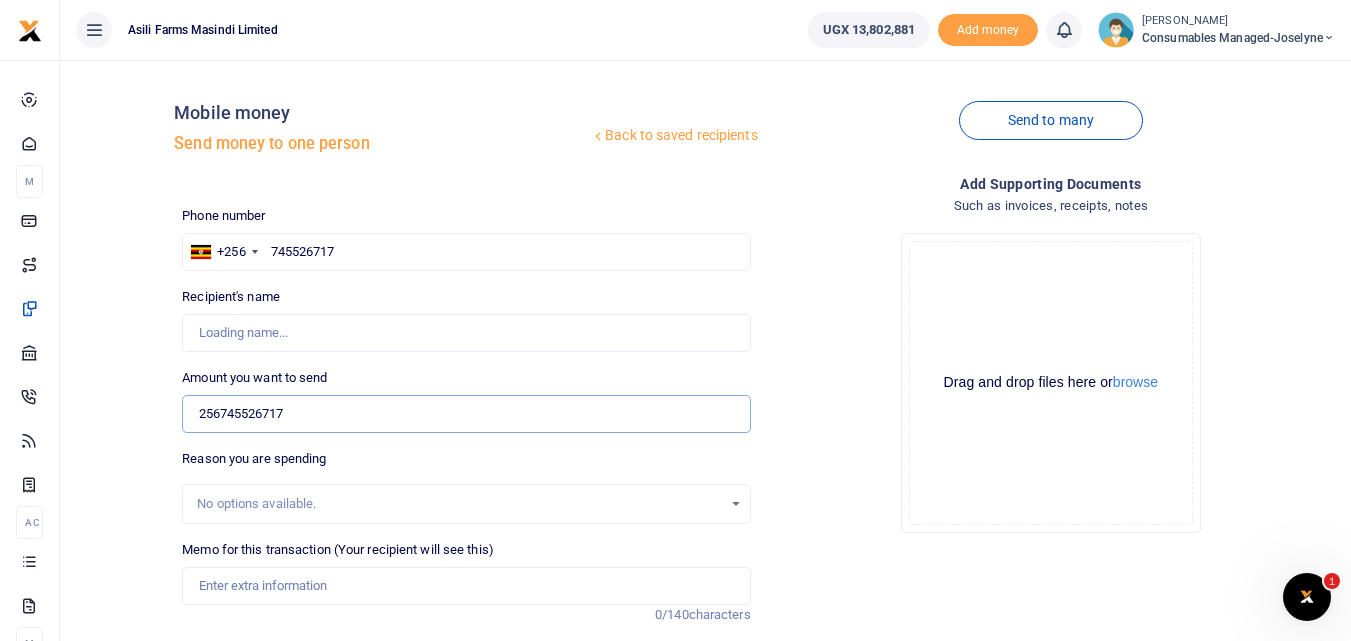 type on "[PERSON_NAME]" 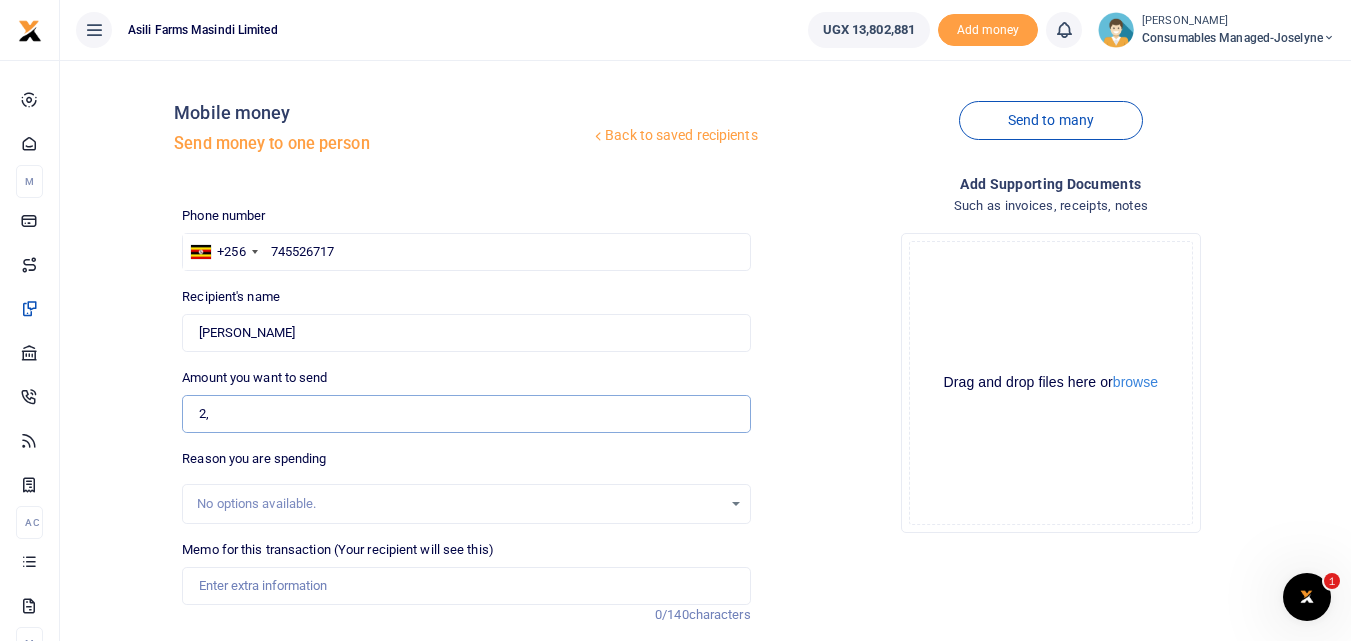 type on "2" 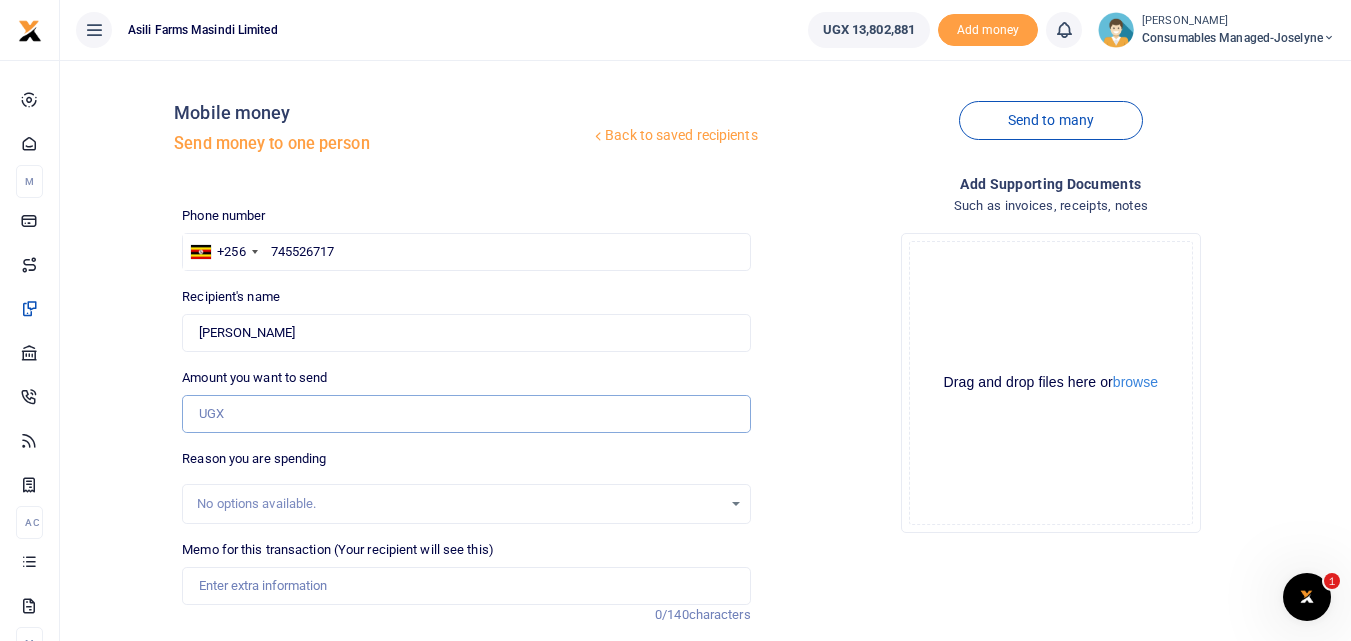 type on "0" 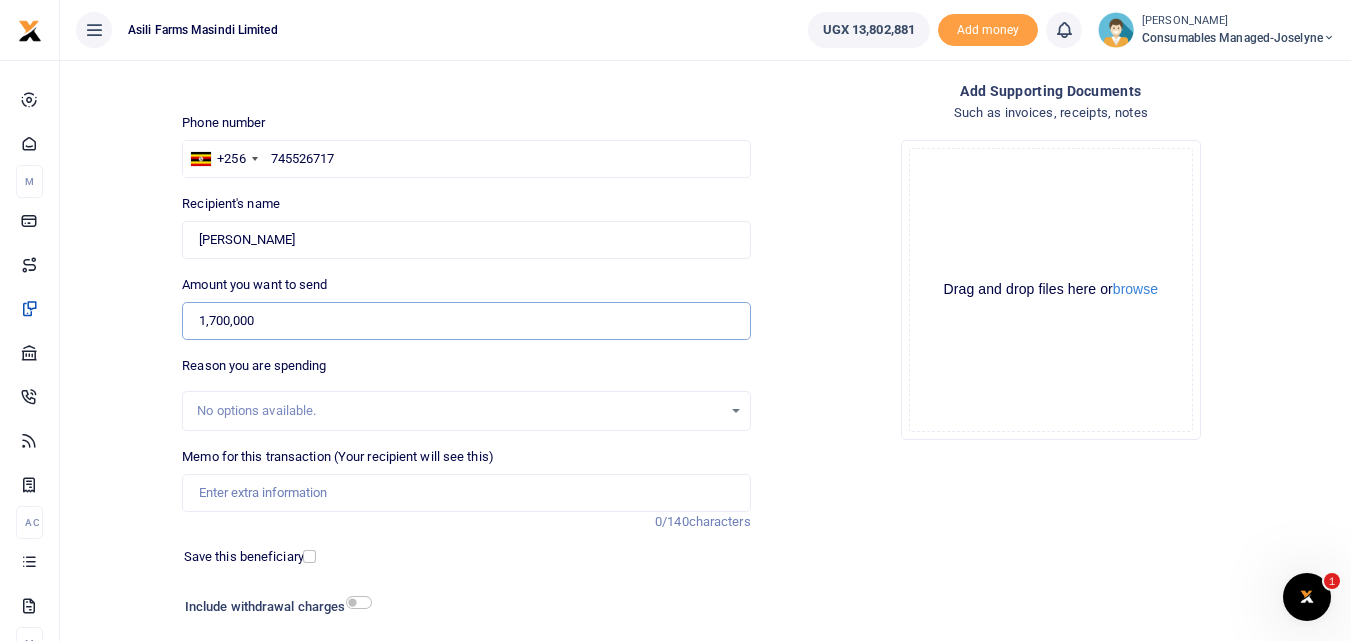 type on "1,700,000" 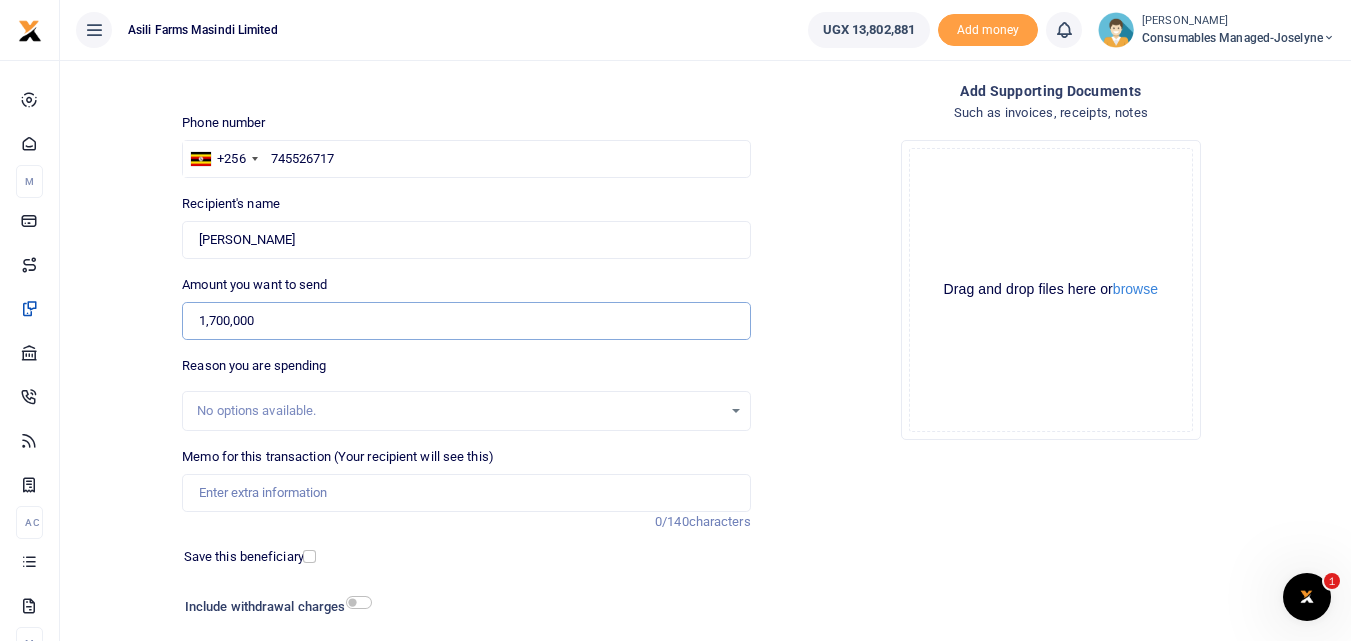 scroll, scrollTop: 92, scrollLeft: 0, axis: vertical 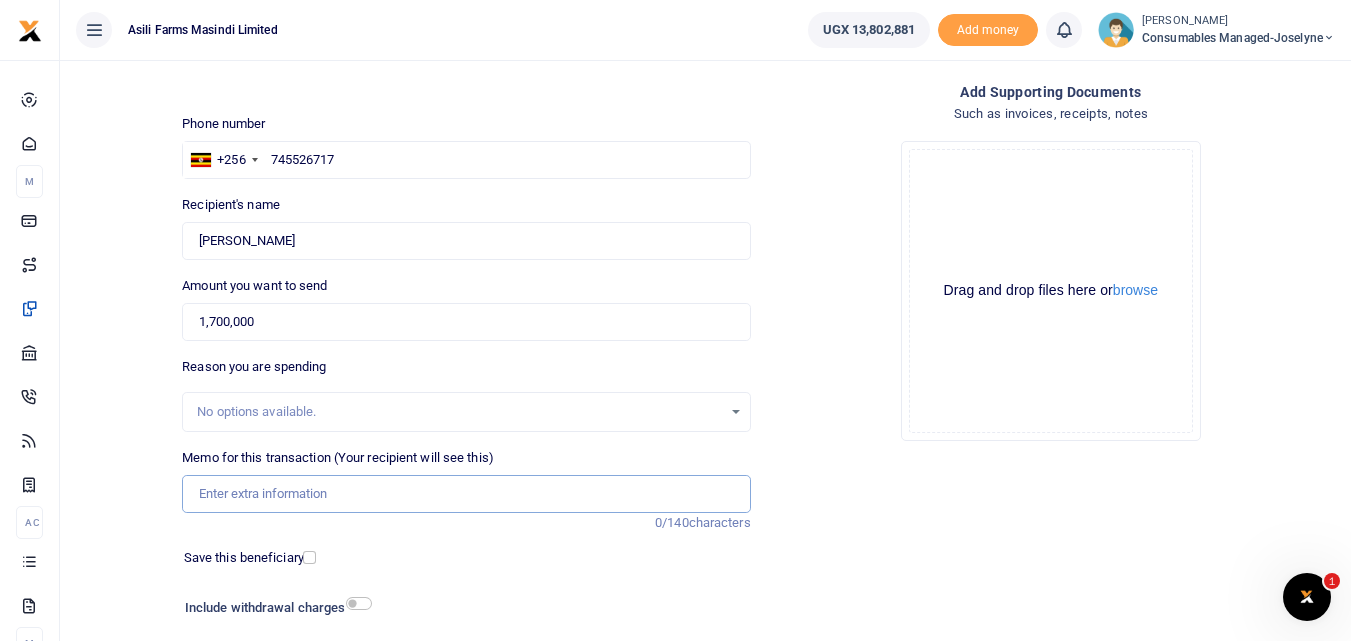 click on "Memo for this transaction (Your recipient will see this)" at bounding box center [466, 494] 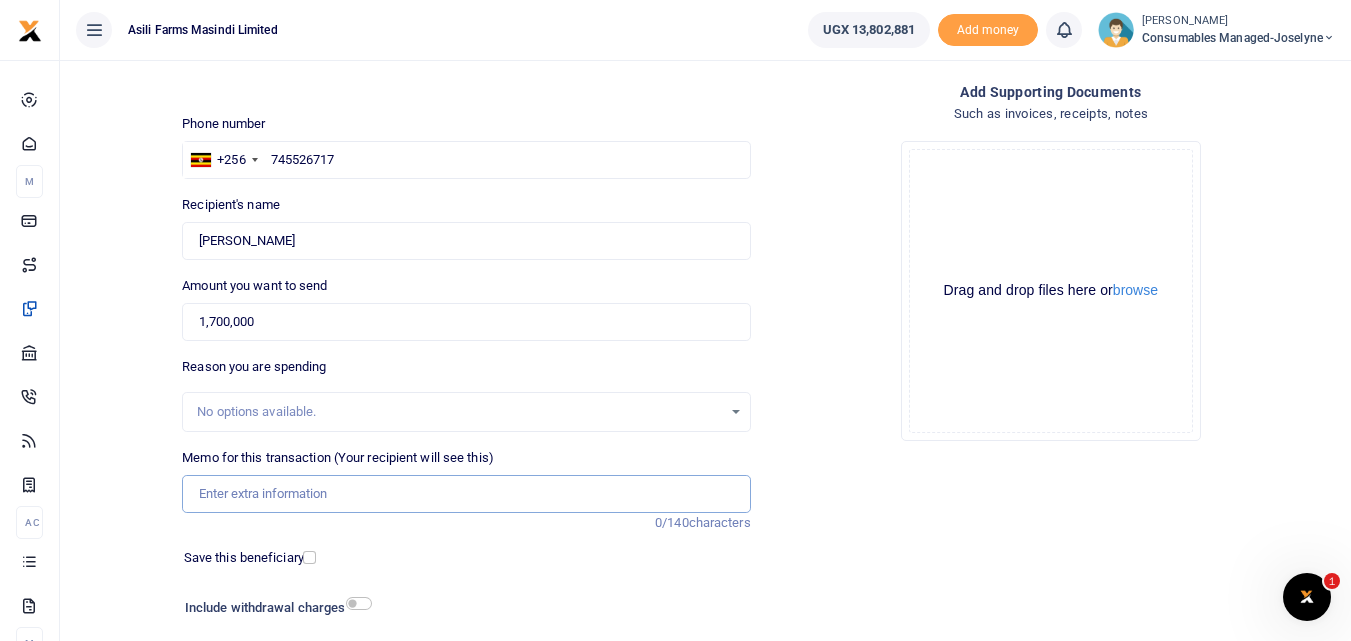 paste on "WK 28/008/02" 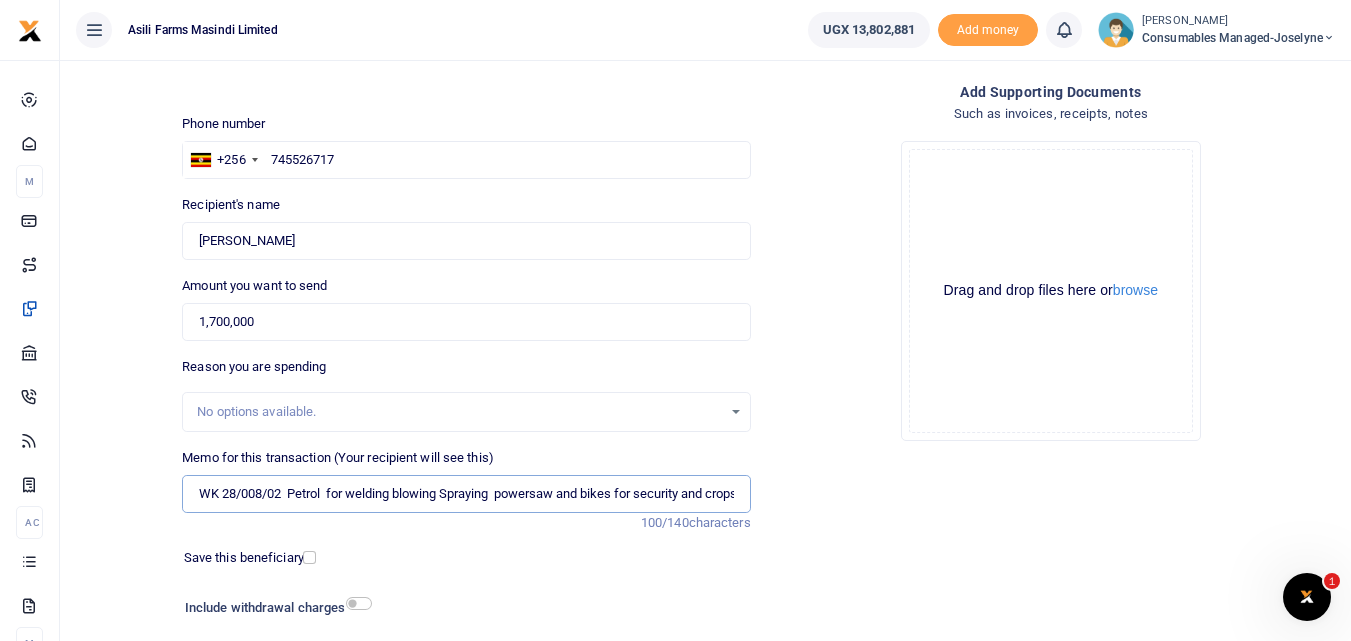 click on "WK 28/008/02  Petrol  for welding blowing Spraying  powersaw and bikes for security and cropscouts" at bounding box center (466, 494) 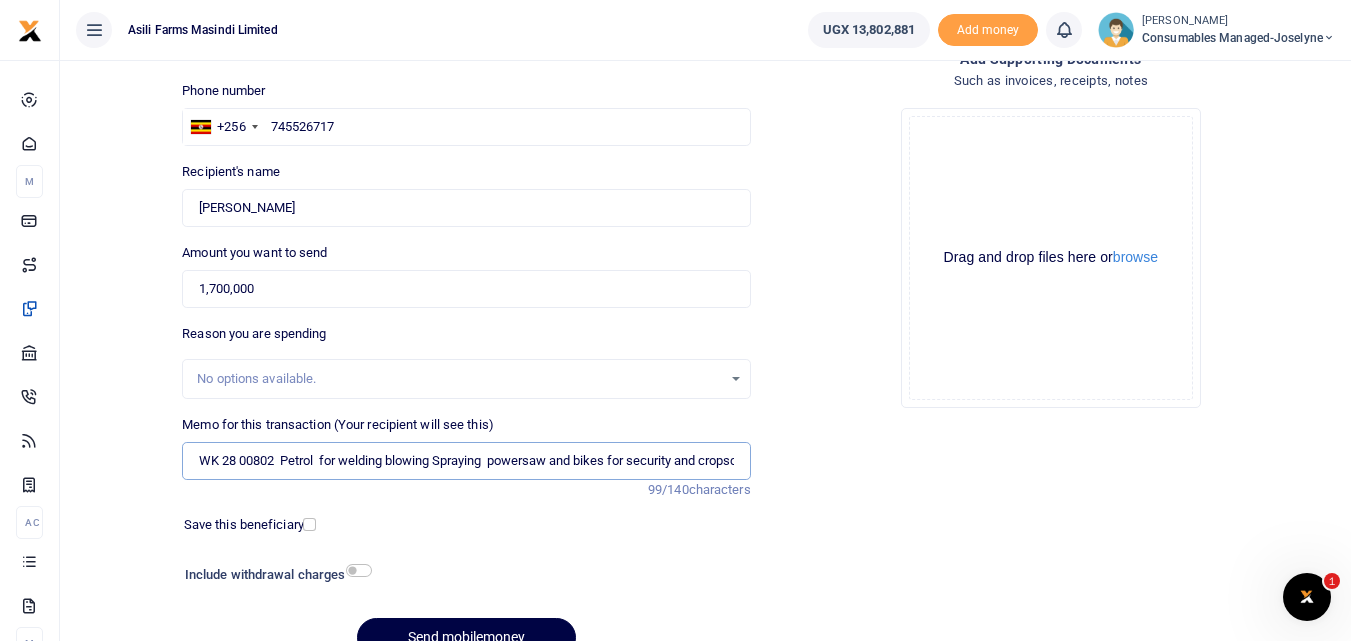 scroll, scrollTop: 109, scrollLeft: 0, axis: vertical 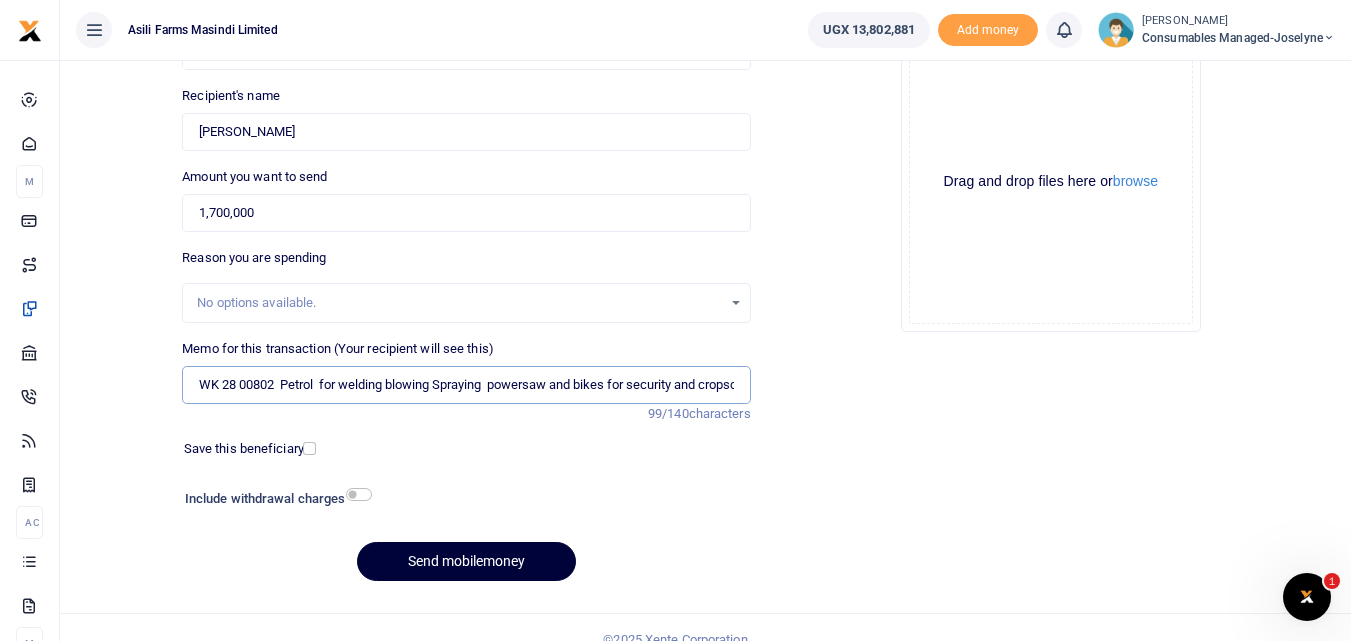 type on "WK 28 00802  Petrol  for welding blowing Spraying  powersaw and bikes for security and cropscouts" 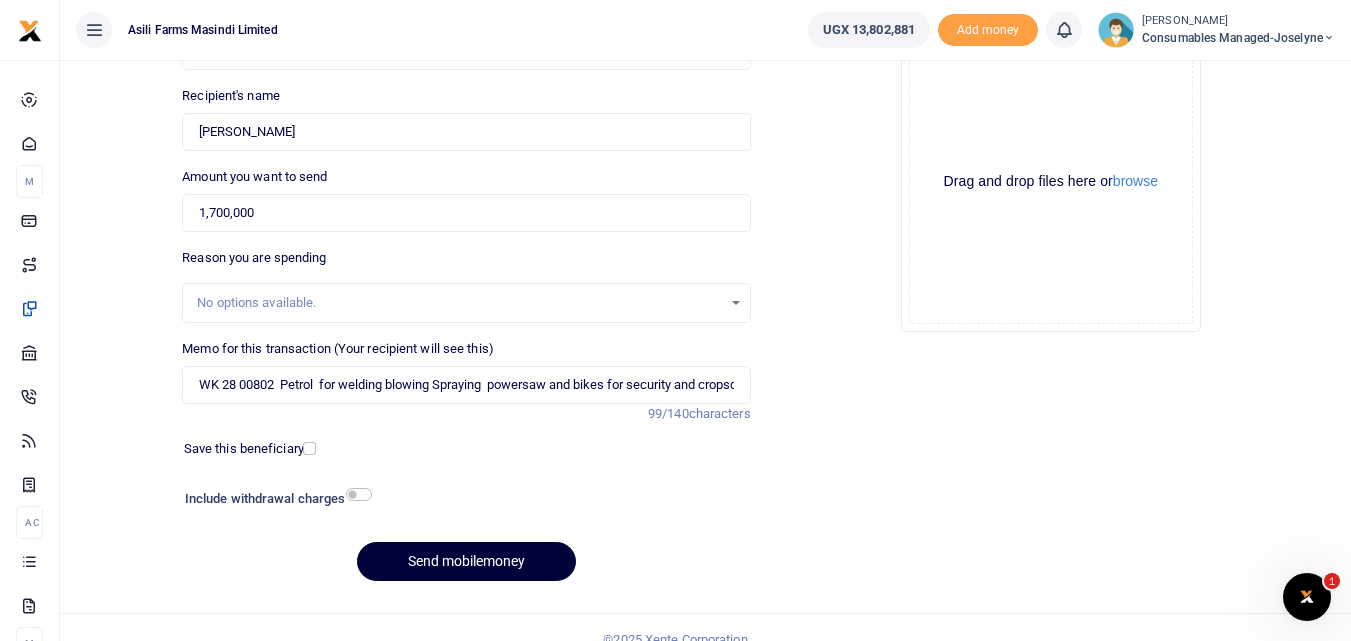 click on "Send mobilemoney" at bounding box center [466, 561] 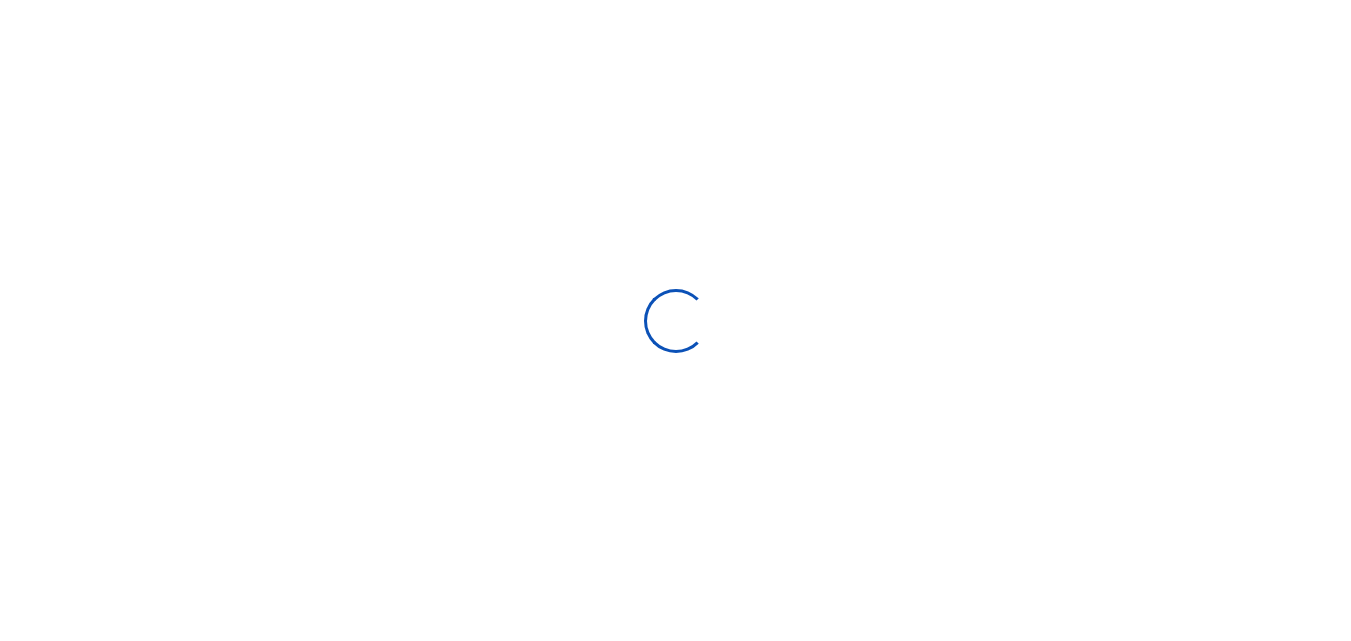 scroll, scrollTop: 201, scrollLeft: 0, axis: vertical 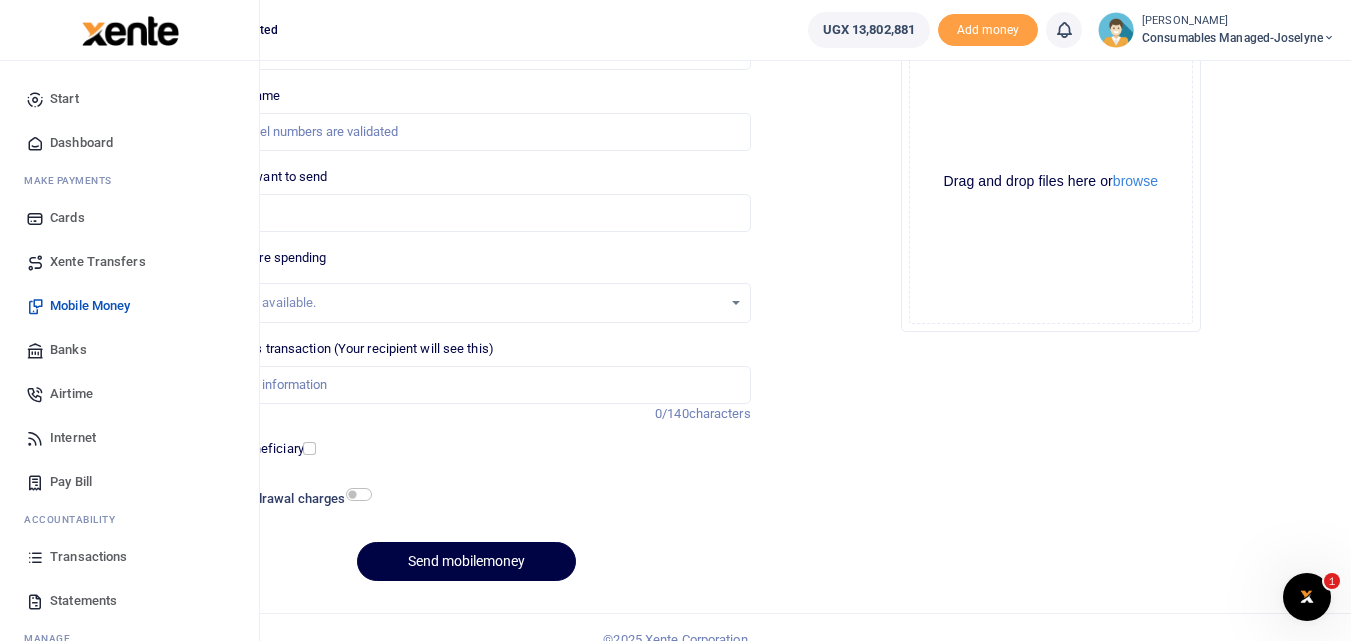 click at bounding box center (35, 557) 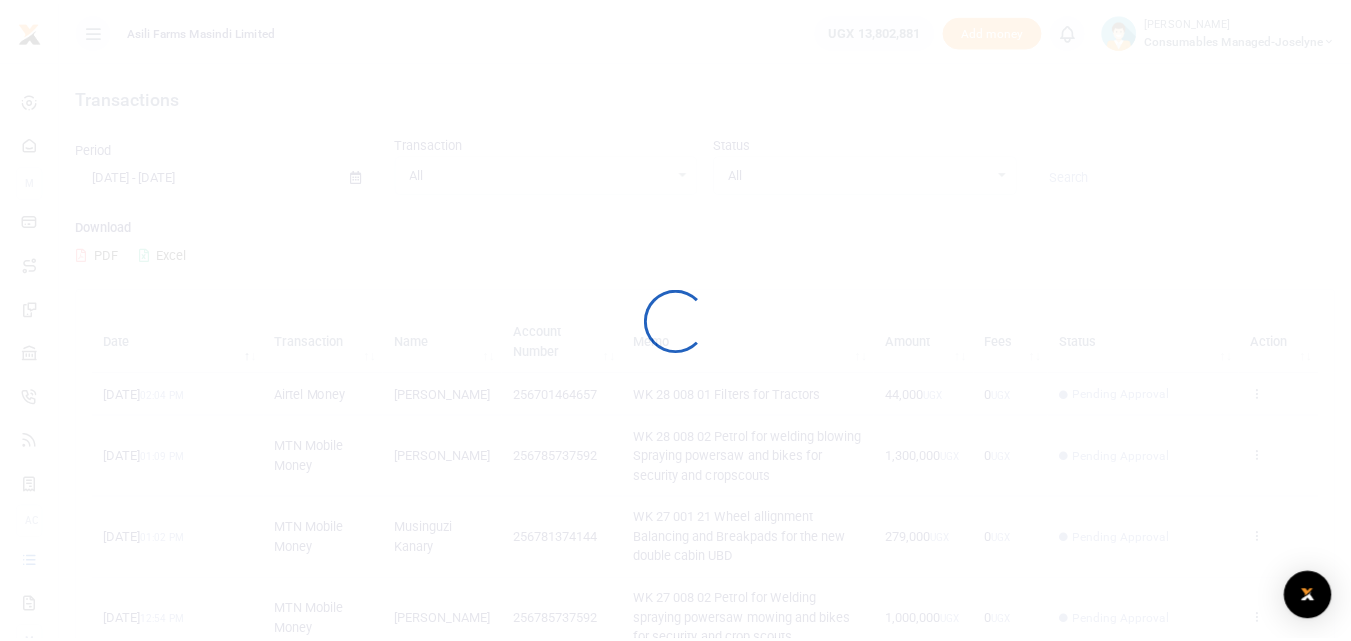 scroll, scrollTop: 0, scrollLeft: 0, axis: both 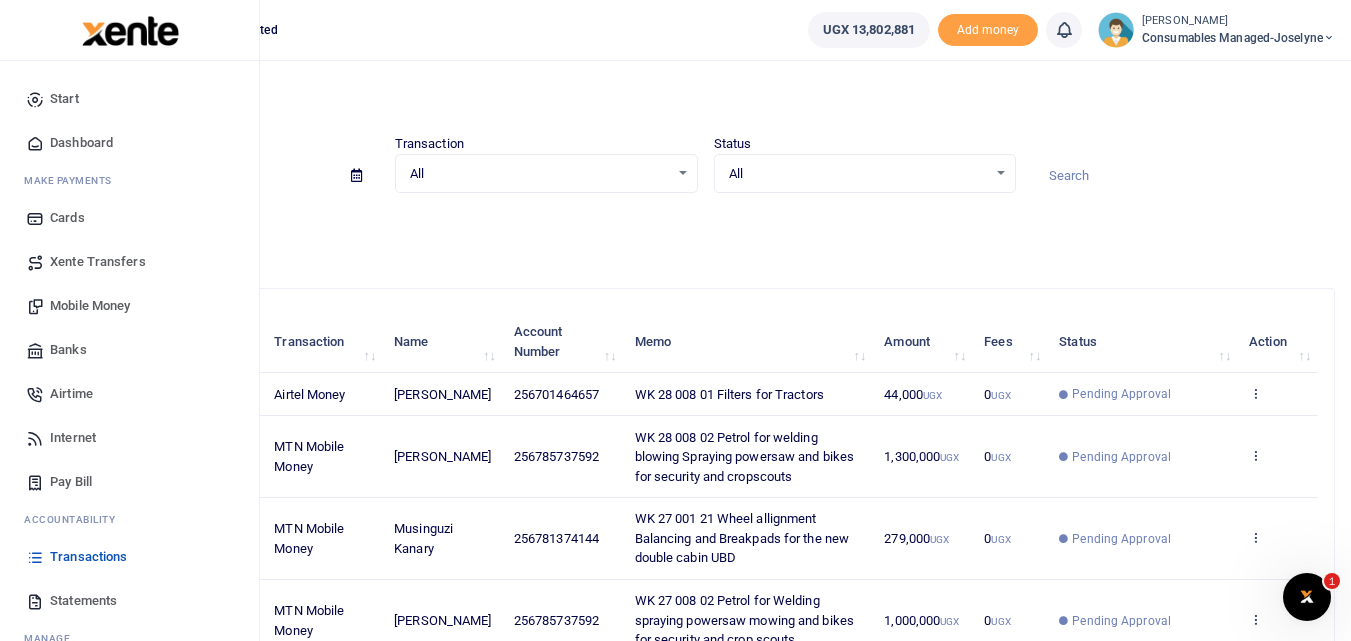 click on "Mobile Money" at bounding box center [90, 306] 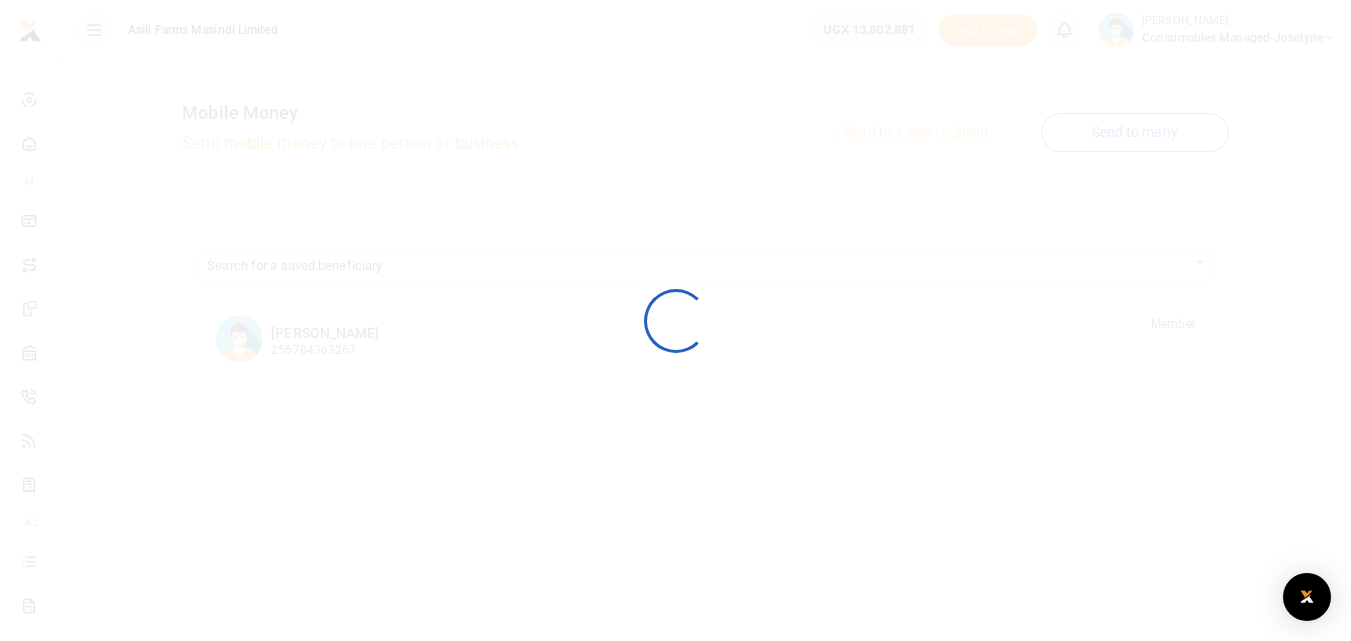 scroll, scrollTop: 0, scrollLeft: 0, axis: both 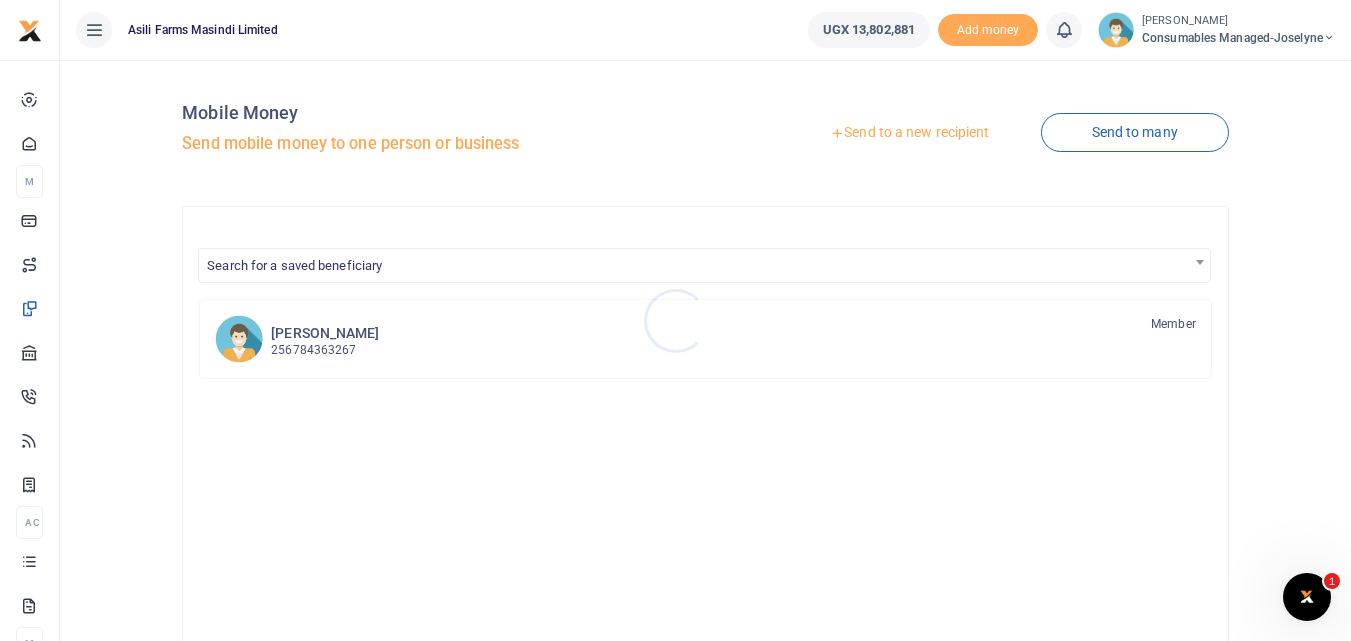 click at bounding box center [675, 320] 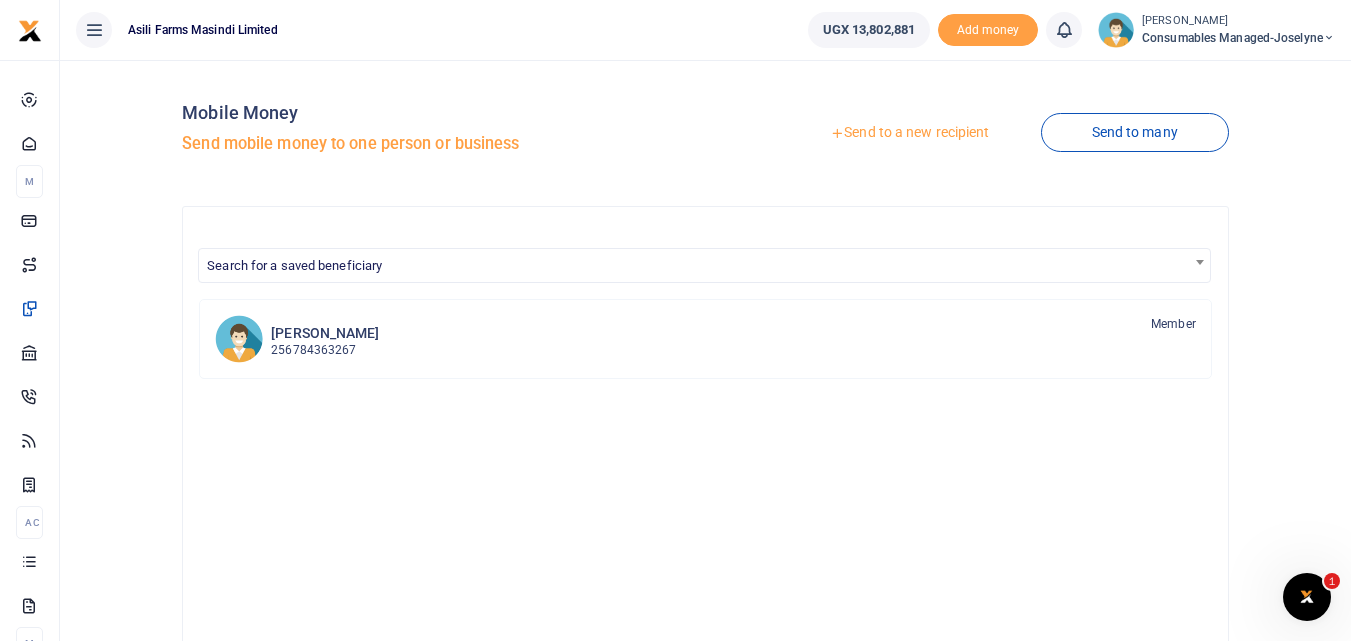 click on "Send to a new recipient" at bounding box center [909, 133] 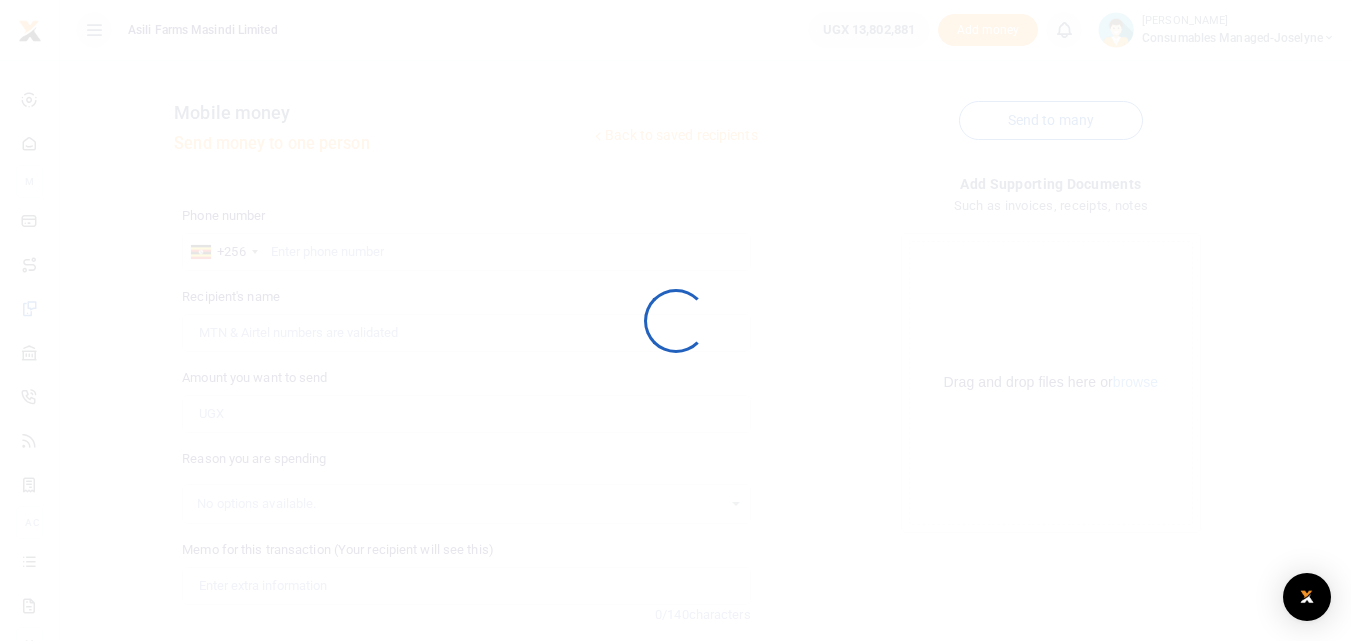 scroll, scrollTop: 0, scrollLeft: 0, axis: both 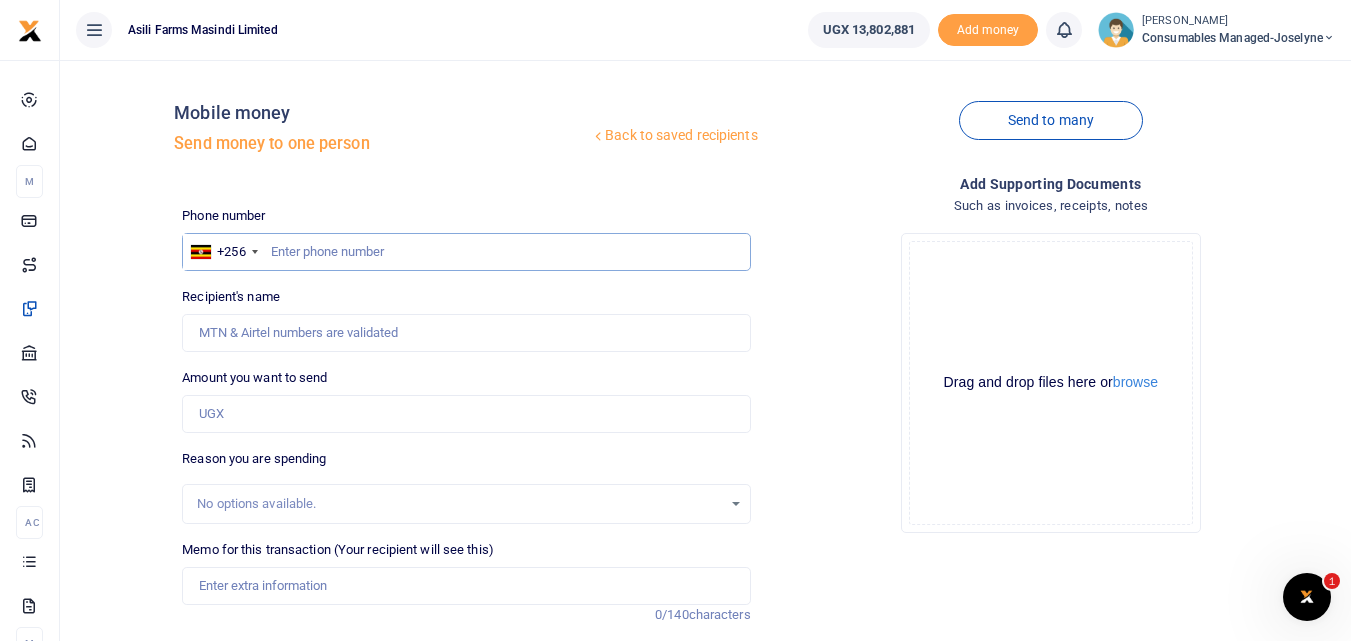 click at bounding box center (466, 252) 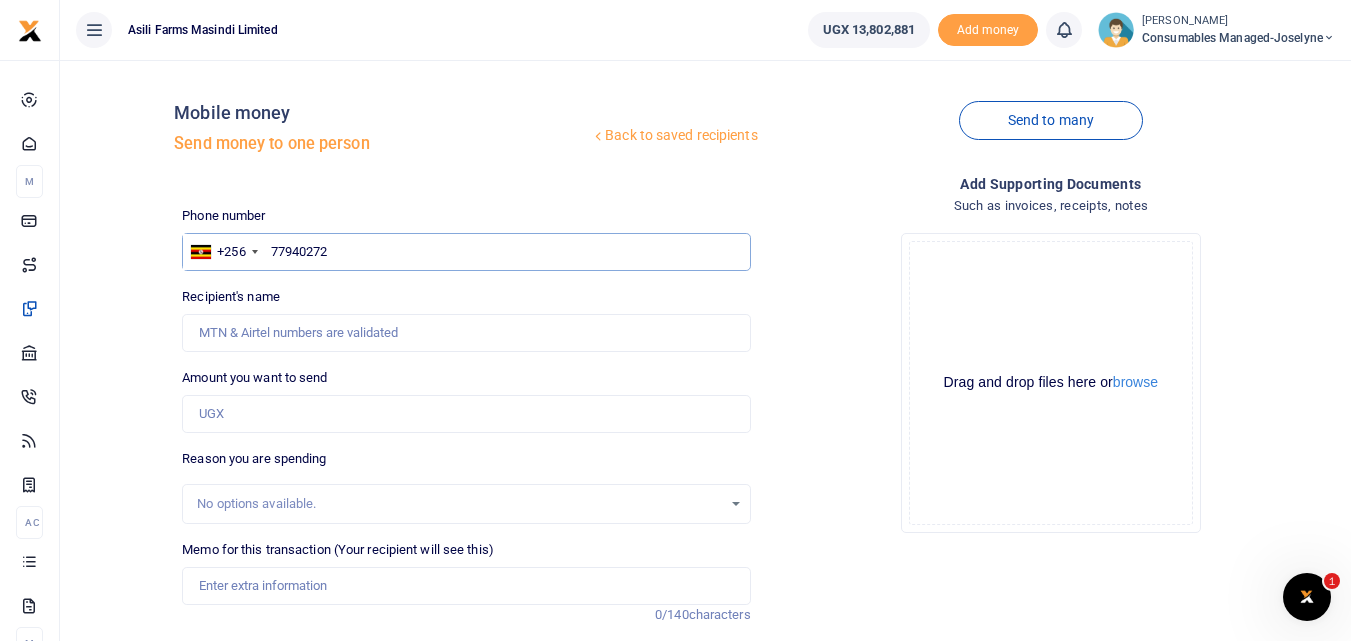 type on "779402729" 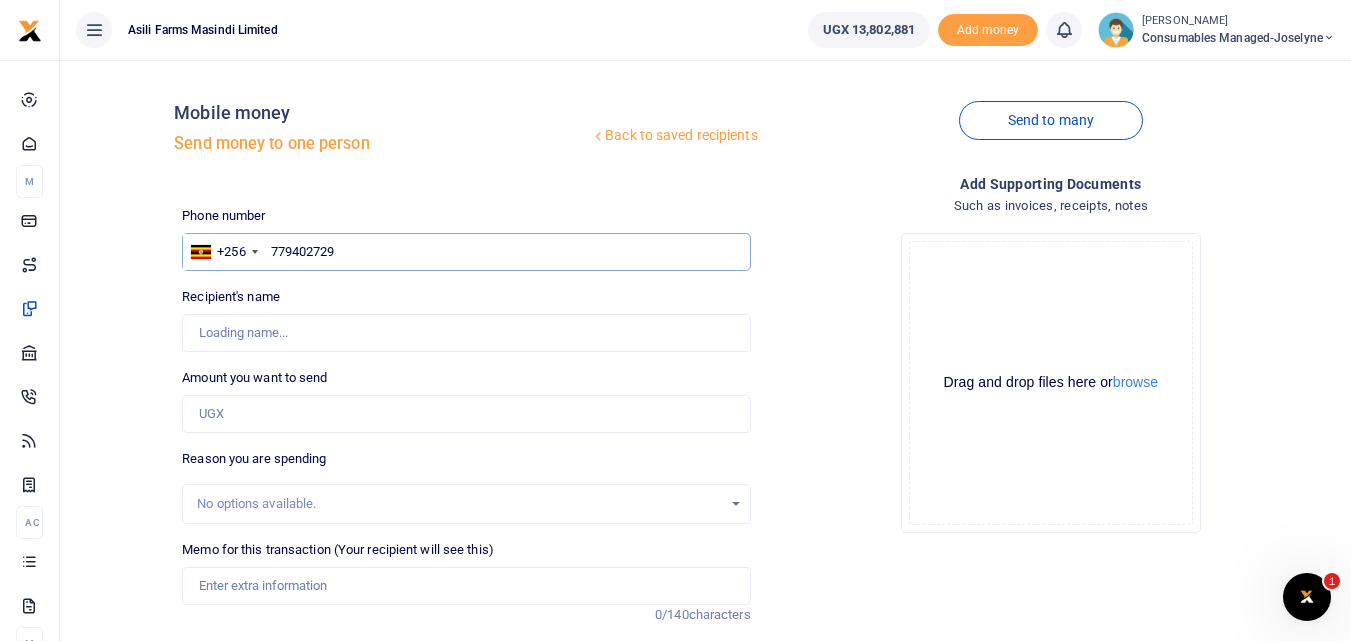 type on "Juliet Auma" 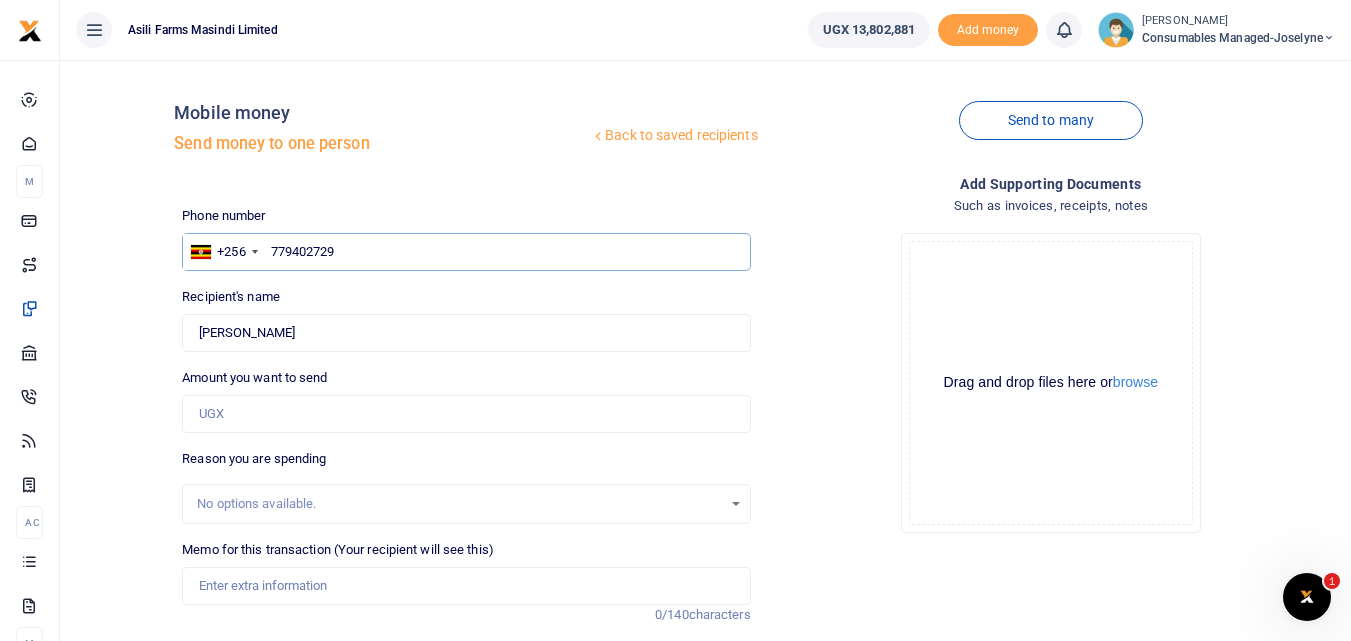 type on "779402729" 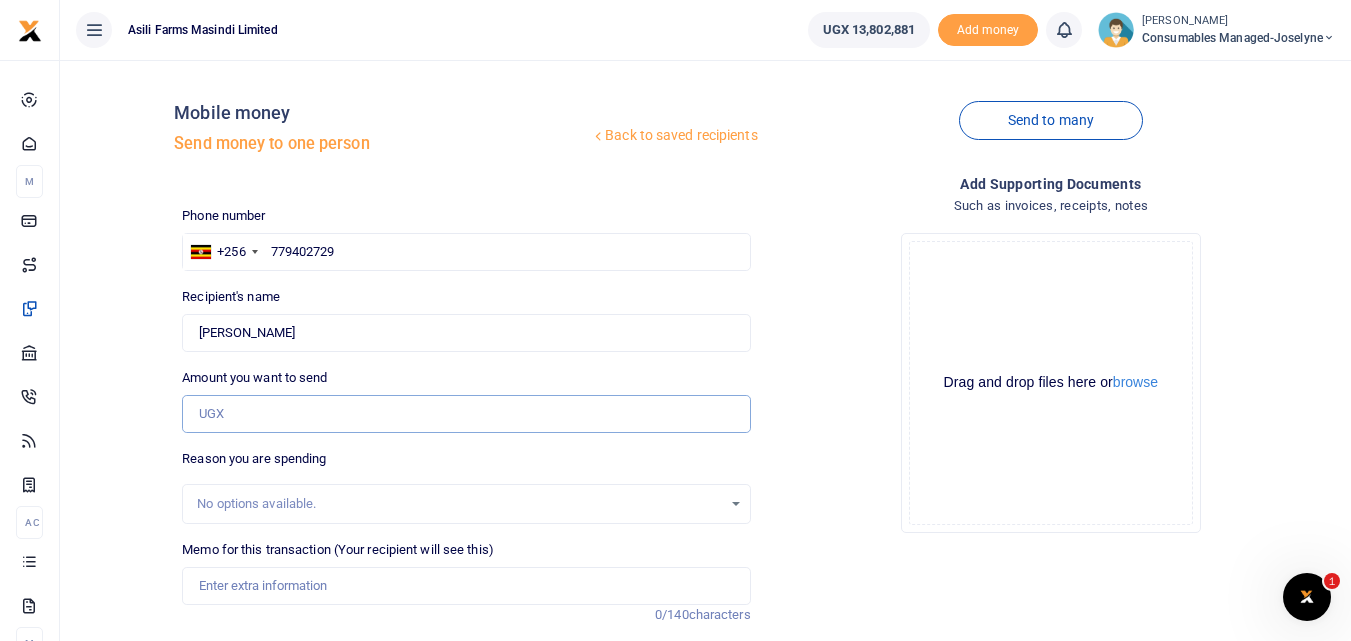 click on "Amount you want to send" at bounding box center [466, 414] 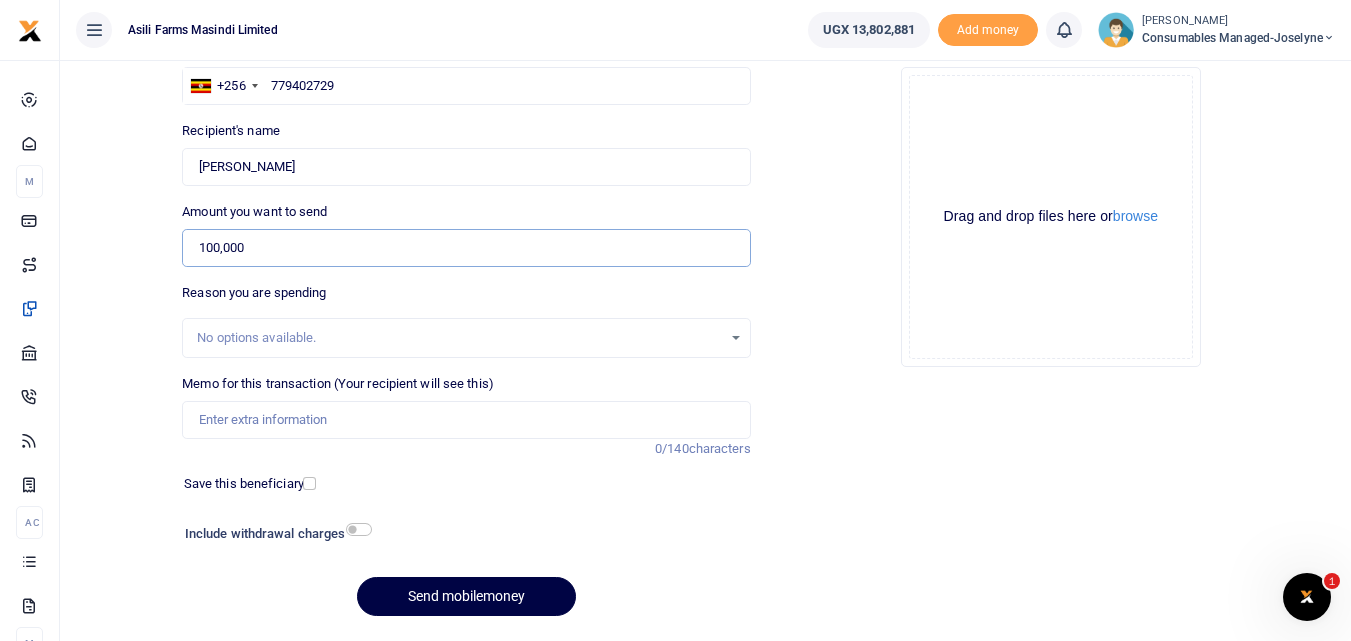 scroll, scrollTop: 193, scrollLeft: 0, axis: vertical 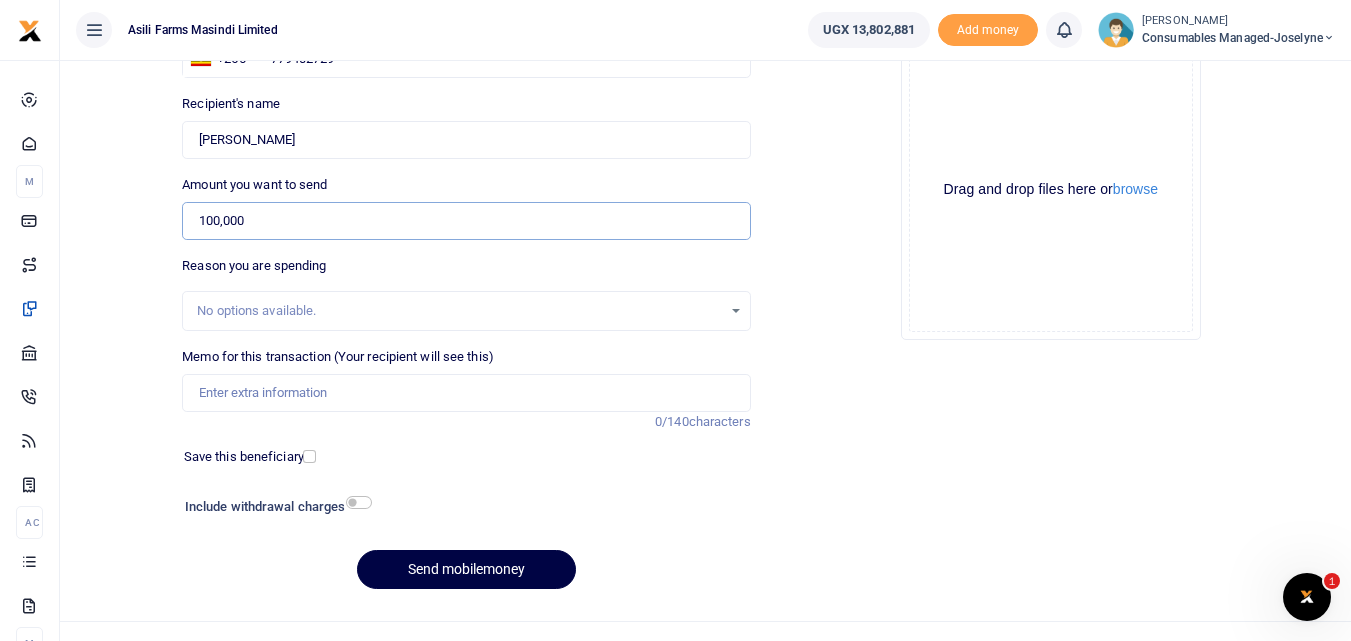 type on "100,000" 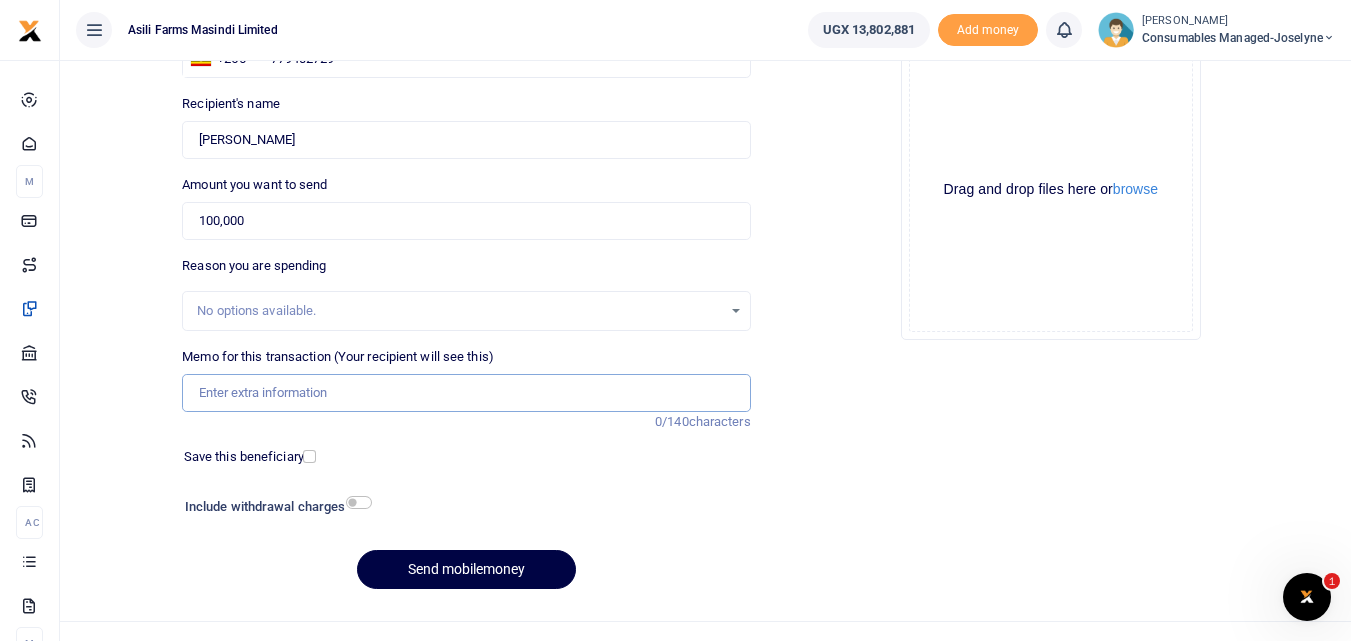 click on "Memo for this transaction (Your recipient will see this)" at bounding box center [466, 393] 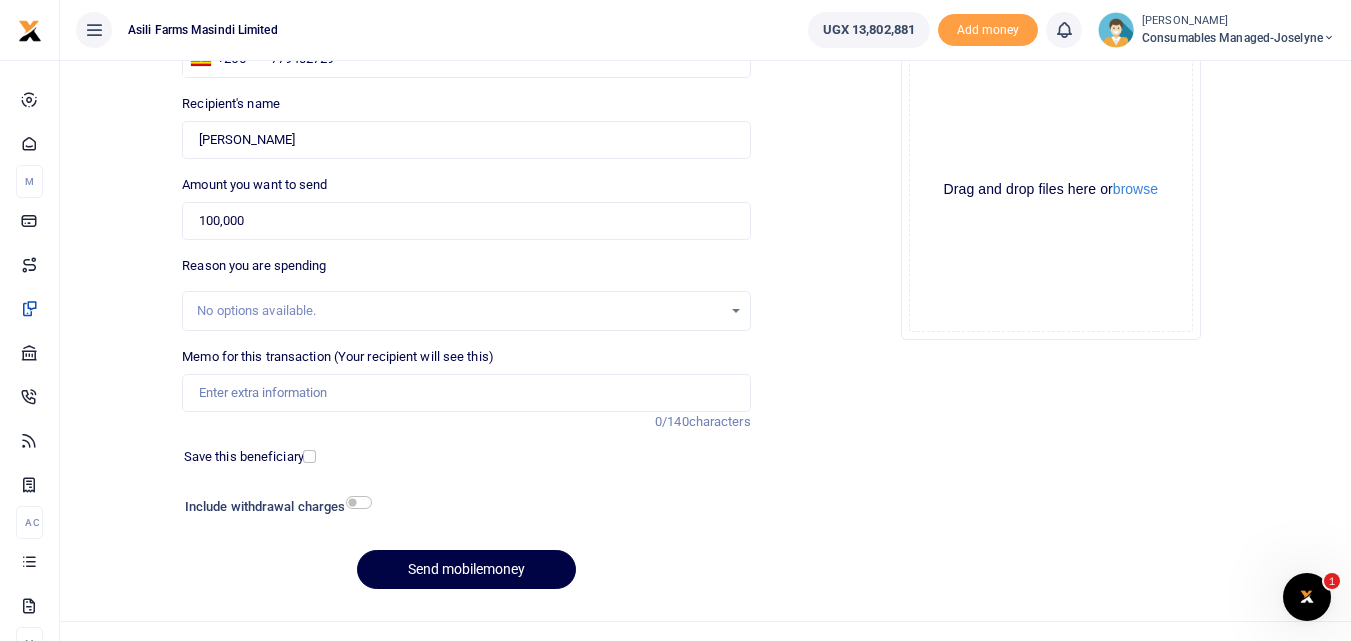 click on "Add supporting Documents
Such as invoices, receipts, notes
Drop your files here Drag and drop files here or  browse Powered by  Uppy" at bounding box center [1051, 293] 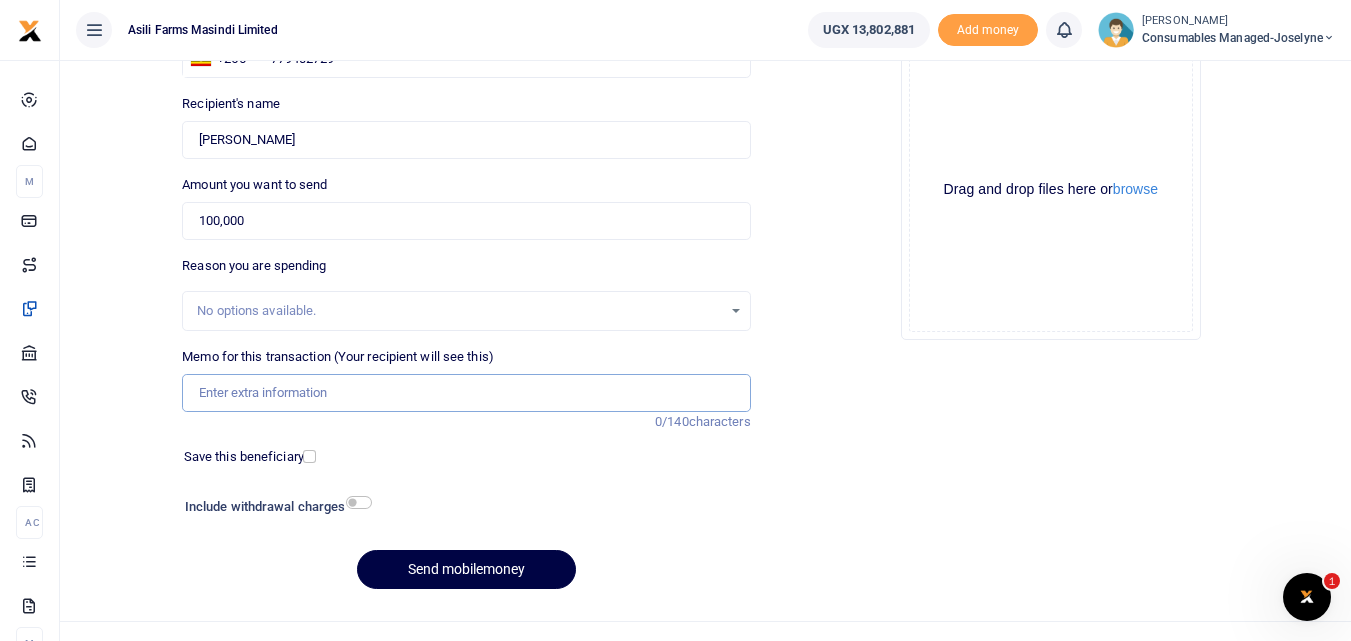 click on "Memo for this transaction (Your recipient will see this)" at bounding box center (466, 393) 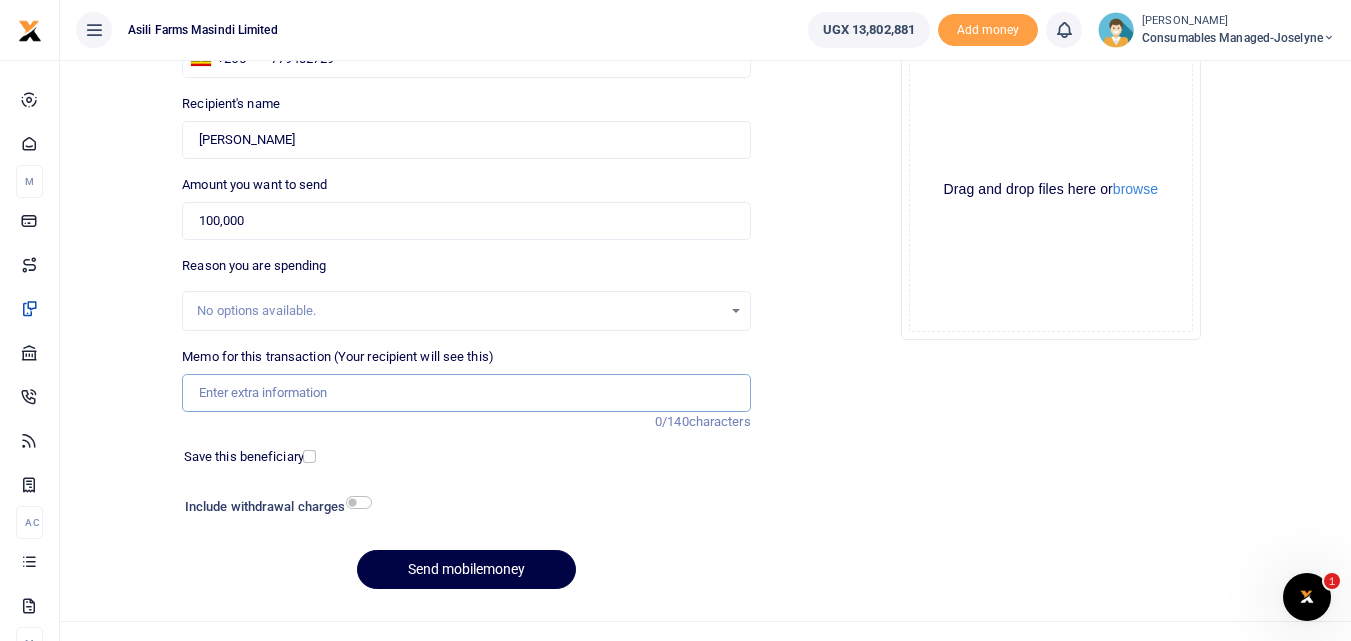 paste on "WK 26 /007 / 03" 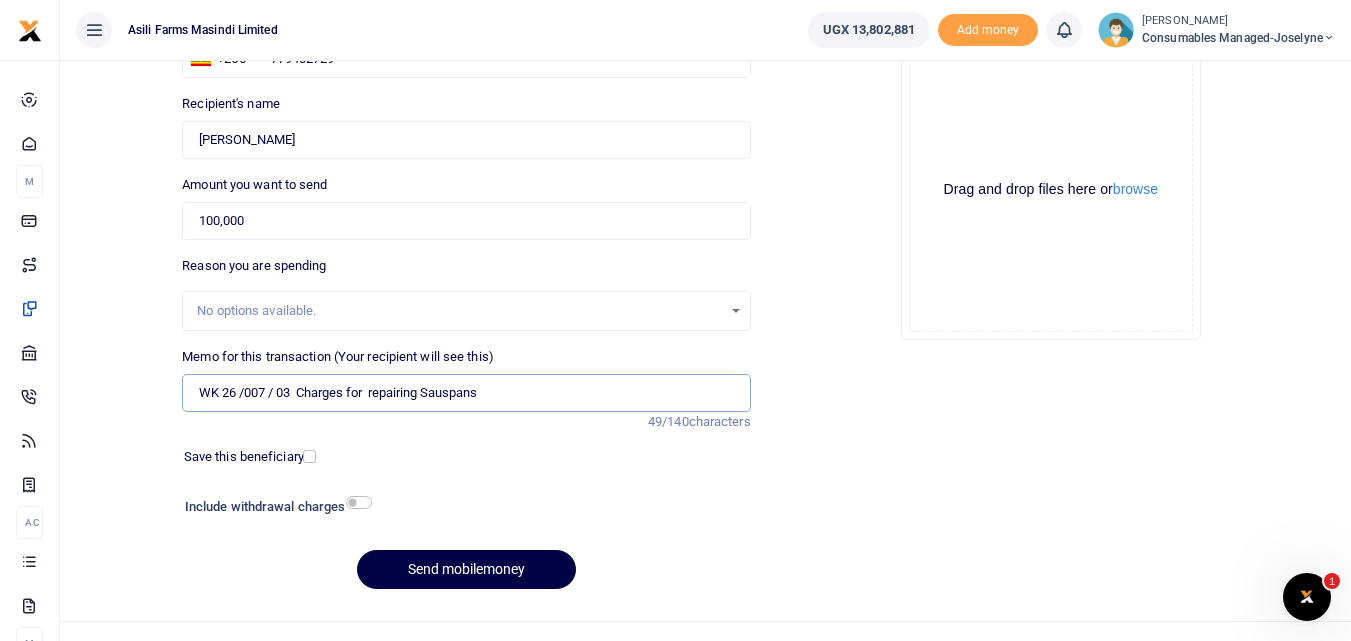 click on "WK 26 /007 / 03  Charges for  repairing Sauspans" at bounding box center (466, 393) 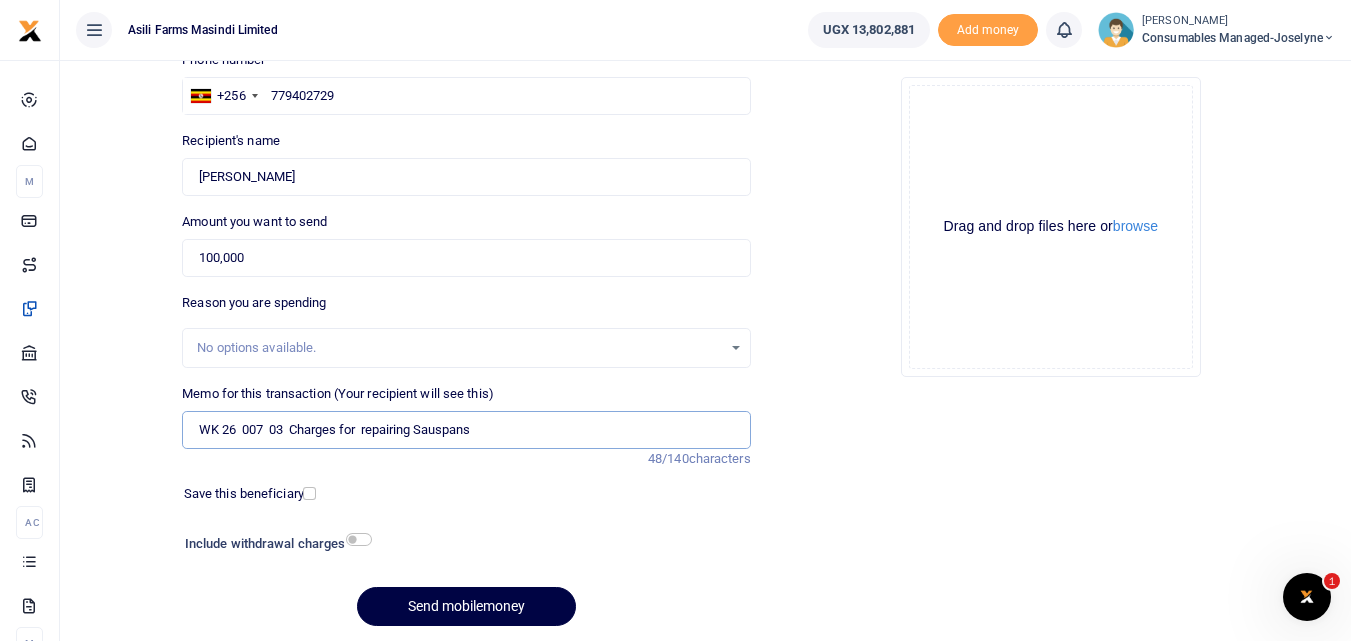 scroll, scrollTop: 225, scrollLeft: 0, axis: vertical 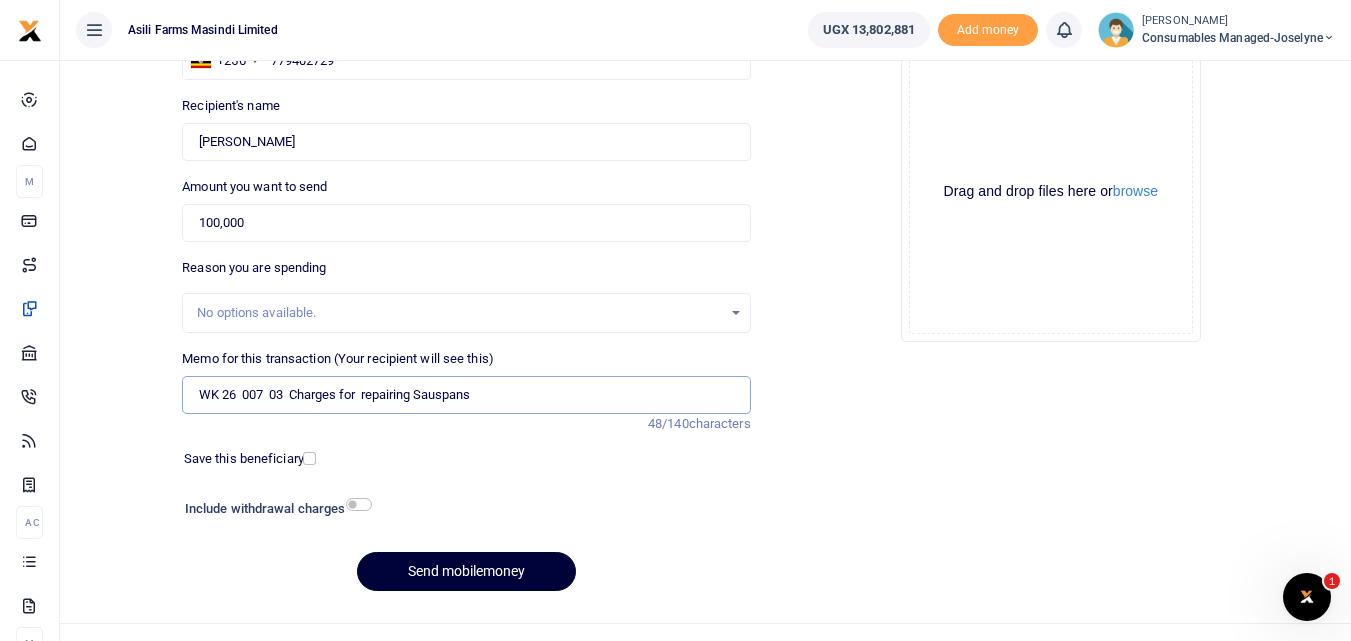 type on "WK 26  007  03  Charges for  repairing Sauspans" 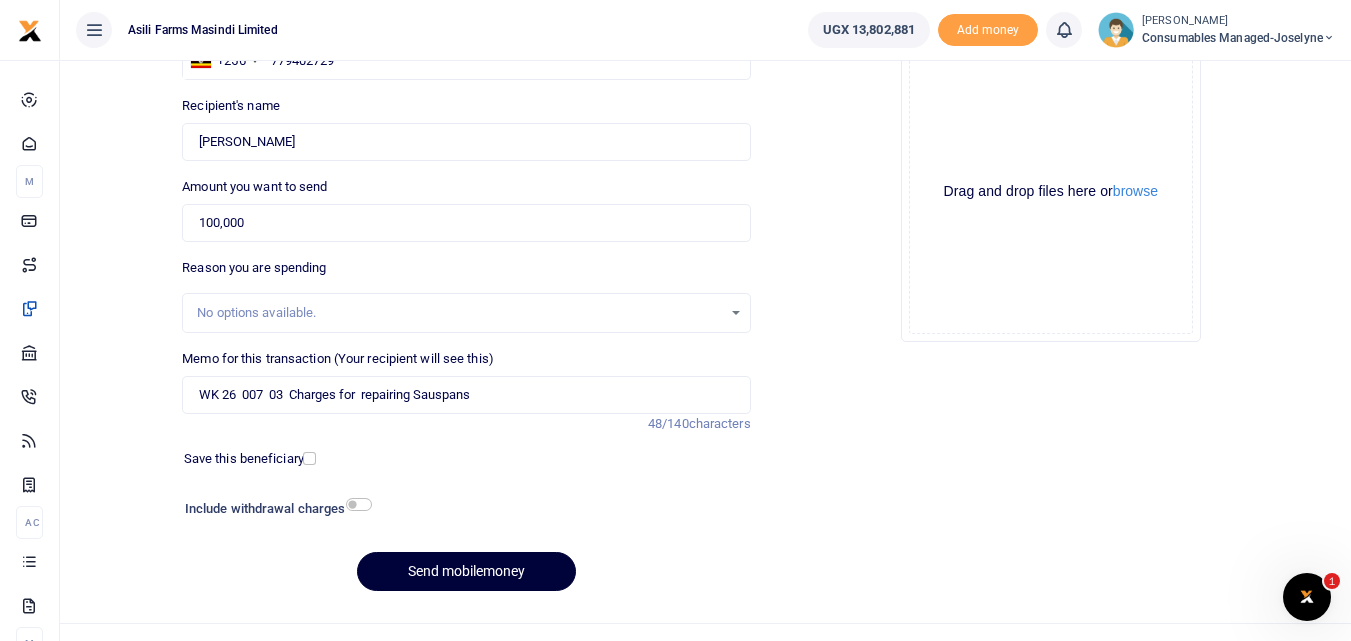 click on "Send mobilemoney" at bounding box center (466, 571) 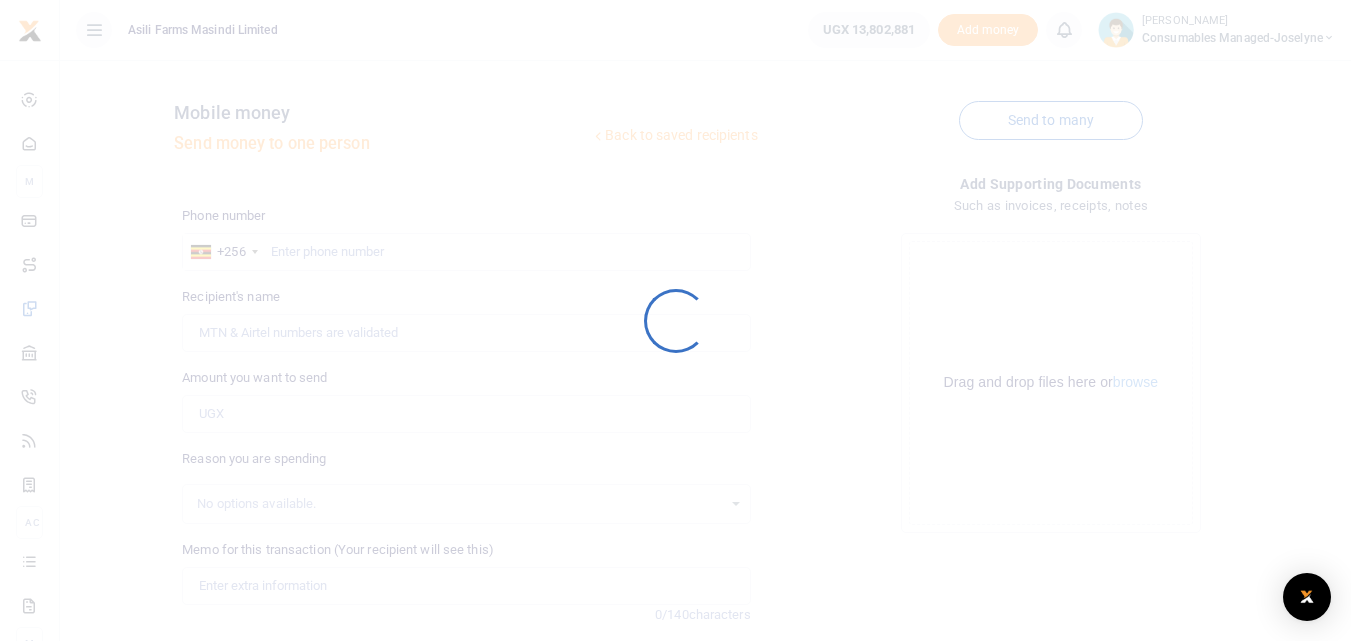 scroll, scrollTop: 191, scrollLeft: 0, axis: vertical 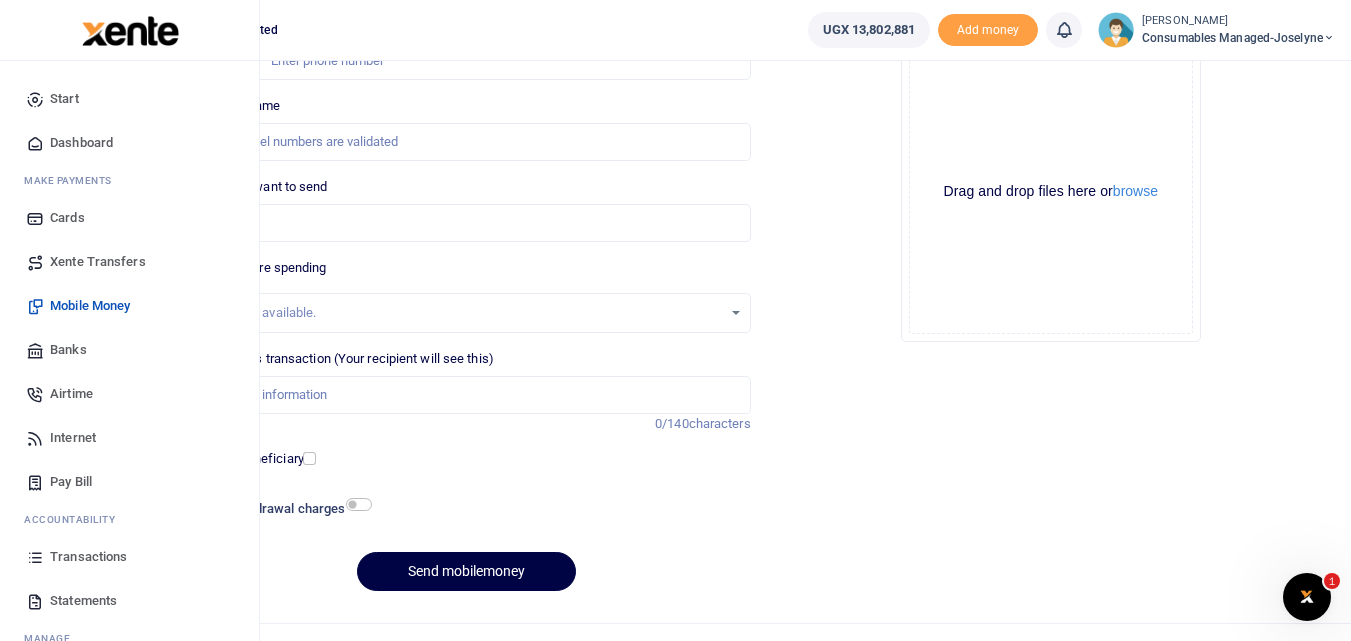 click at bounding box center (35, 557) 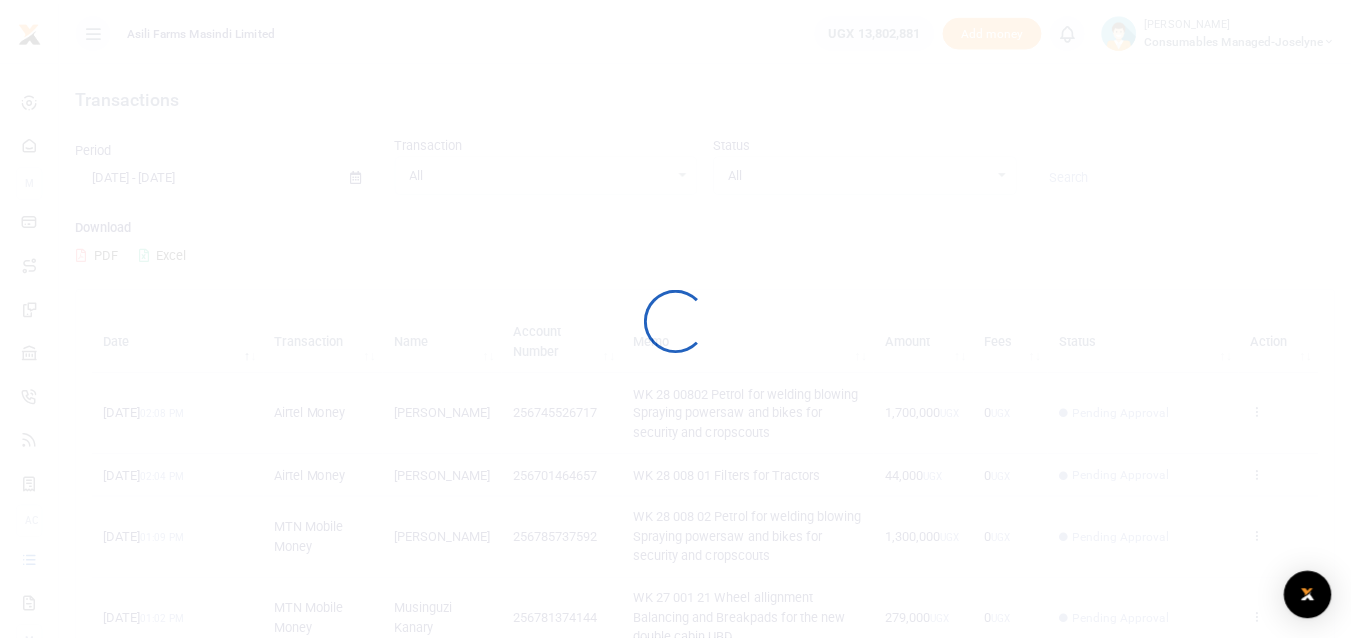 scroll, scrollTop: 0, scrollLeft: 0, axis: both 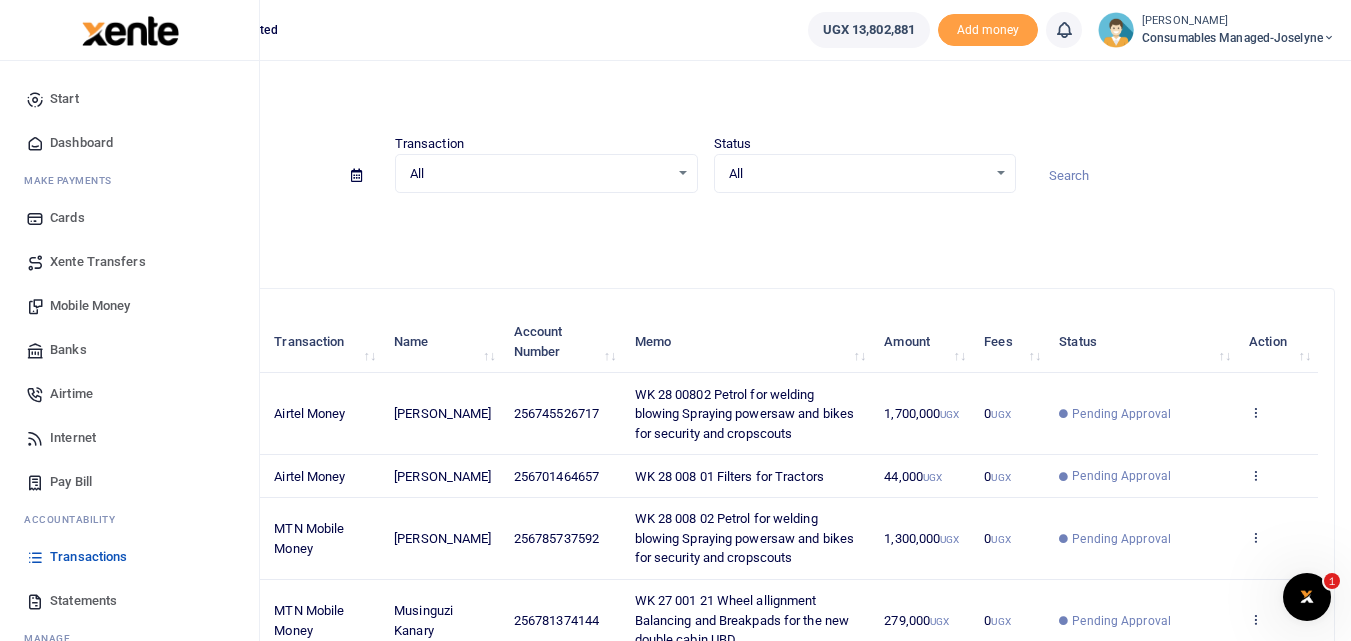 click at bounding box center [35, 557] 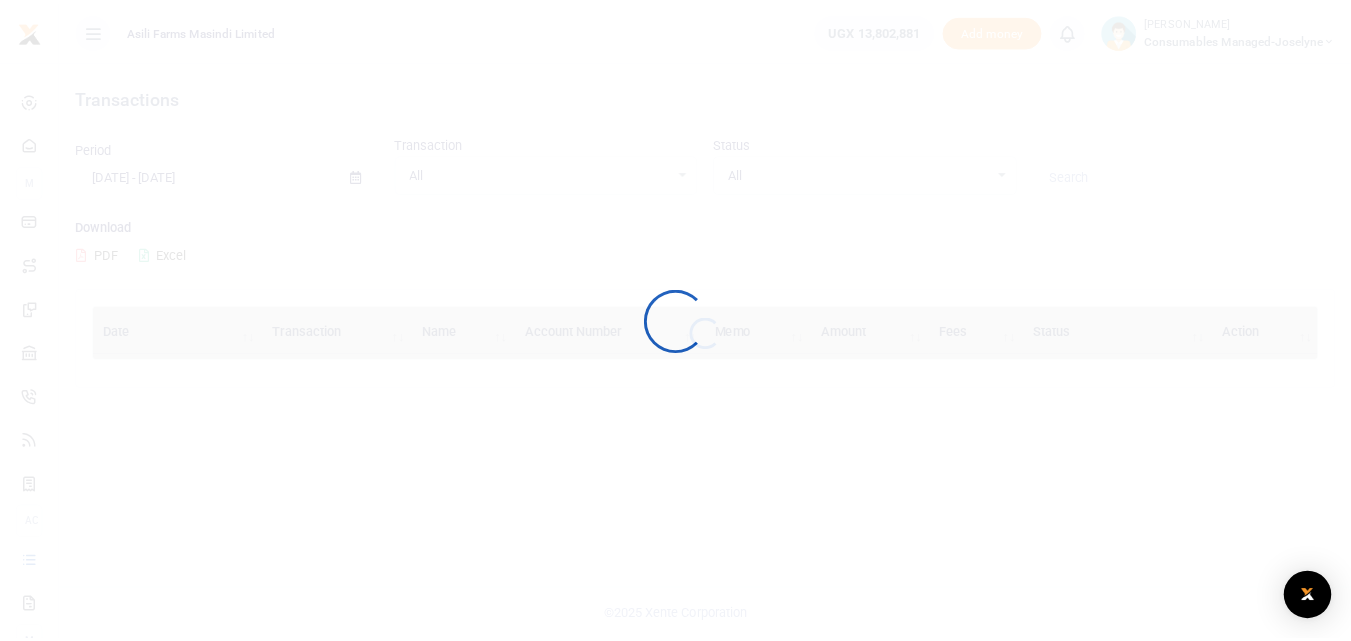 scroll, scrollTop: 0, scrollLeft: 0, axis: both 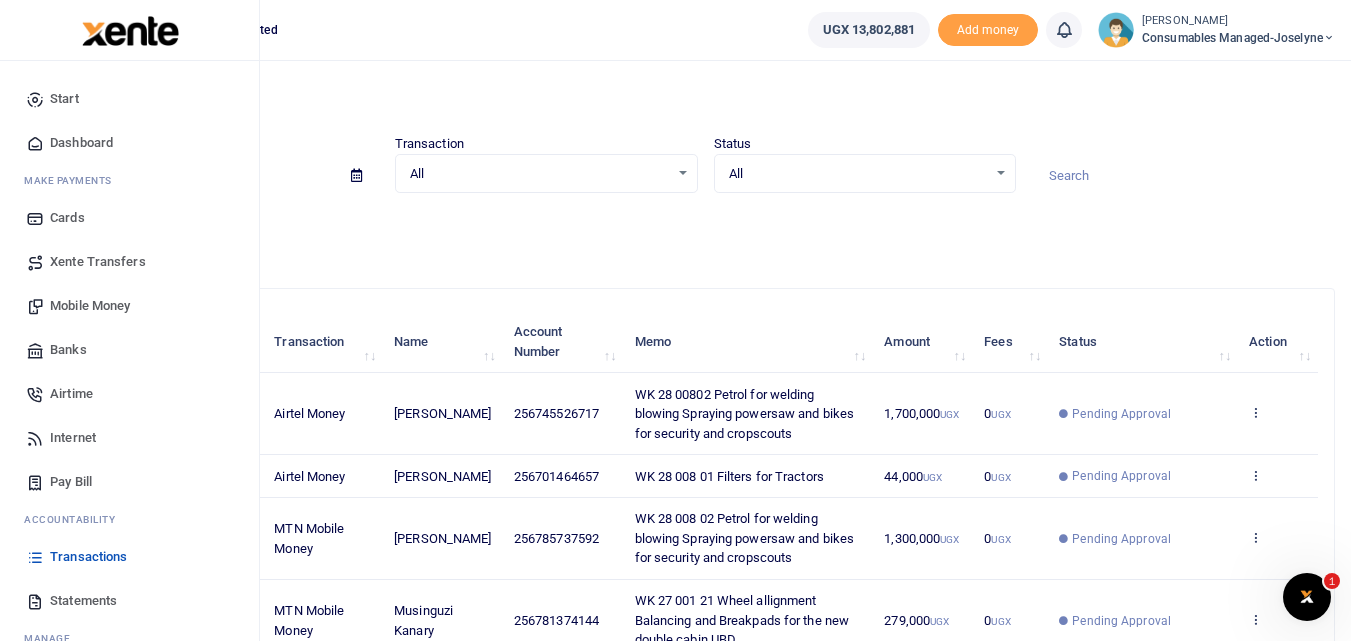 click on "Mobile Money" at bounding box center (90, 306) 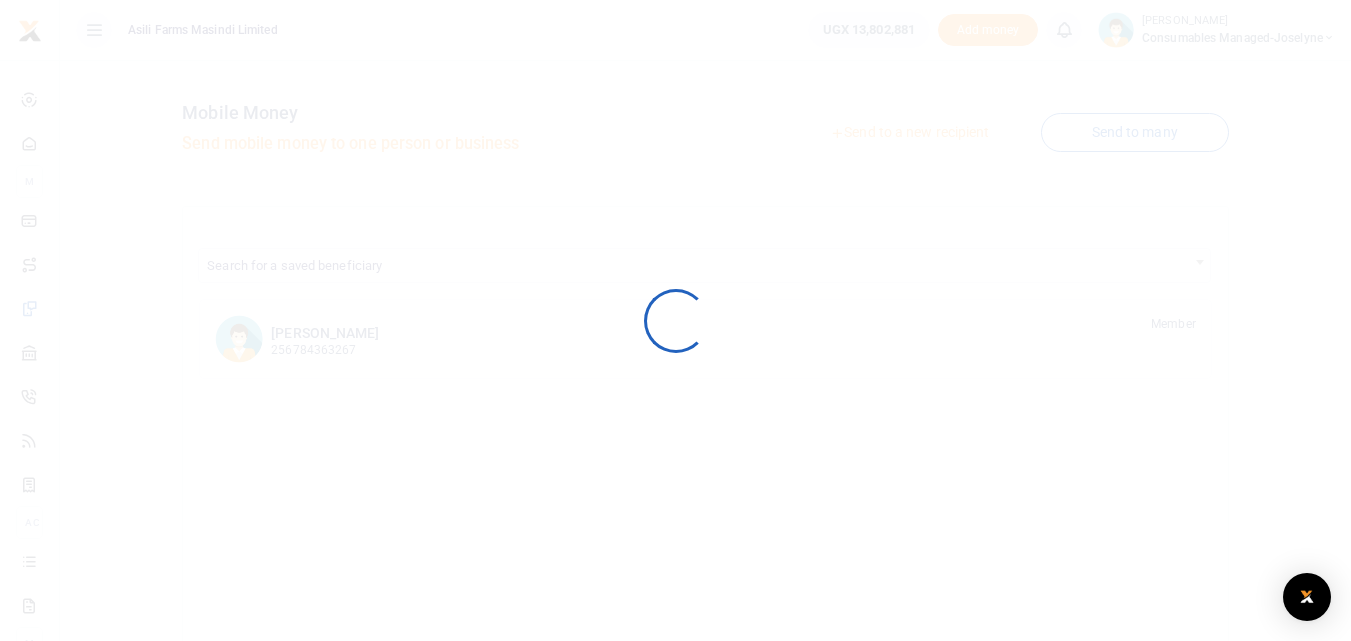 scroll, scrollTop: 0, scrollLeft: 0, axis: both 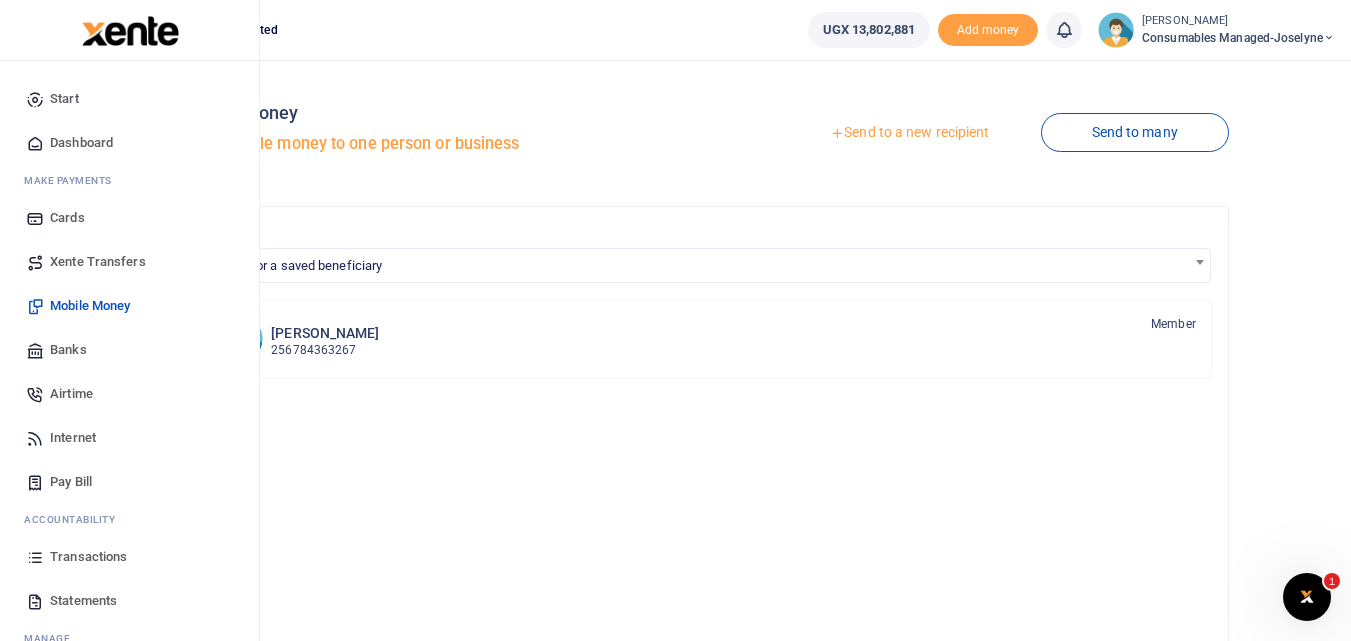 click at bounding box center (35, 557) 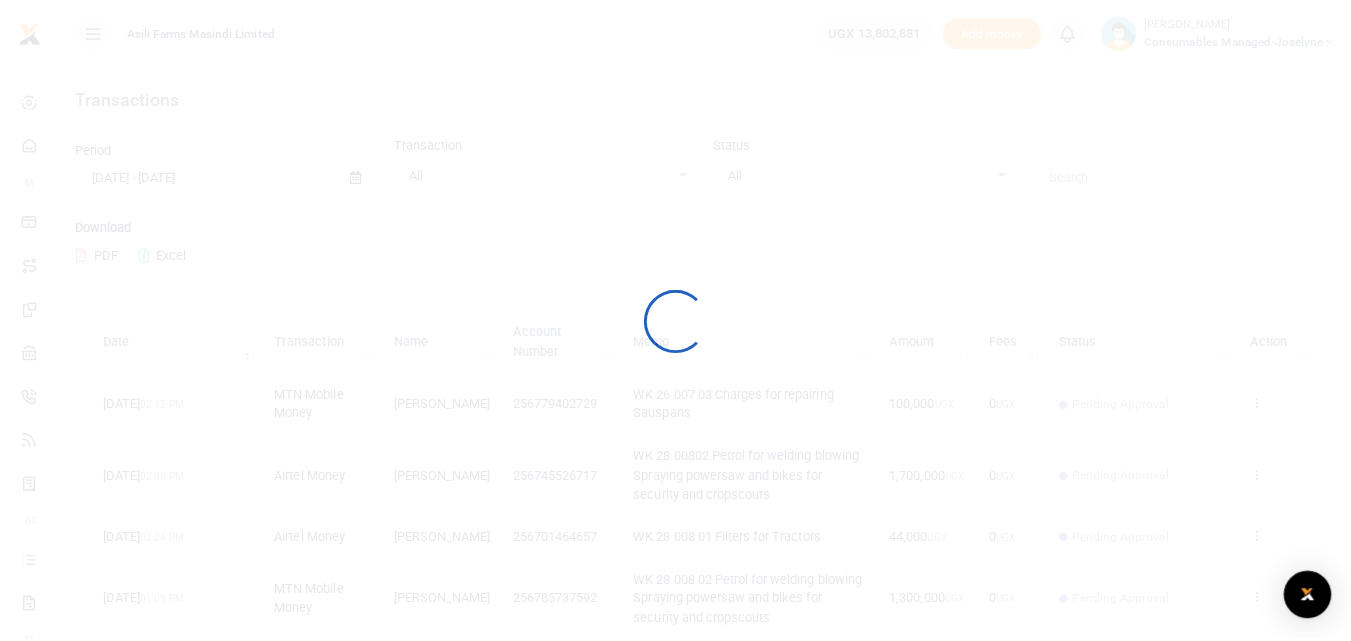scroll, scrollTop: 0, scrollLeft: 0, axis: both 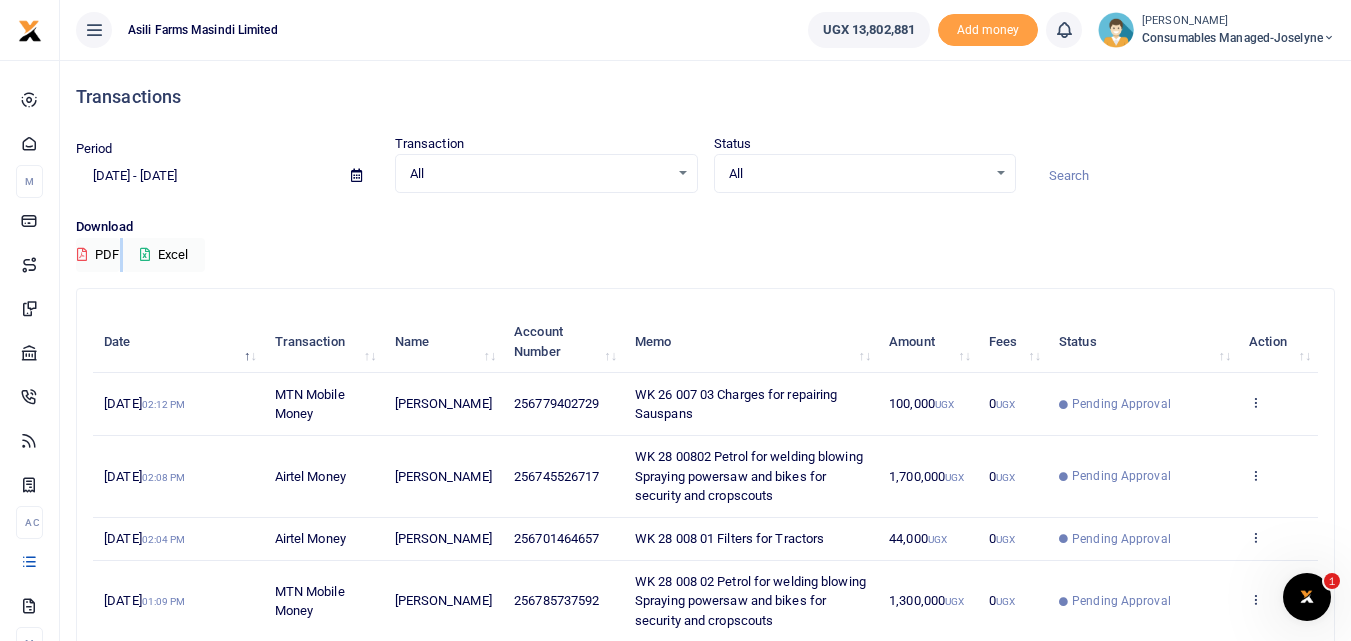 drag, startPoint x: 1350, startPoint y: 222, endPoint x: 1358, endPoint y: 274, distance: 52.611786 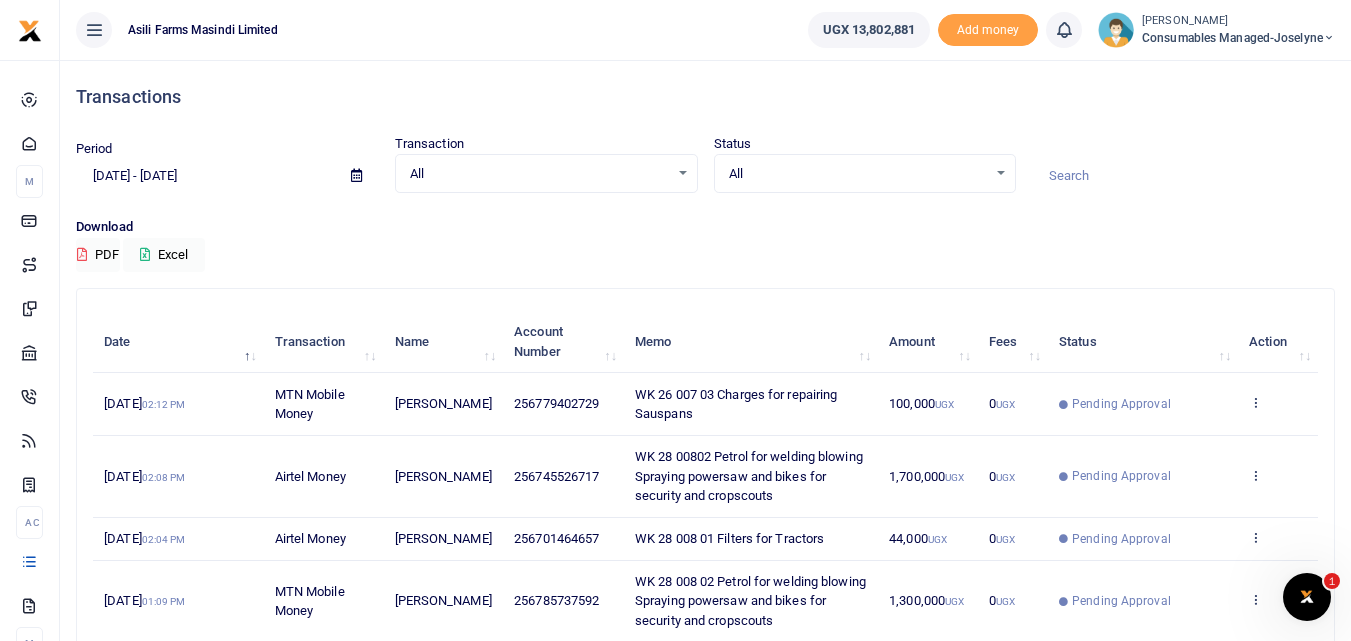 click on "Period
06/11/2025 - 07/10/2025
Transaction
All Select an option...
All
Airtime
Internet
Utilities
Invoices
Mobile Money Payout
Deposits/Topup
Card creation
Taxes
Bank to Bank Transfer
Status
All Select an option...
All
Processing
Successful
Pending Declined Failed" at bounding box center (705, 175) 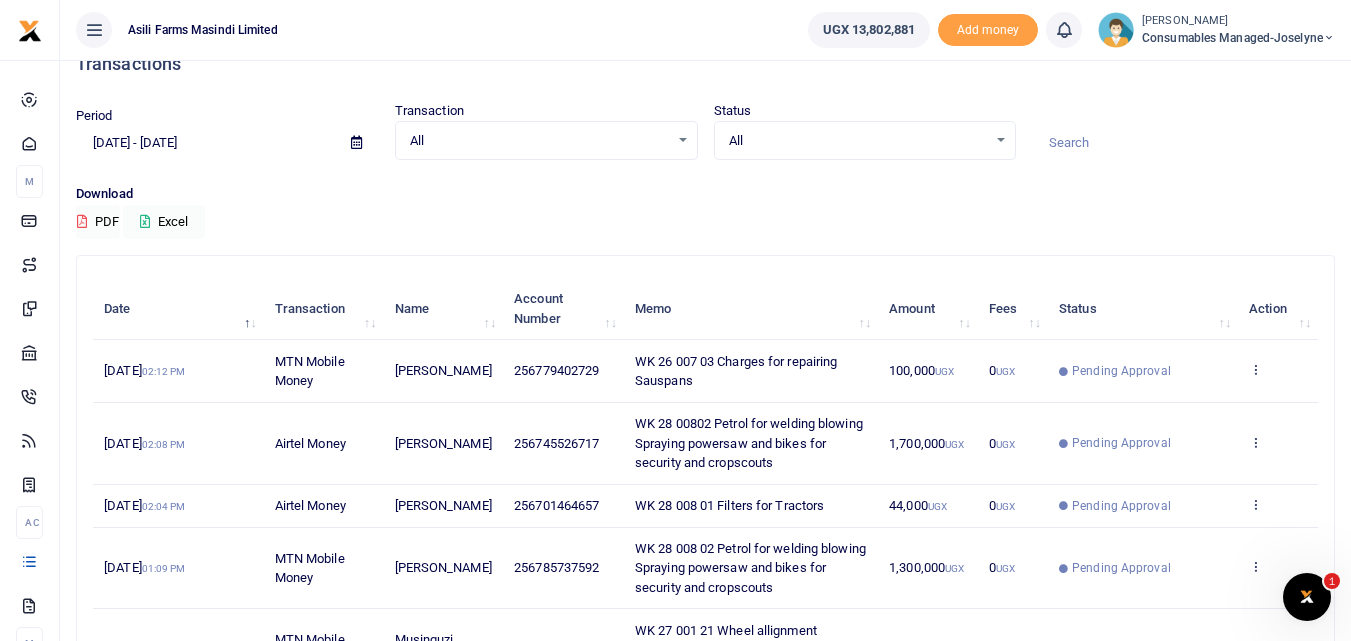 scroll, scrollTop: 31, scrollLeft: 0, axis: vertical 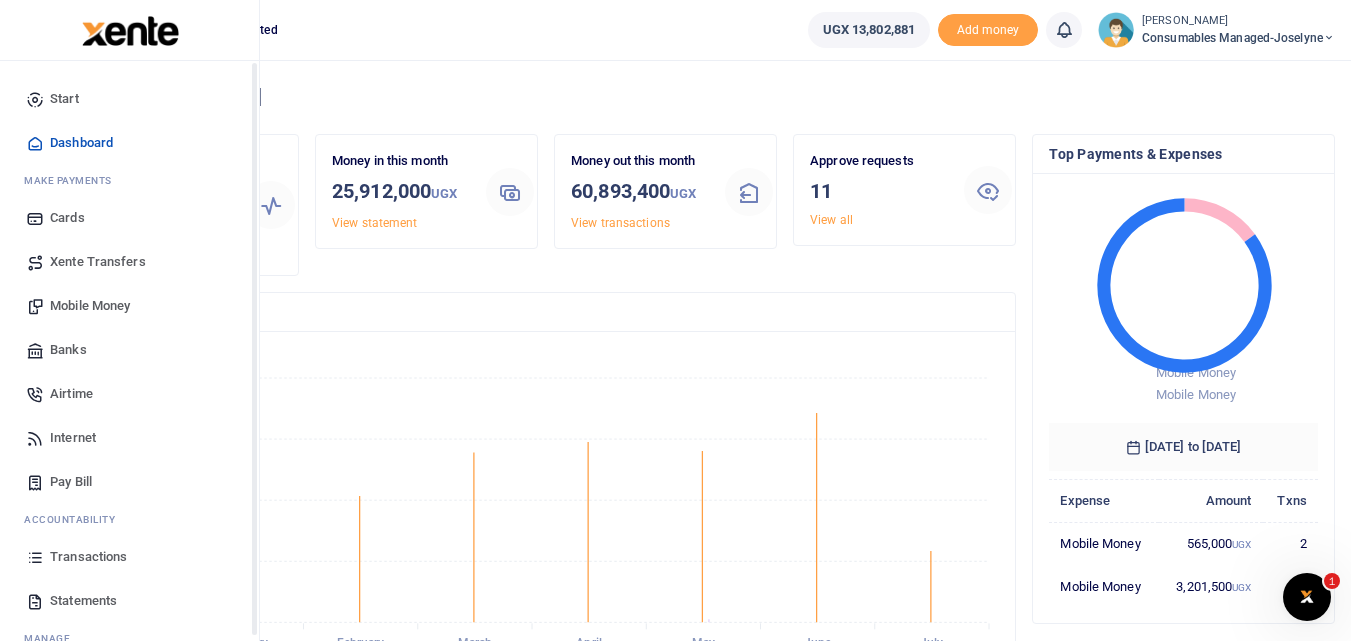 click at bounding box center [35, 557] 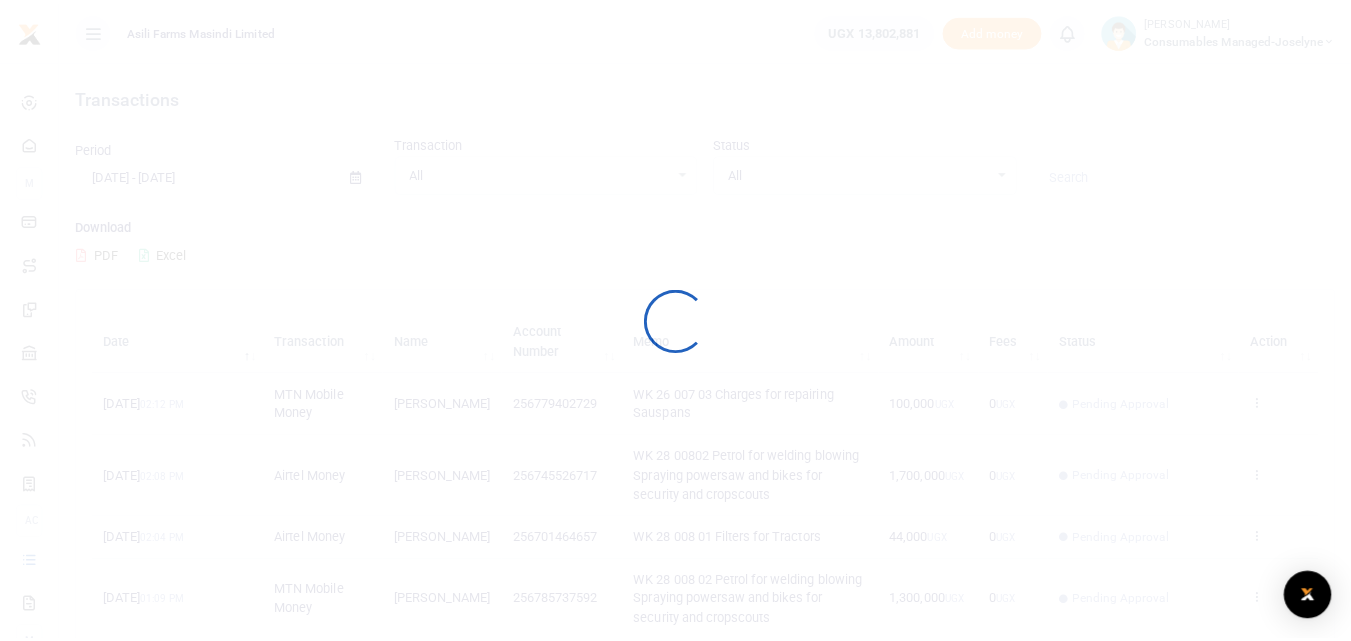 scroll, scrollTop: 0, scrollLeft: 0, axis: both 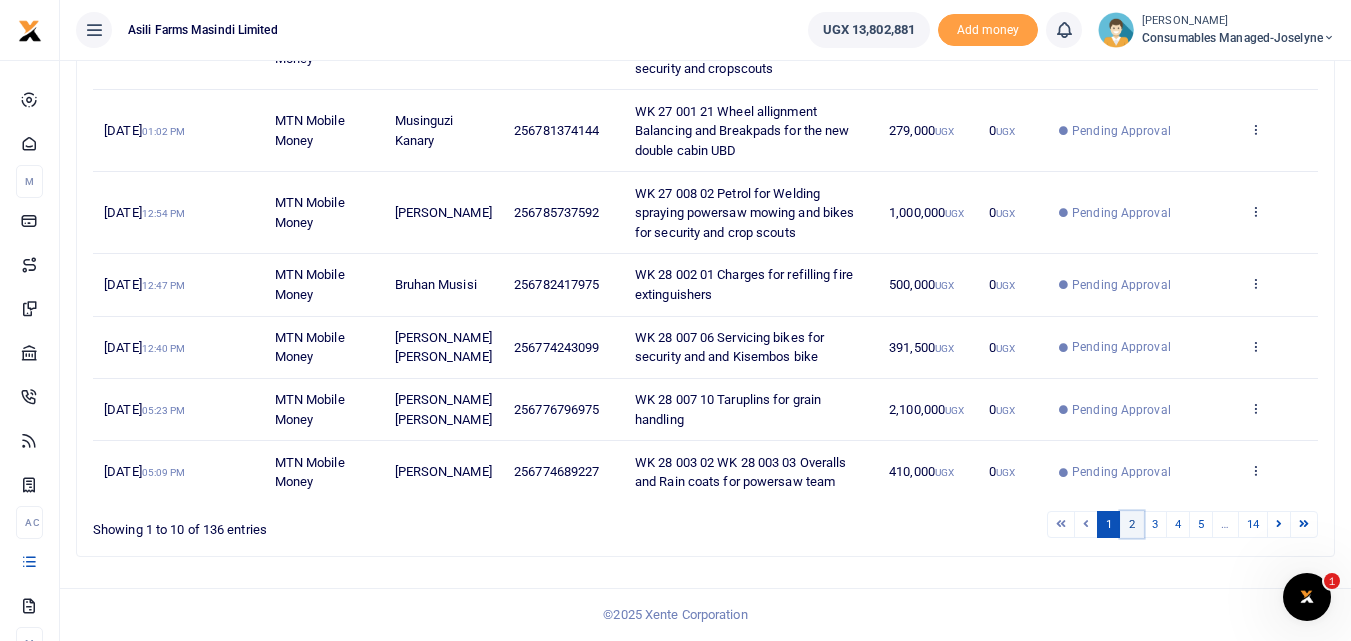 click on "2" at bounding box center [1132, 524] 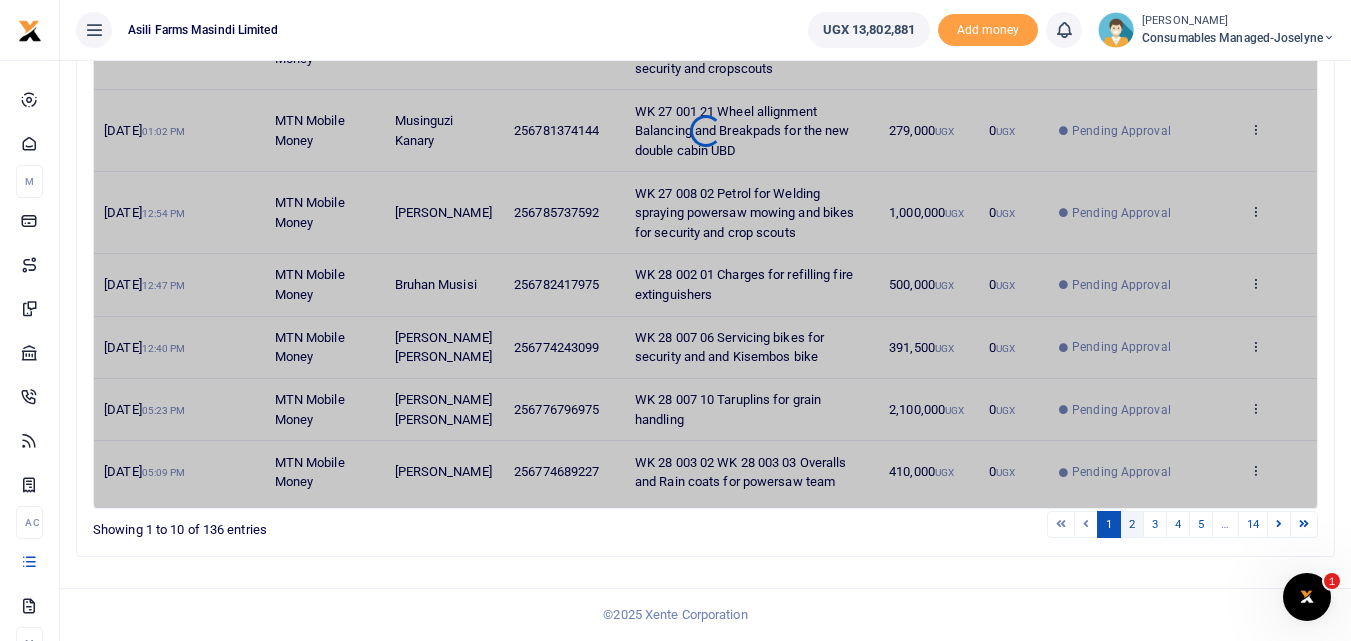 scroll, scrollTop: 532, scrollLeft: 0, axis: vertical 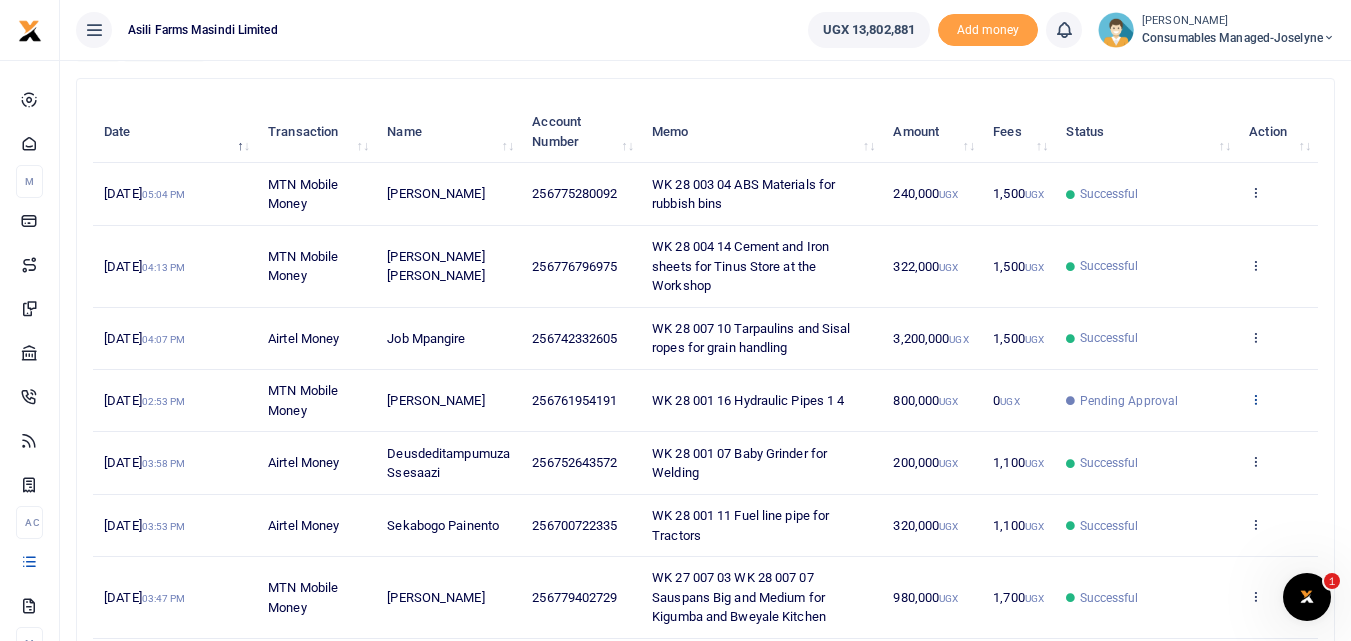 click at bounding box center (1255, 399) 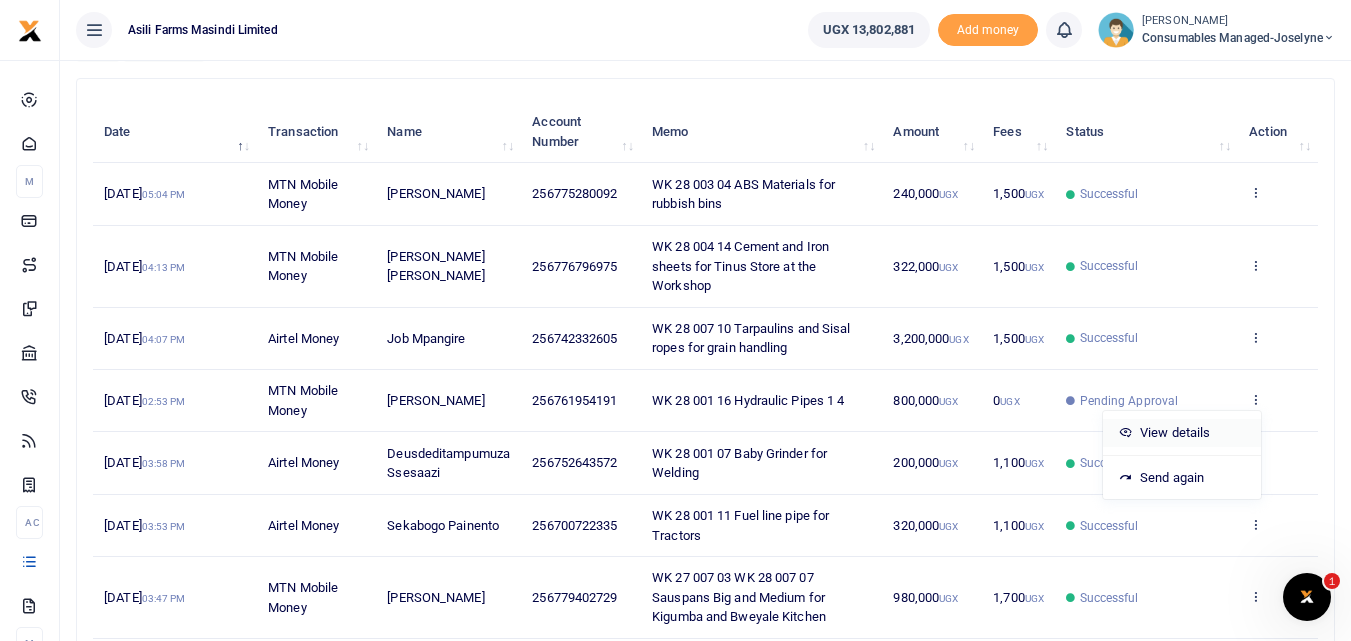 click on "View details" at bounding box center (1182, 433) 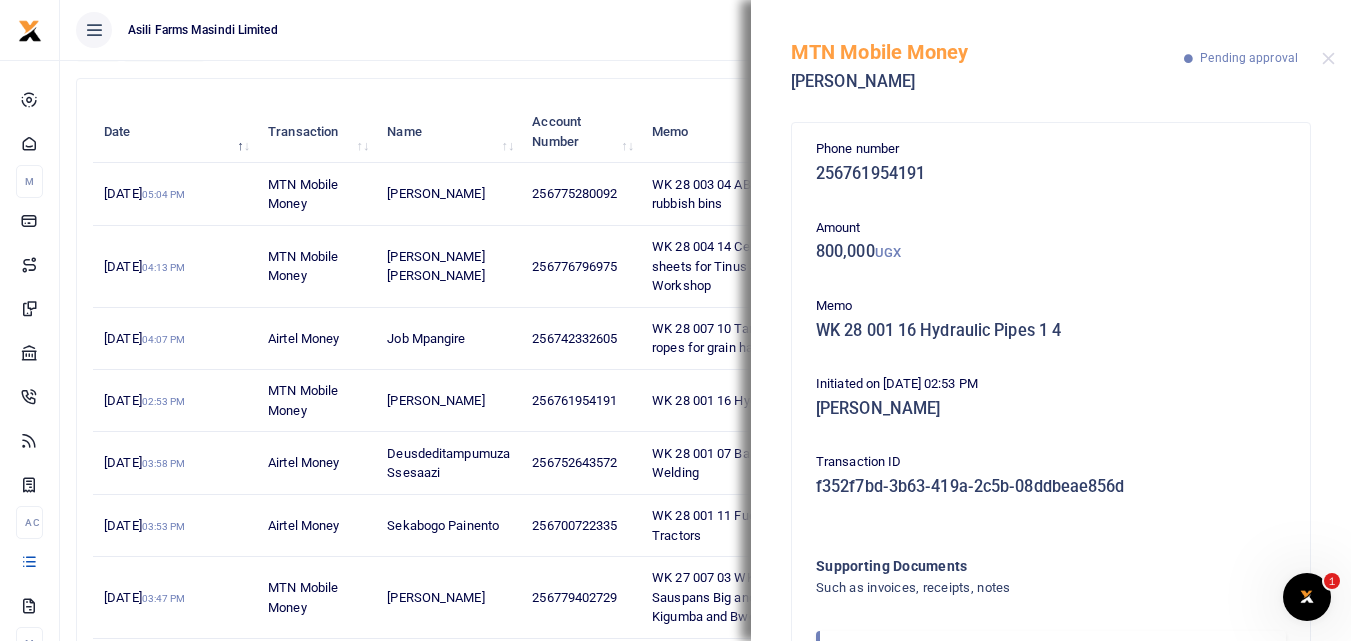 scroll, scrollTop: 119, scrollLeft: 0, axis: vertical 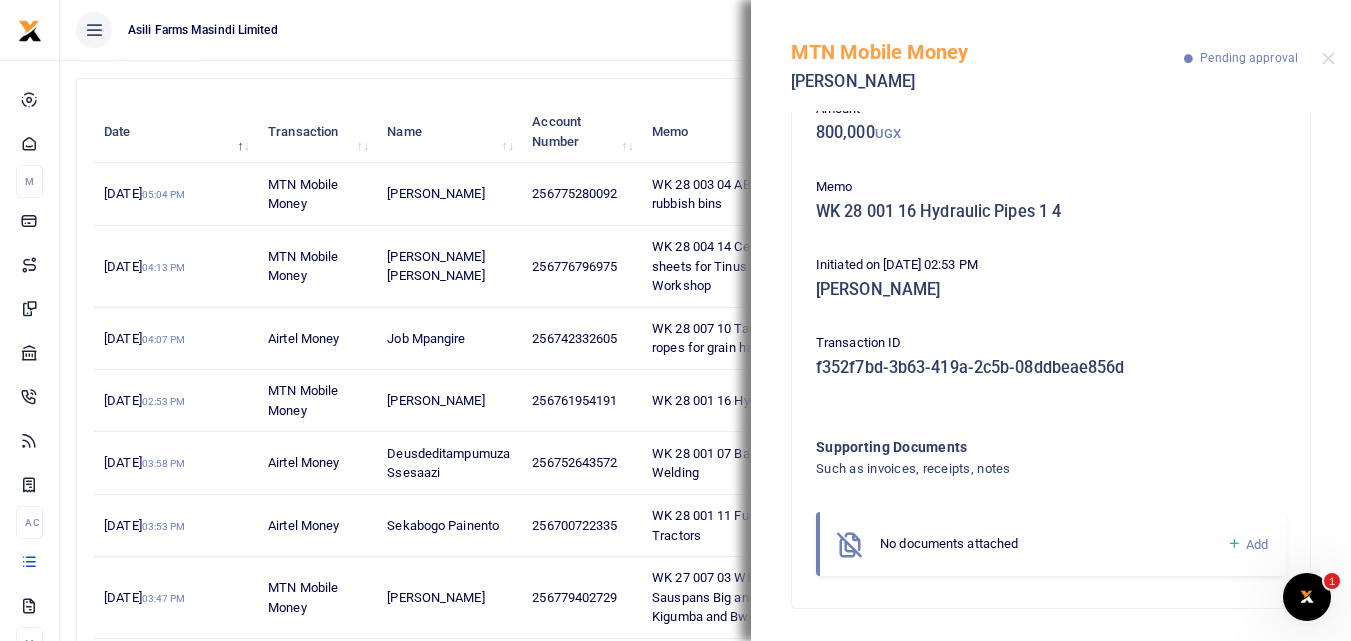 click at bounding box center [1234, 544] 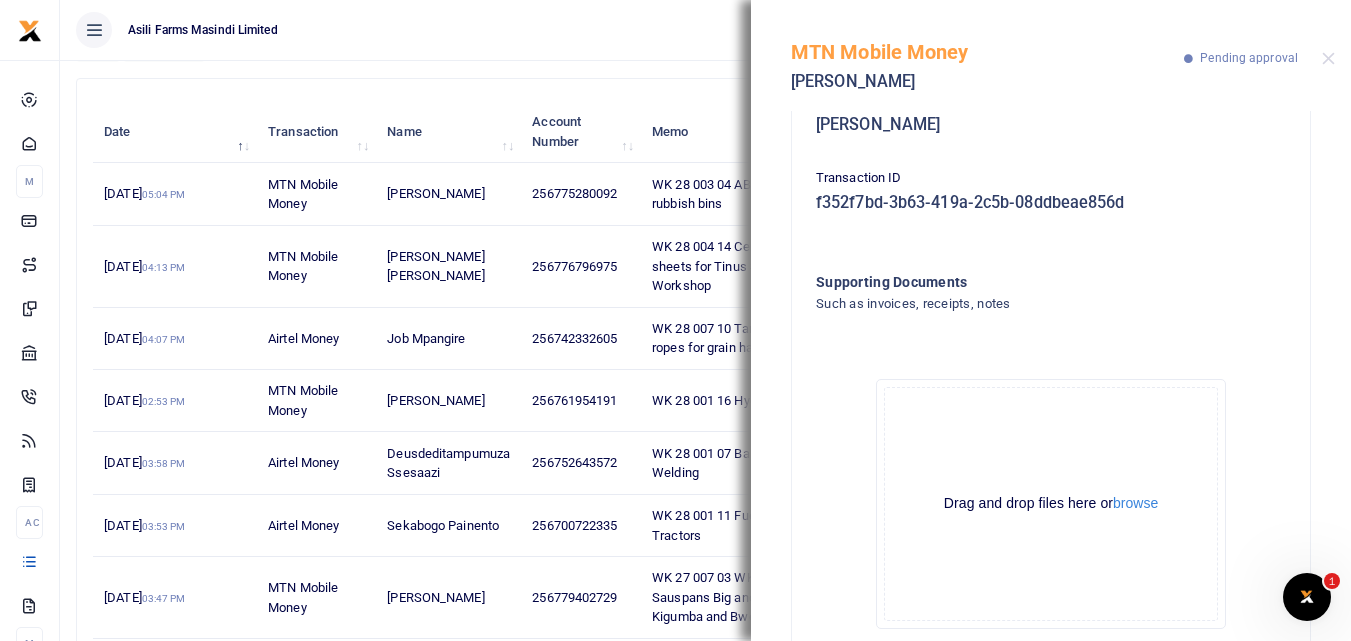 scroll, scrollTop: 345, scrollLeft: 0, axis: vertical 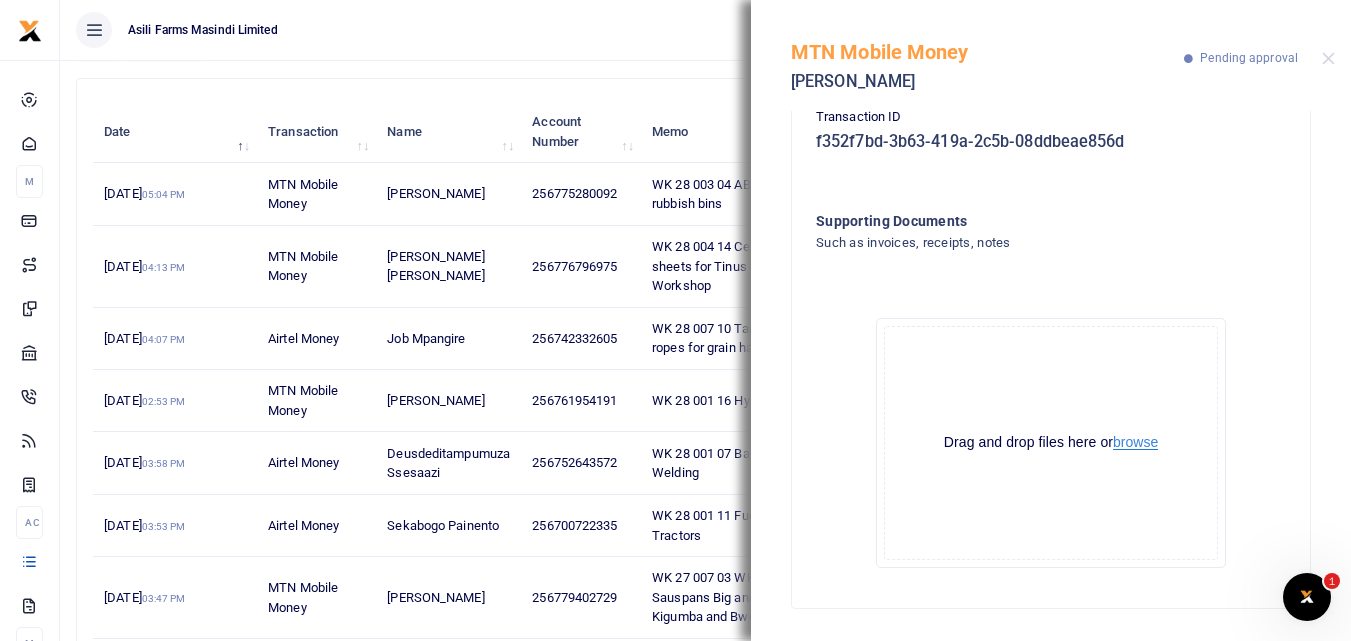 click on "browse" at bounding box center [1135, 442] 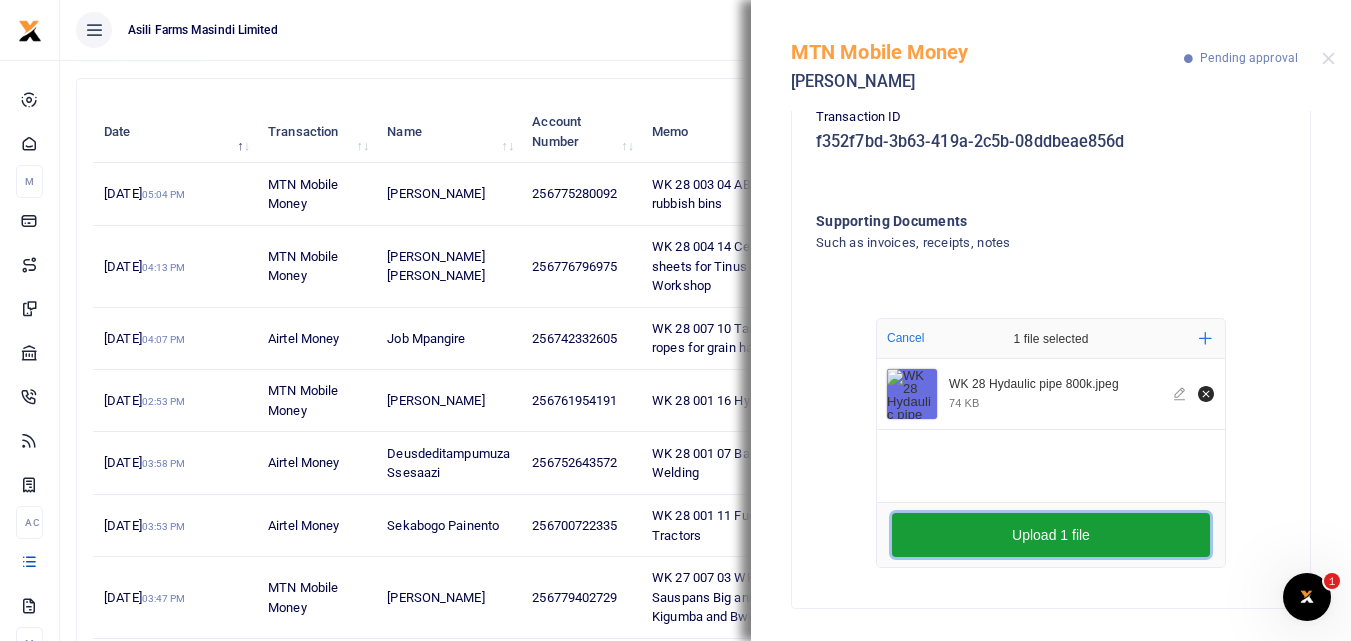 click on "Upload 1 file" at bounding box center [1051, 535] 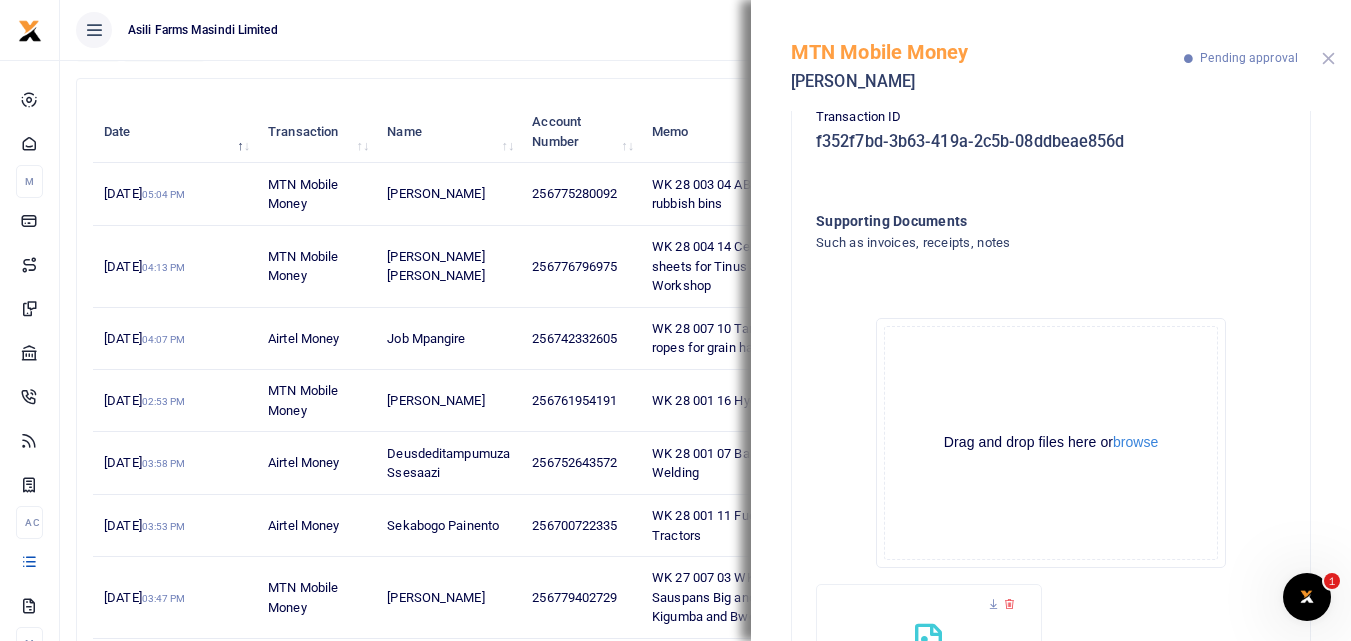 click at bounding box center (1328, 58) 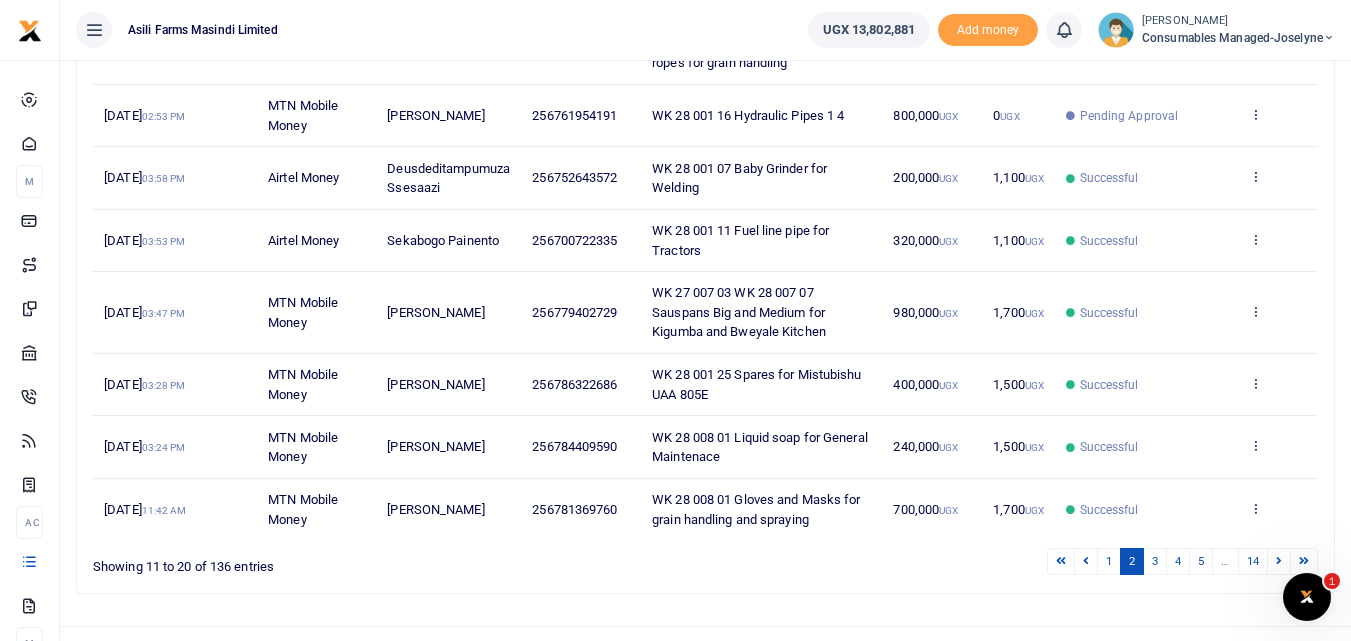 scroll, scrollTop: 497, scrollLeft: 0, axis: vertical 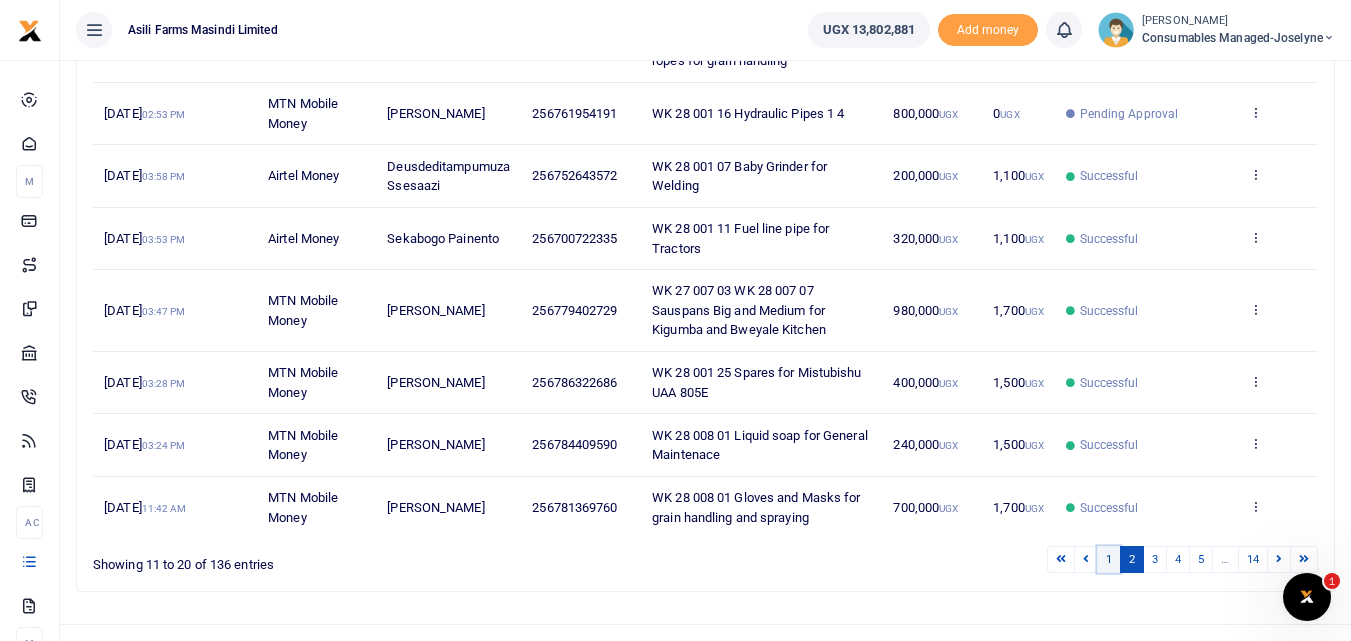 click on "1" at bounding box center (1109, 559) 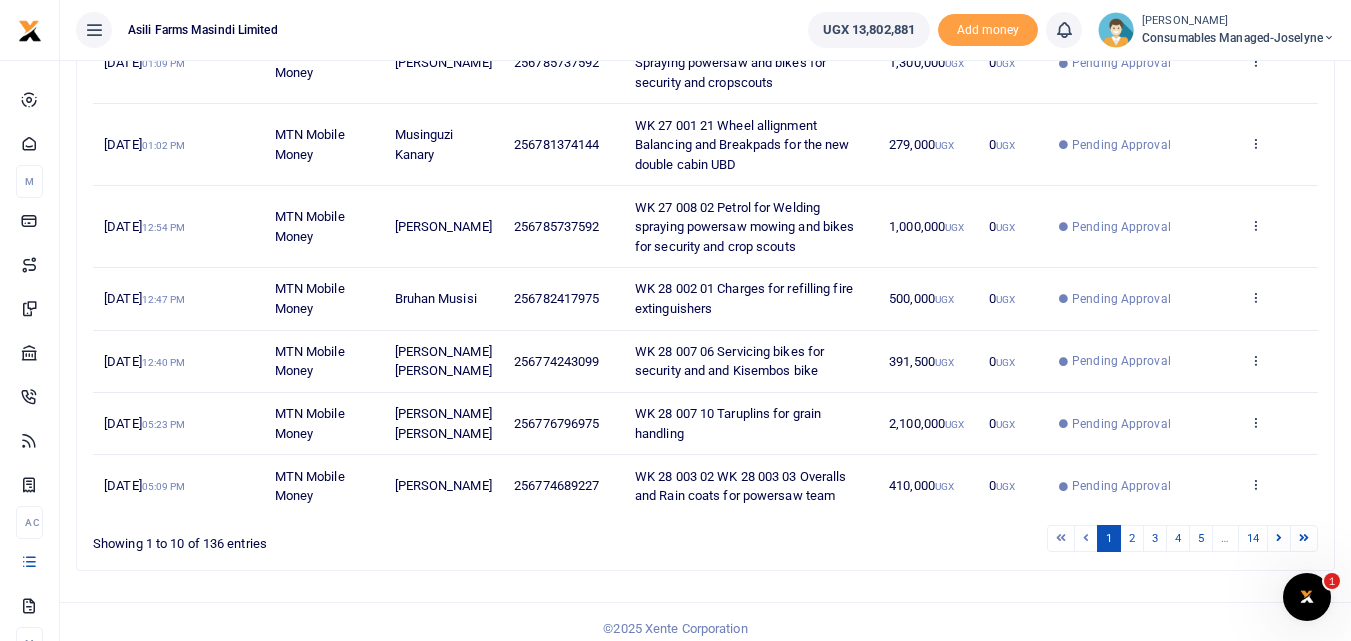 scroll, scrollTop: 542, scrollLeft: 0, axis: vertical 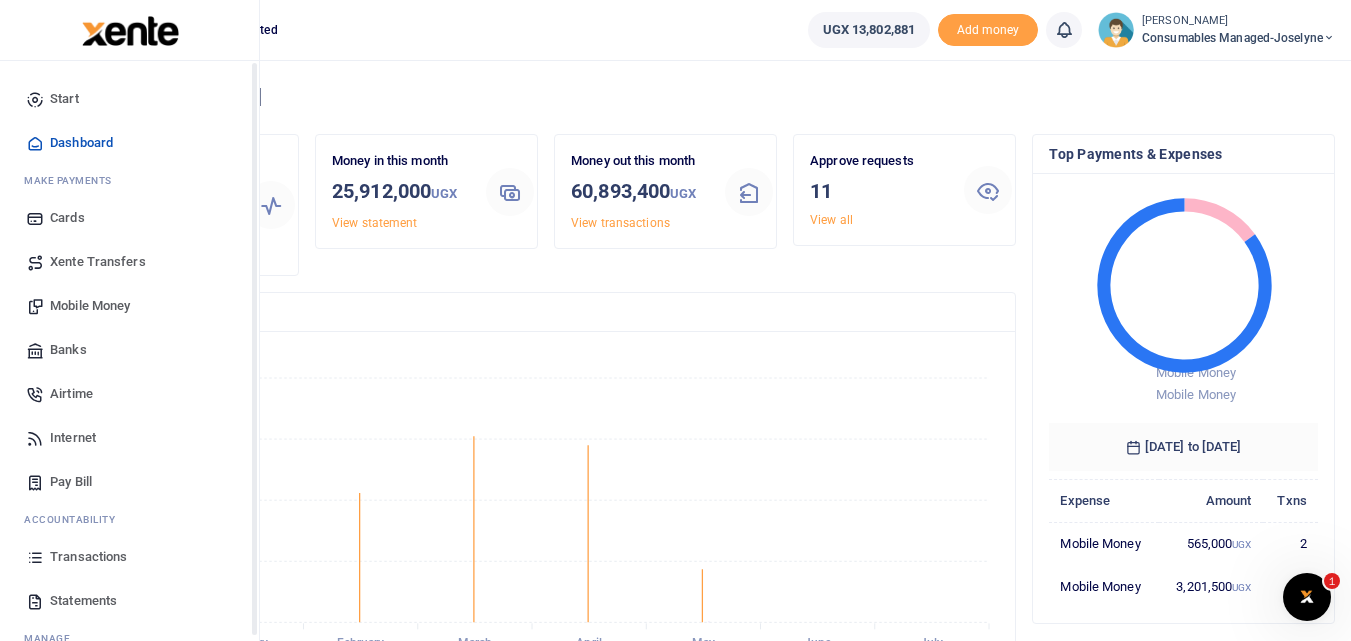click at bounding box center [35, 557] 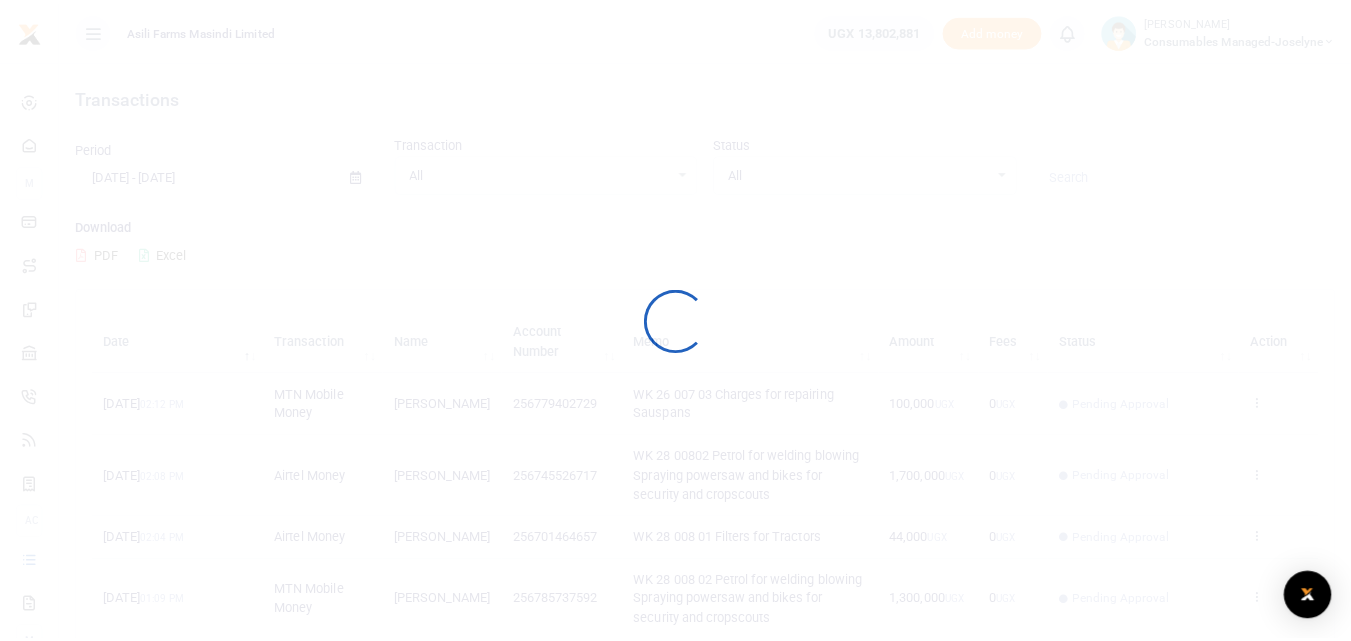 scroll, scrollTop: 0, scrollLeft: 0, axis: both 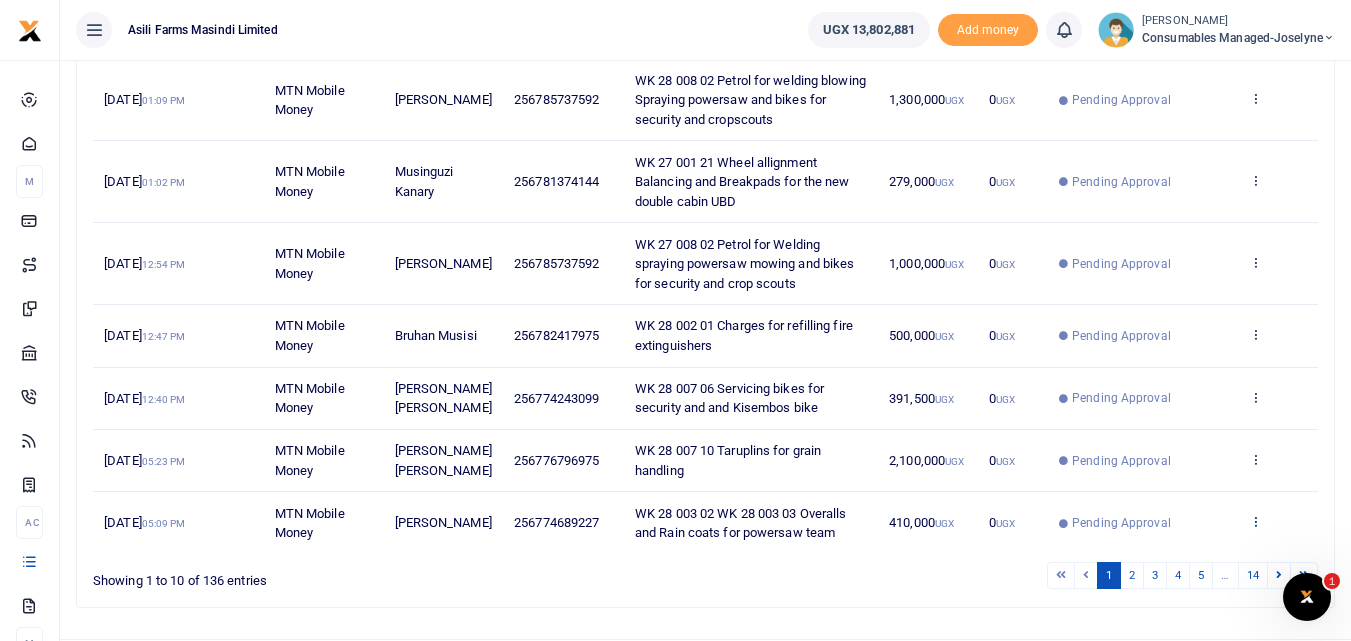 click at bounding box center (1255, 521) 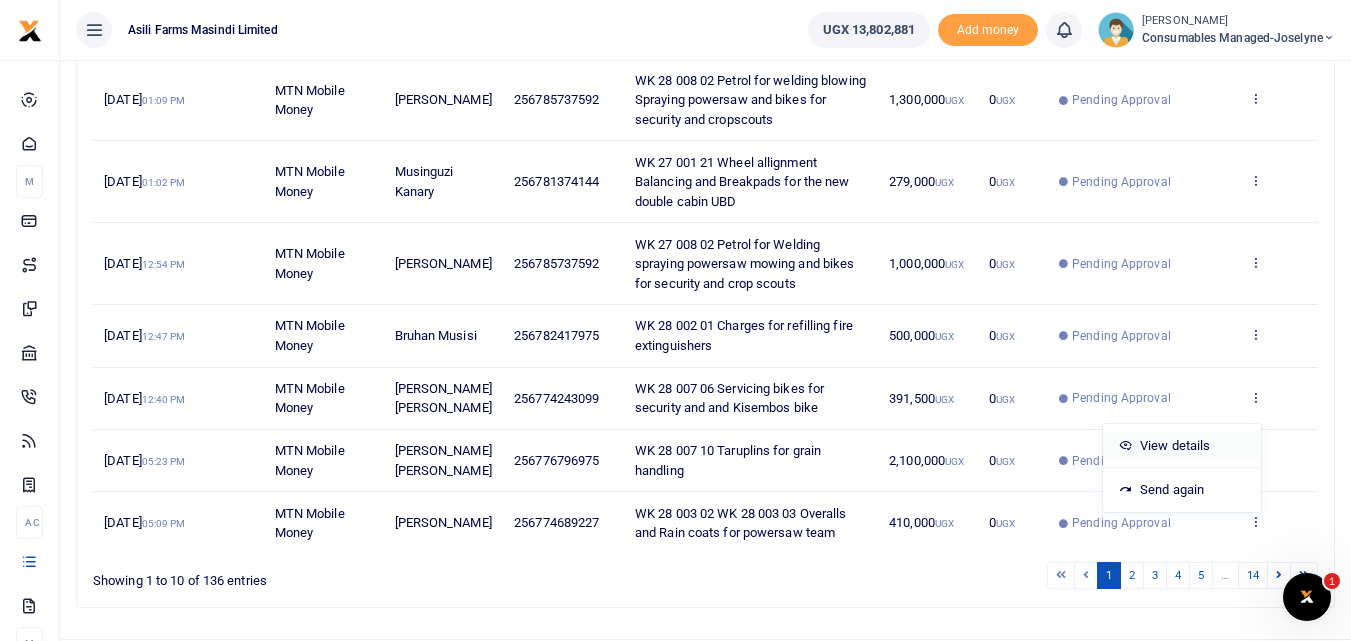 click on "View details" at bounding box center (1182, 446) 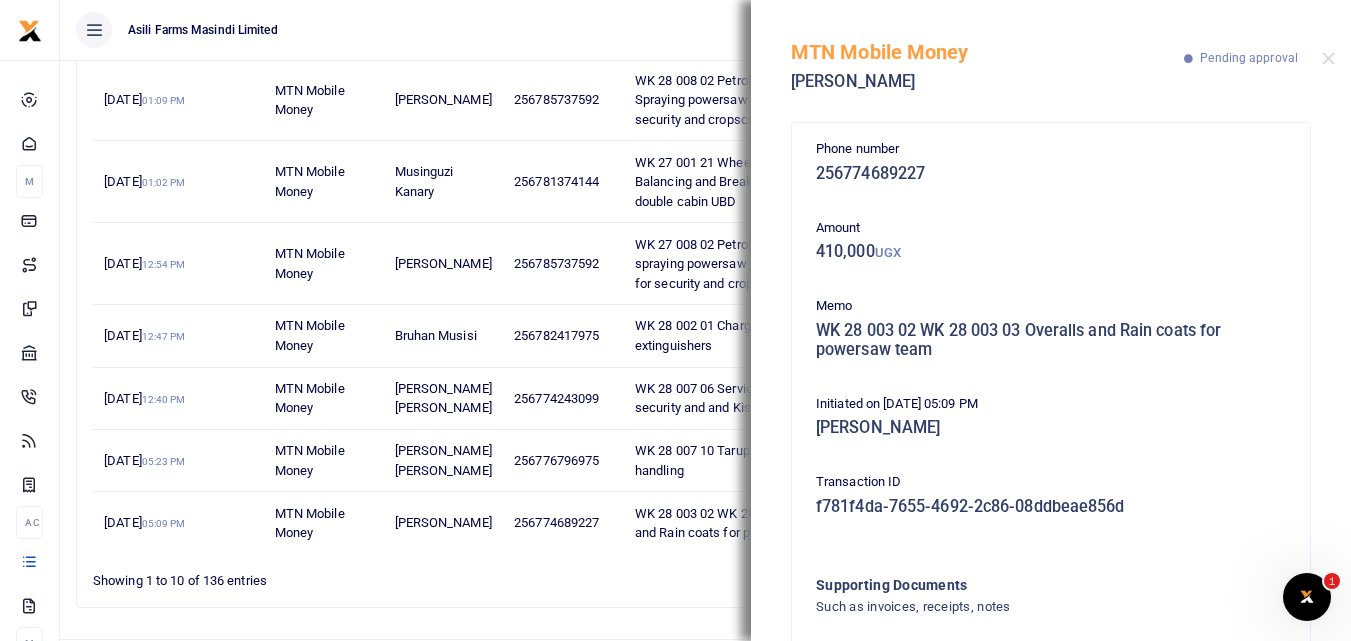 scroll, scrollTop: 139, scrollLeft: 0, axis: vertical 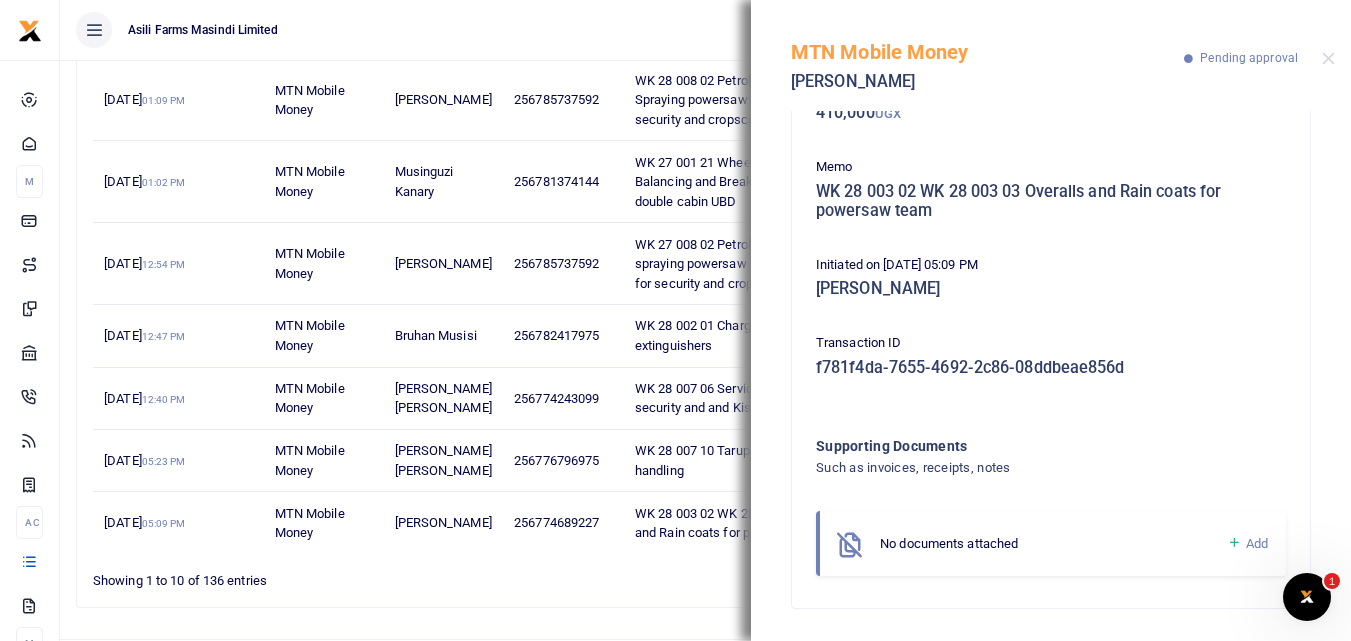 click at bounding box center [1234, 543] 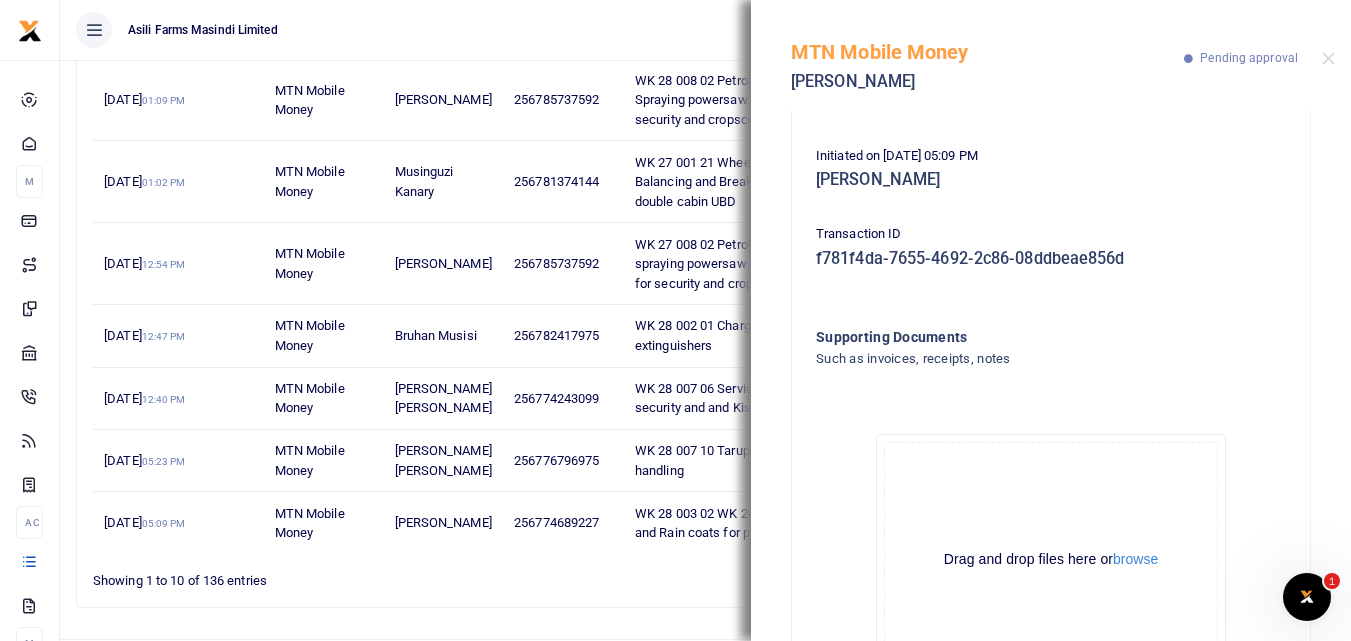 scroll, scrollTop: 364, scrollLeft: 0, axis: vertical 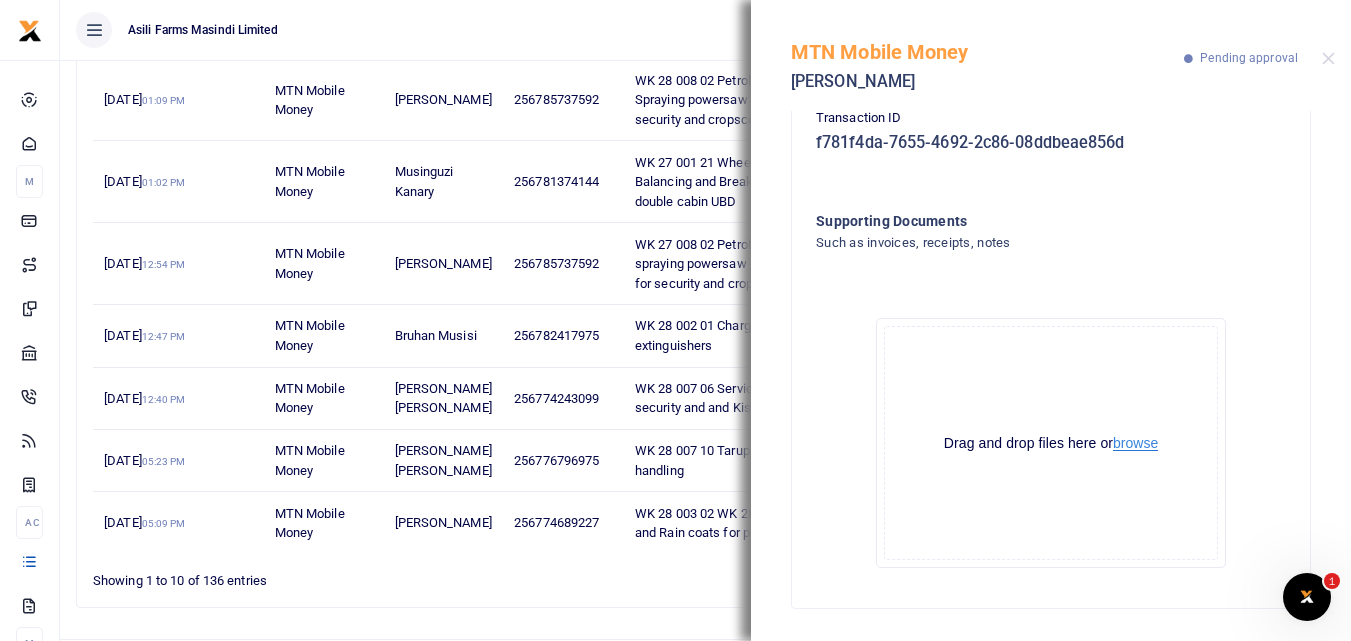 click on "browse" at bounding box center [1135, 443] 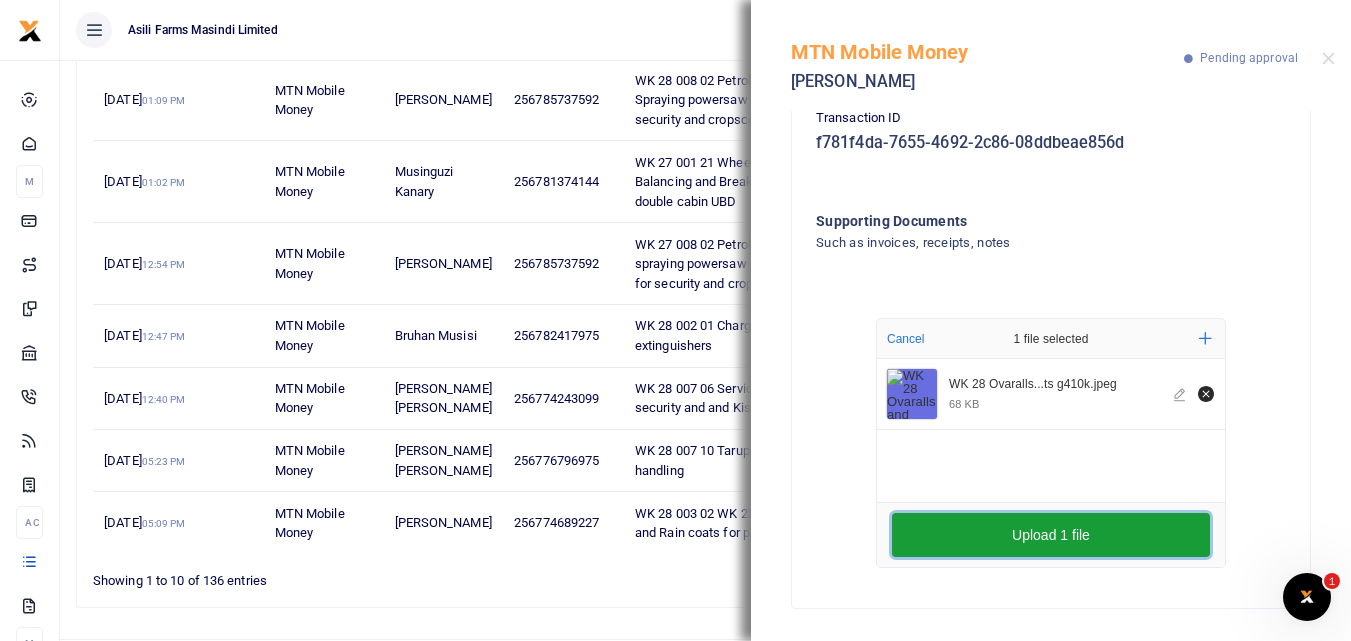 click on "Upload 1 file" at bounding box center (1051, 535) 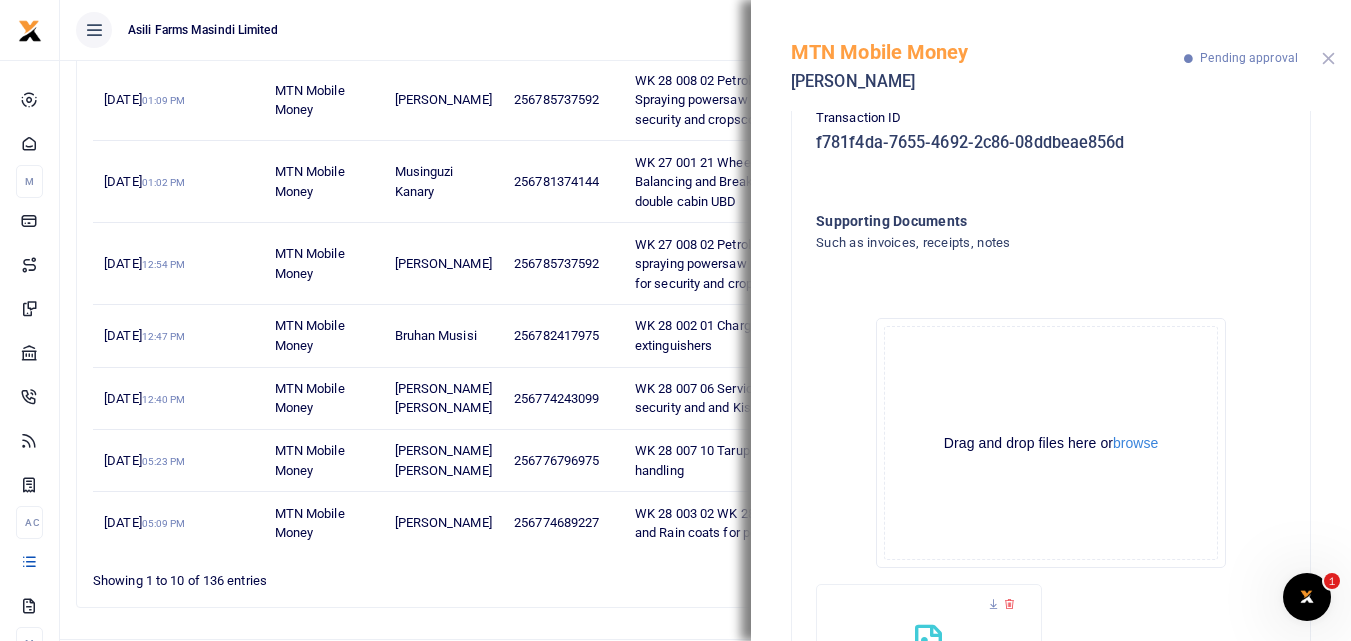 click at bounding box center [1328, 58] 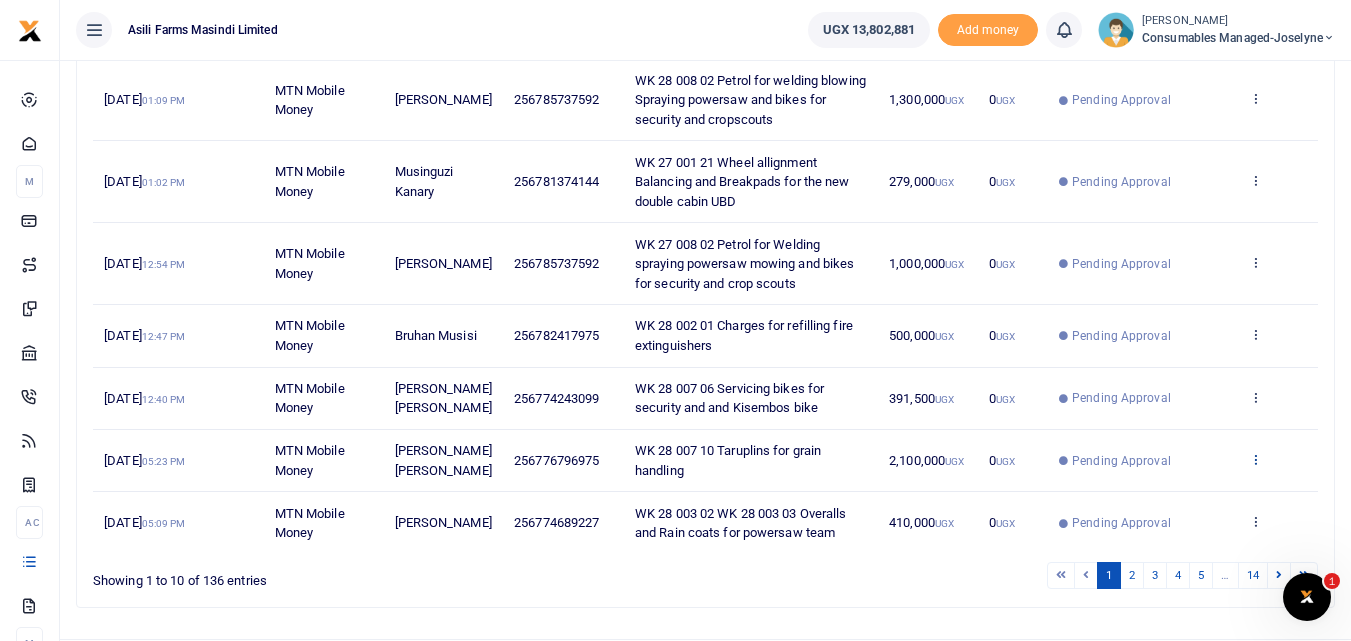 click at bounding box center [1255, 459] 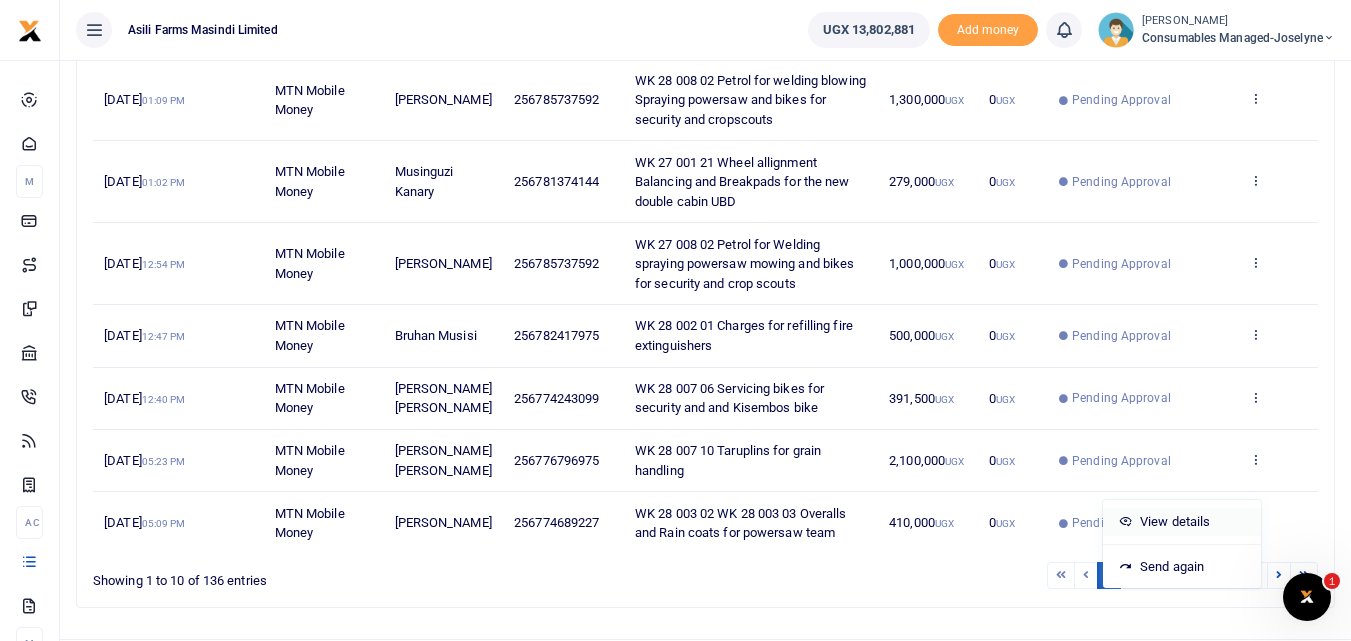 click on "View details" at bounding box center [1182, 522] 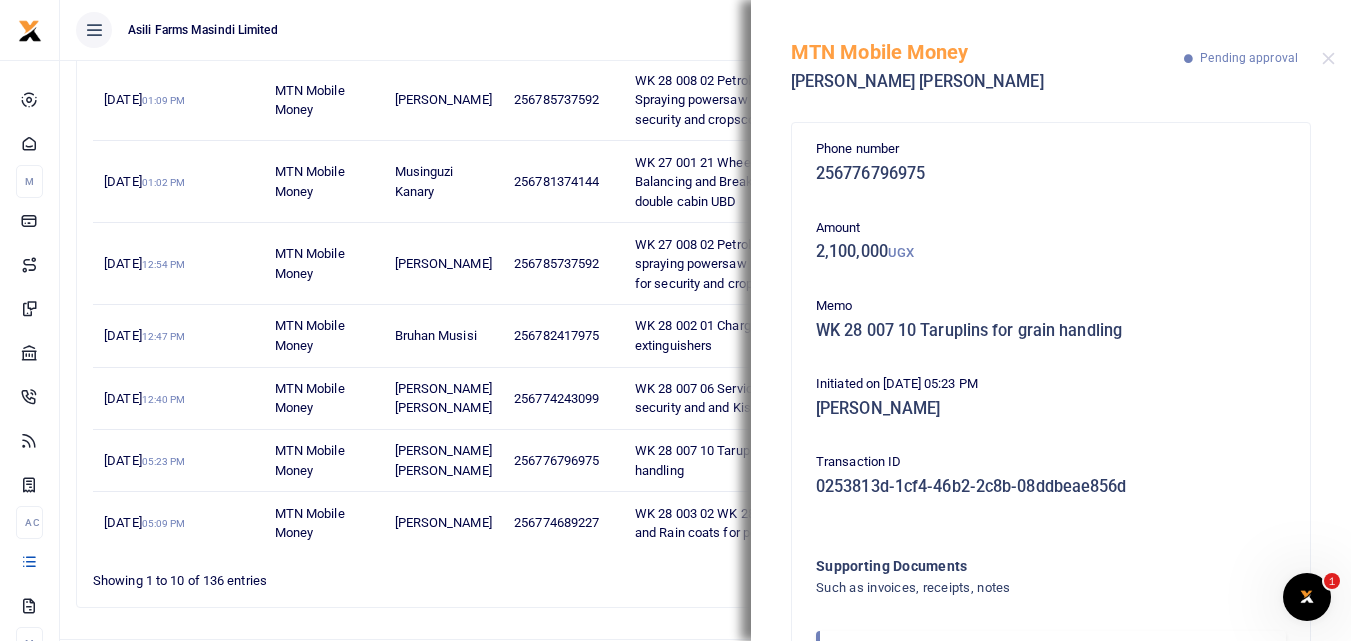 scroll, scrollTop: 119, scrollLeft: 0, axis: vertical 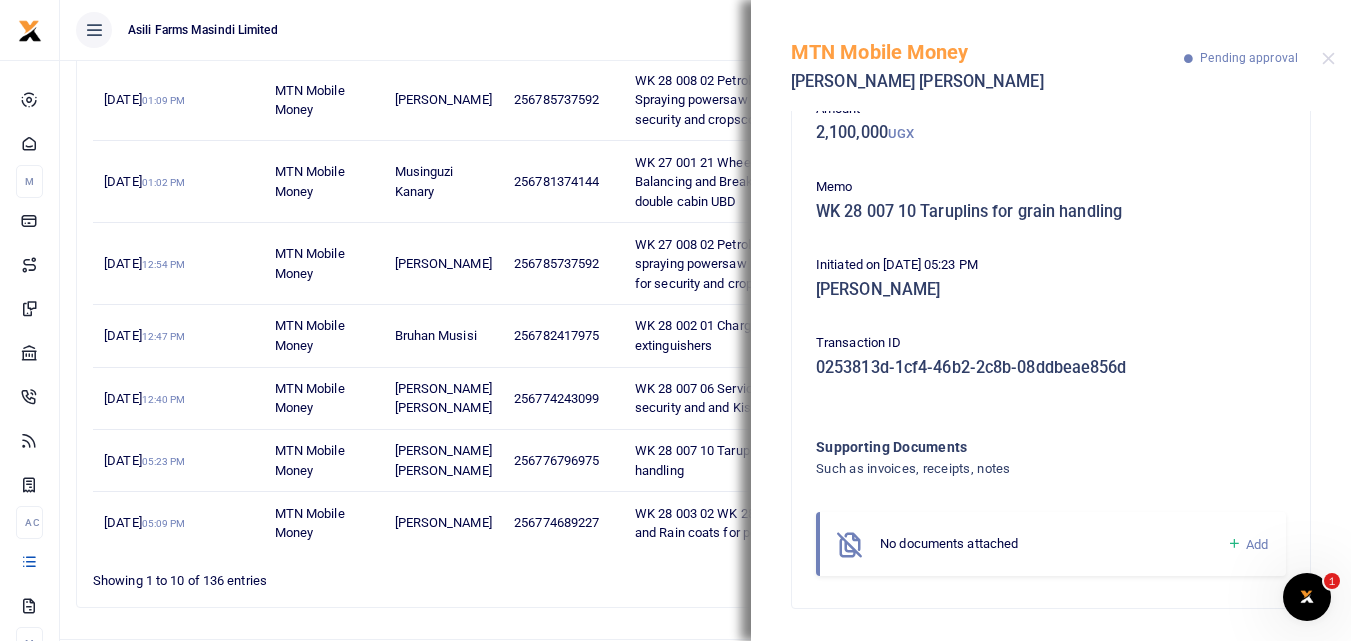 click at bounding box center [1234, 544] 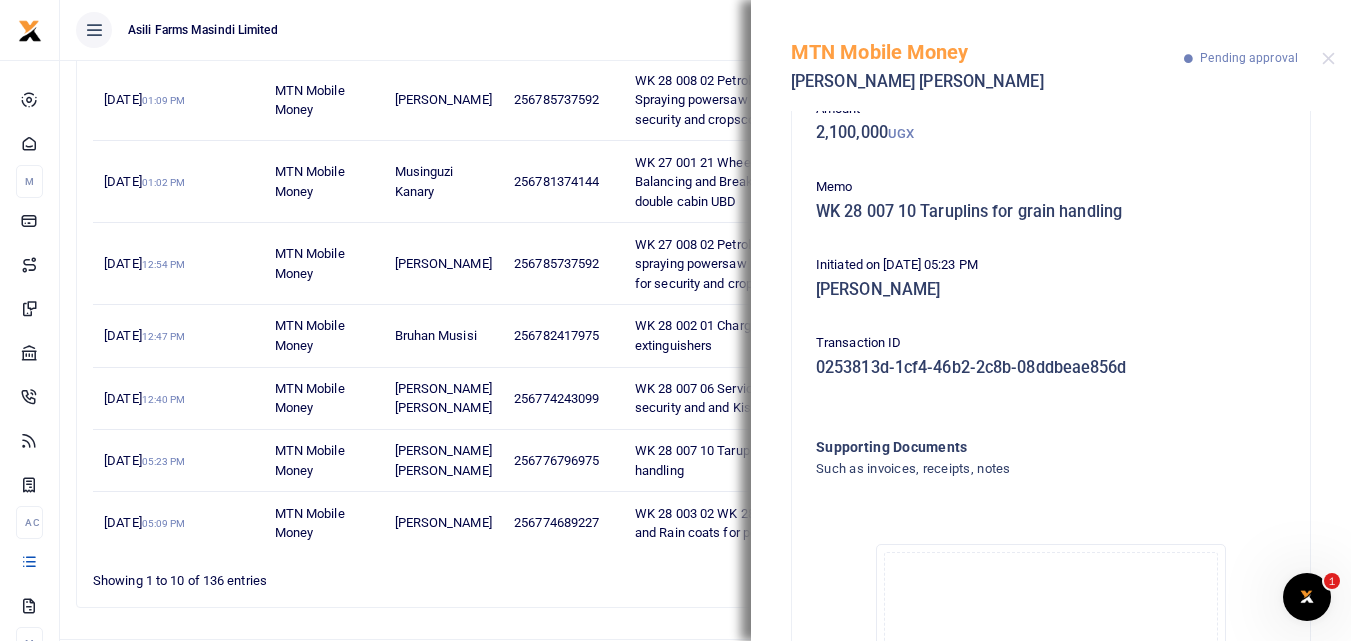 scroll, scrollTop: 345, scrollLeft: 0, axis: vertical 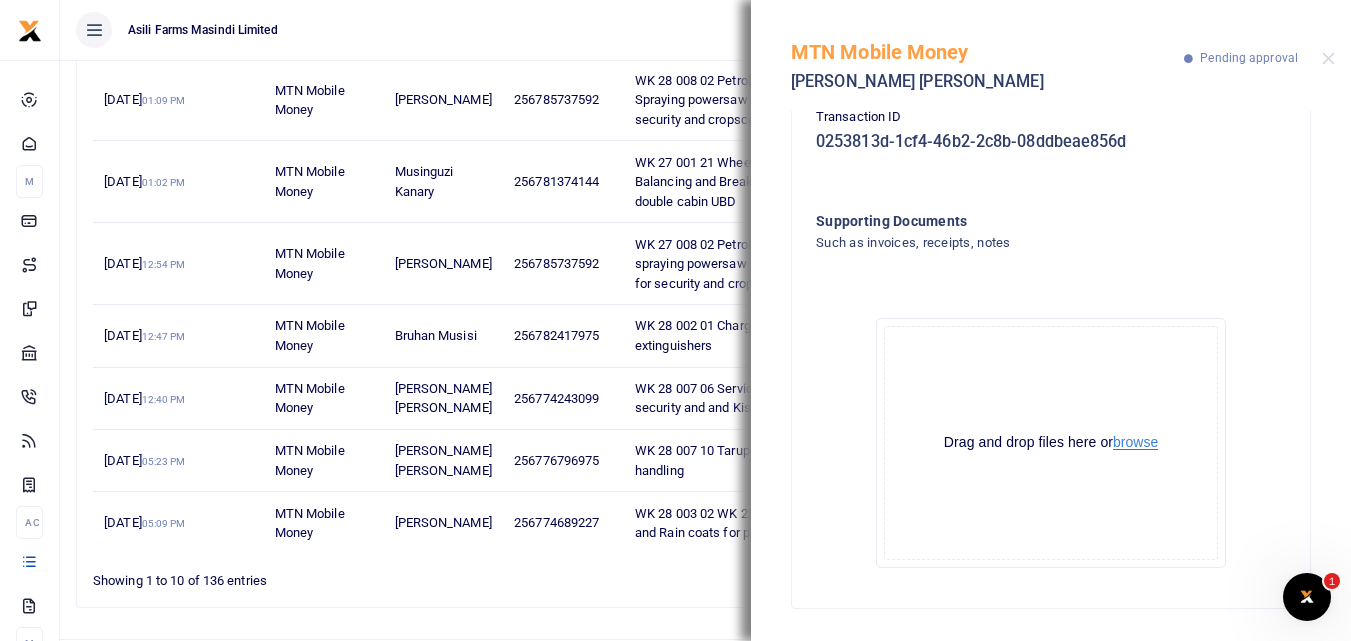 click on "browse" at bounding box center [1135, 442] 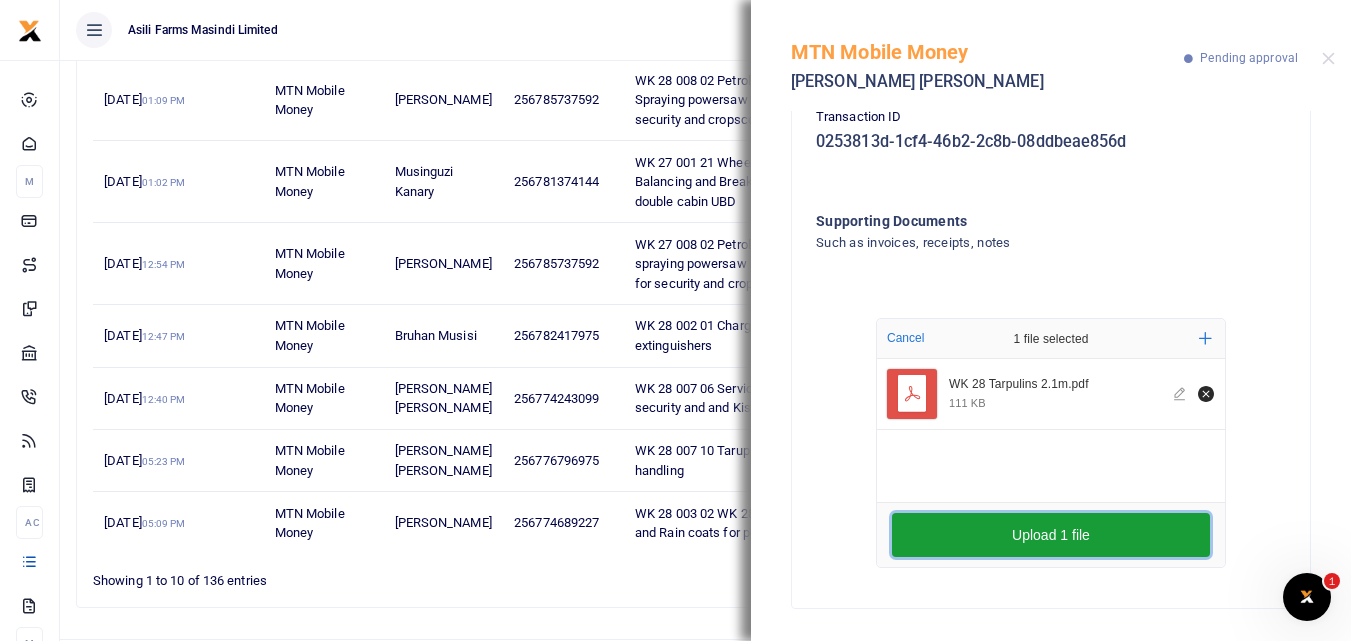 click on "Upload 1 file" at bounding box center (1051, 535) 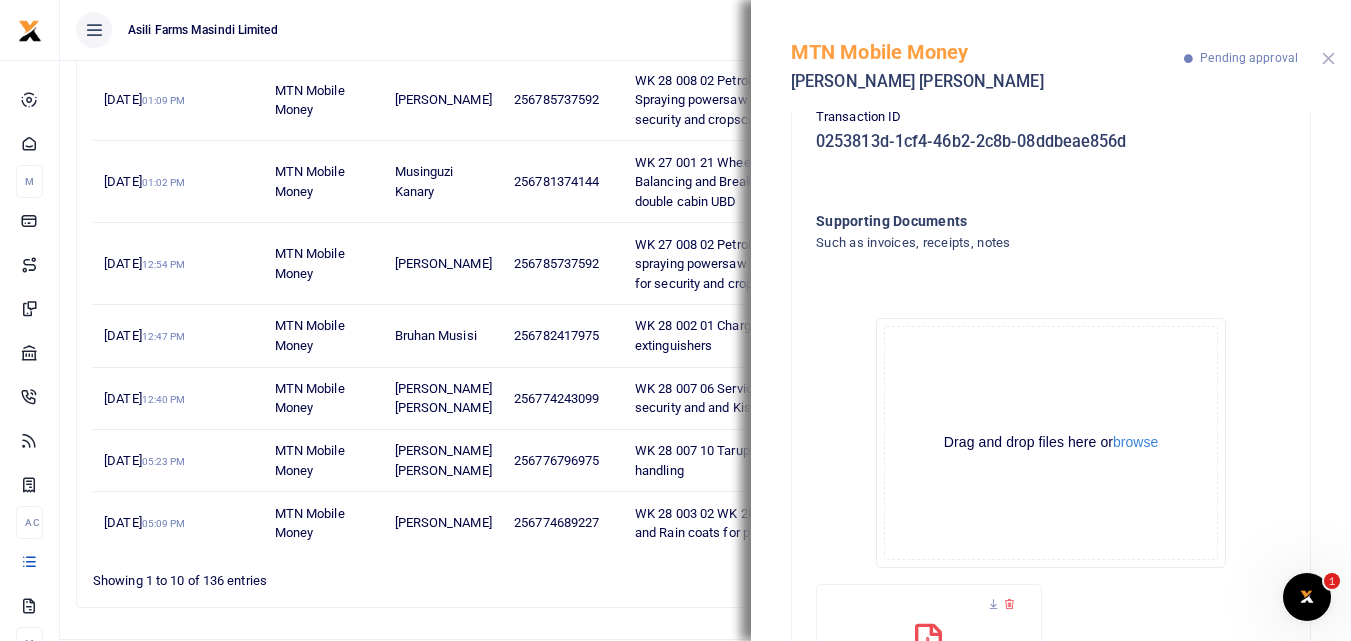 click at bounding box center [1328, 58] 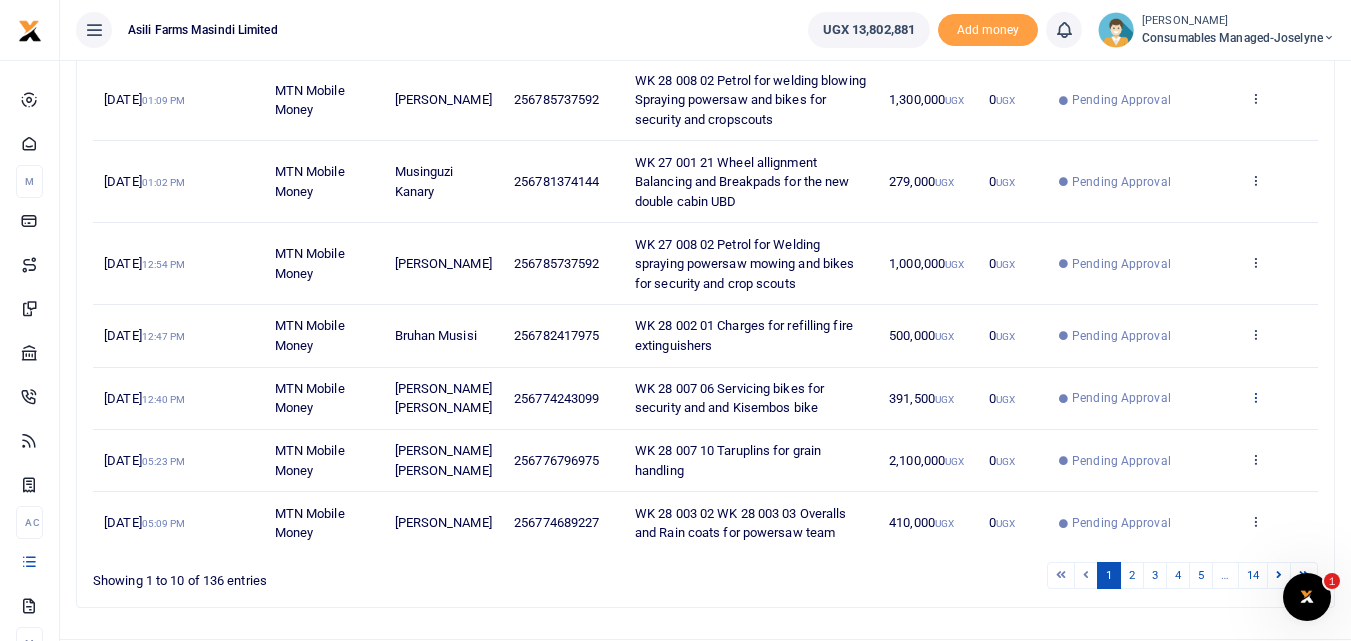 click at bounding box center (1255, 397) 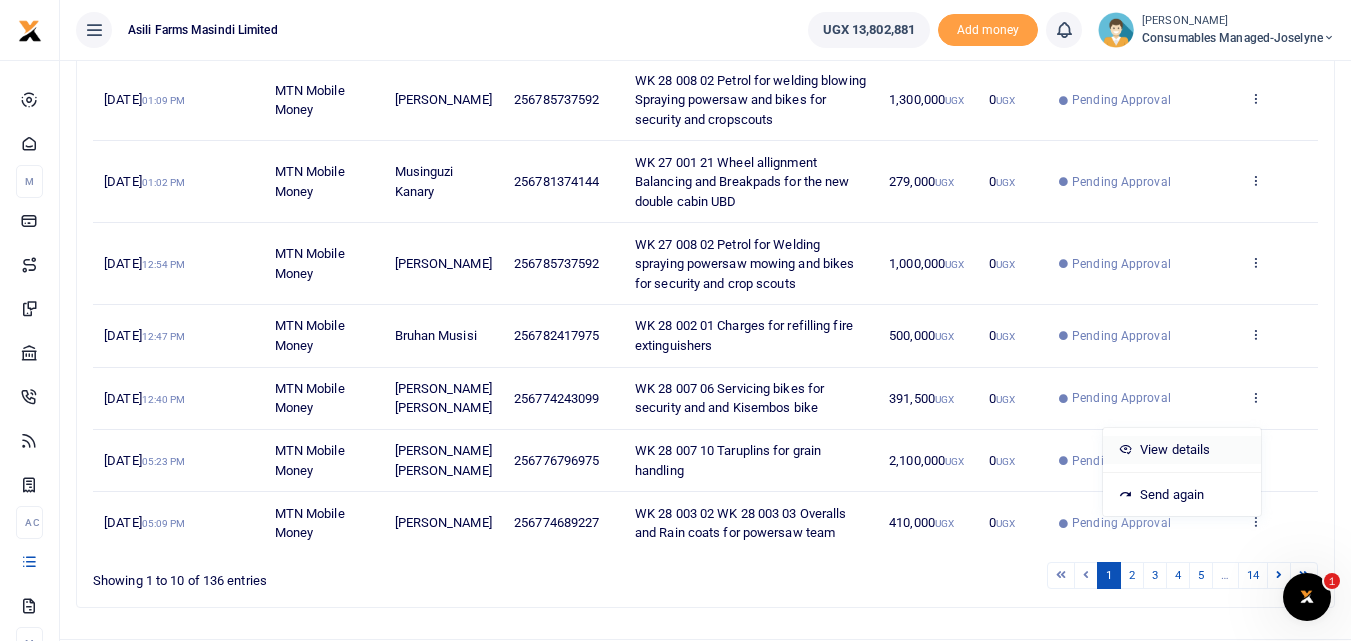 click on "View details" at bounding box center [1182, 450] 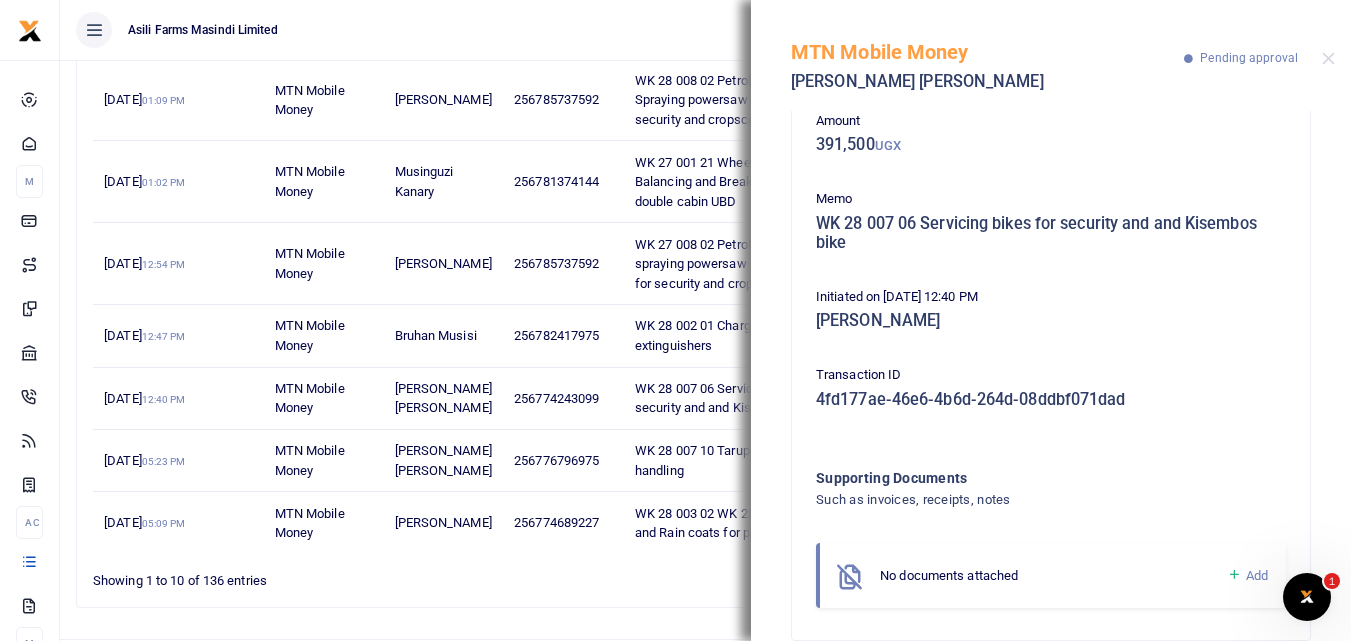 scroll, scrollTop: 139, scrollLeft: 0, axis: vertical 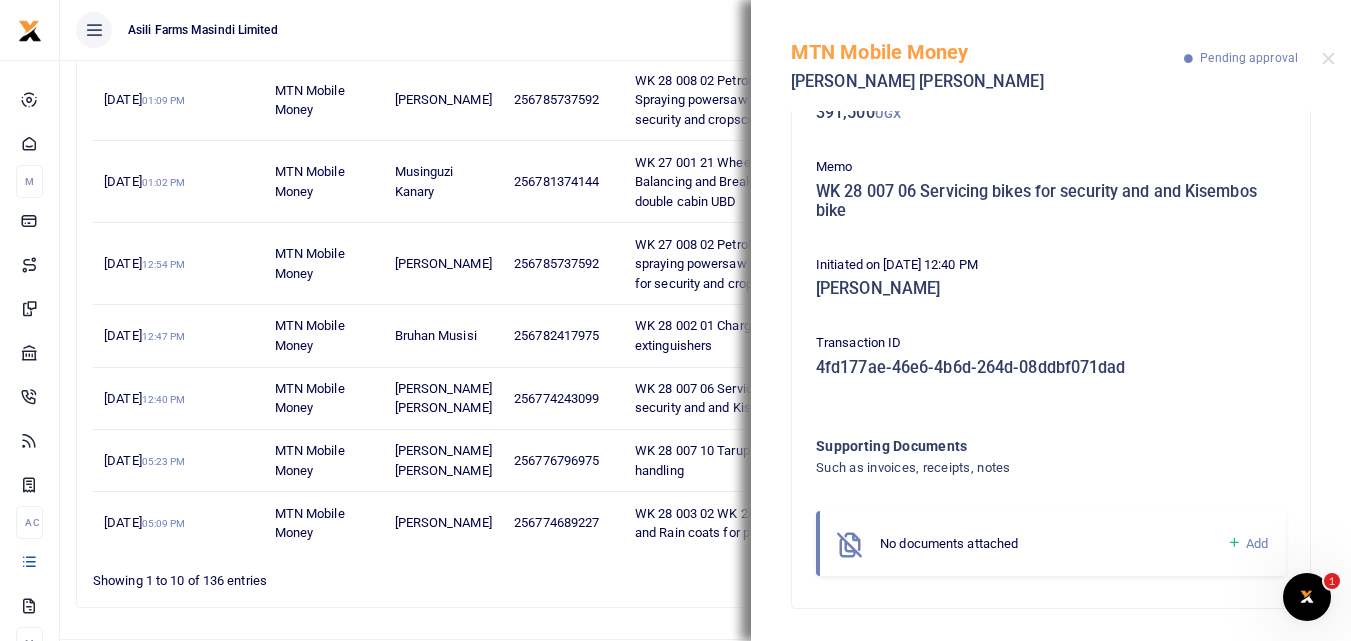 click at bounding box center [1234, 543] 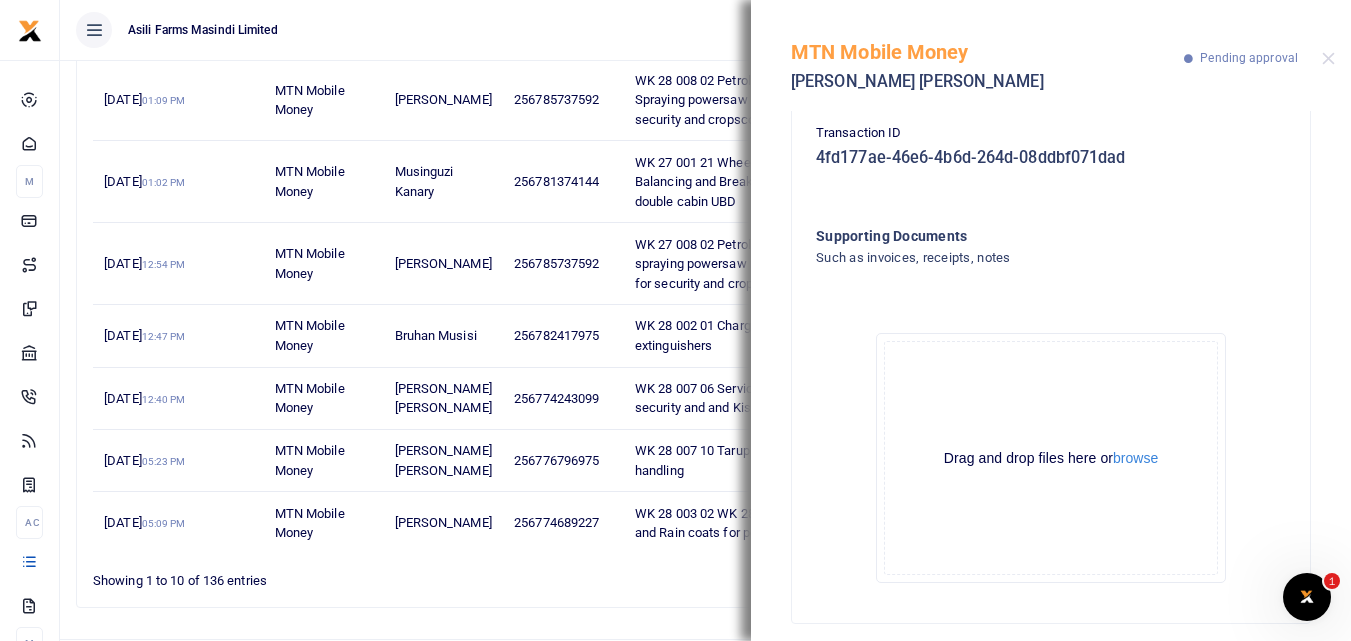 scroll, scrollTop: 364, scrollLeft: 0, axis: vertical 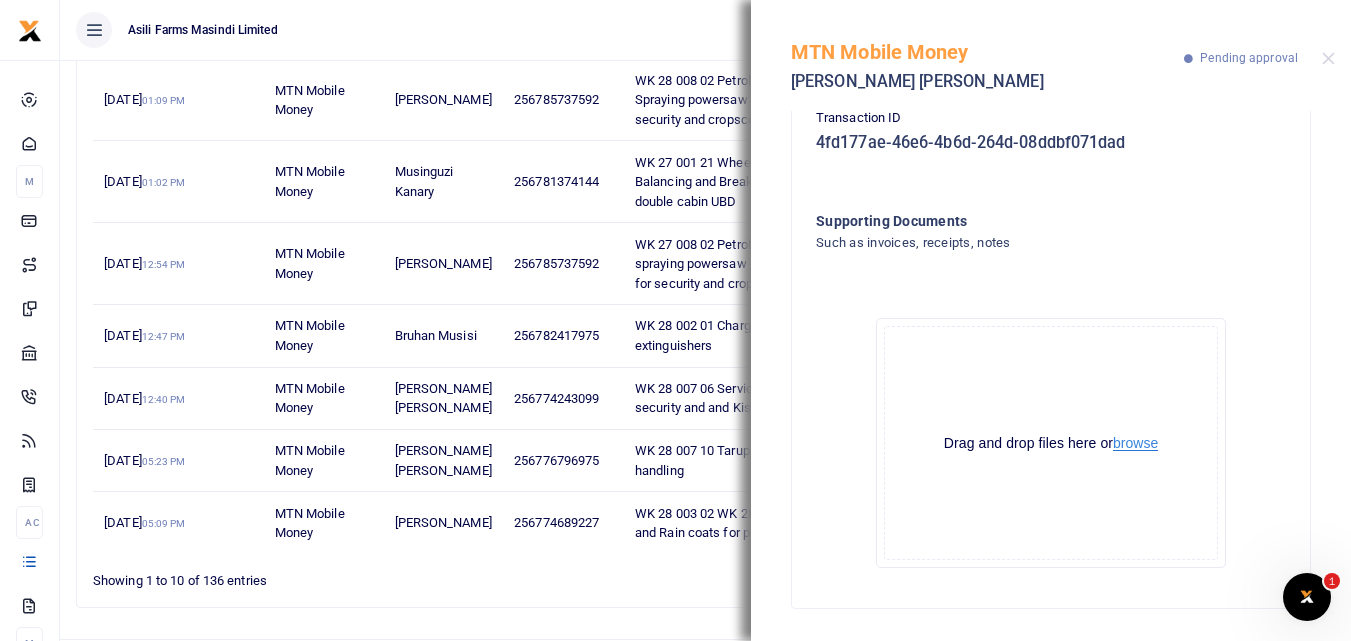 click on "browse" at bounding box center [1135, 443] 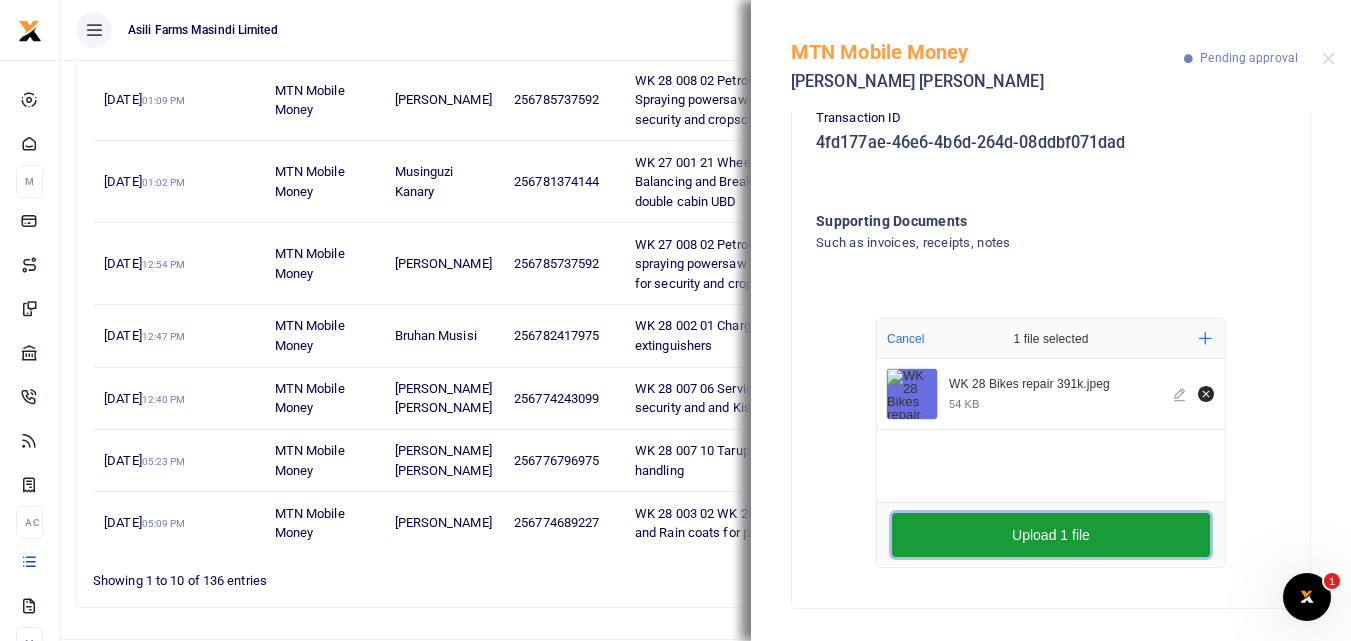 click on "Upload 1 file" at bounding box center [1051, 535] 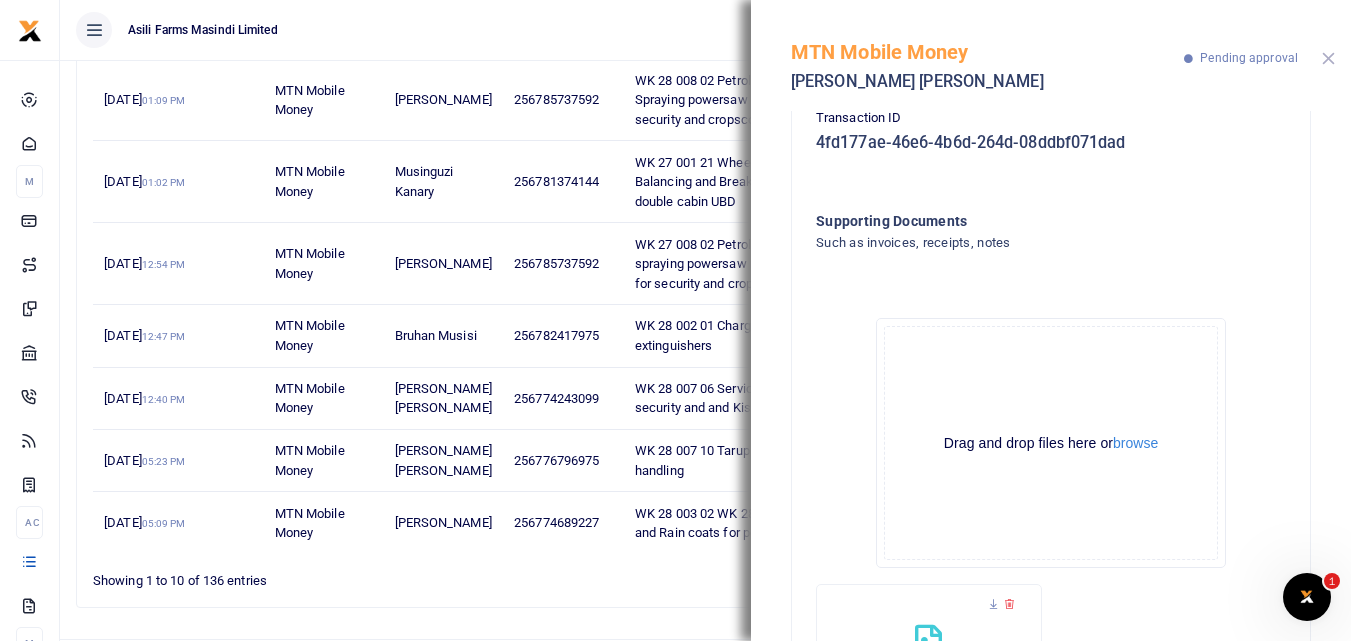 click at bounding box center (1328, 58) 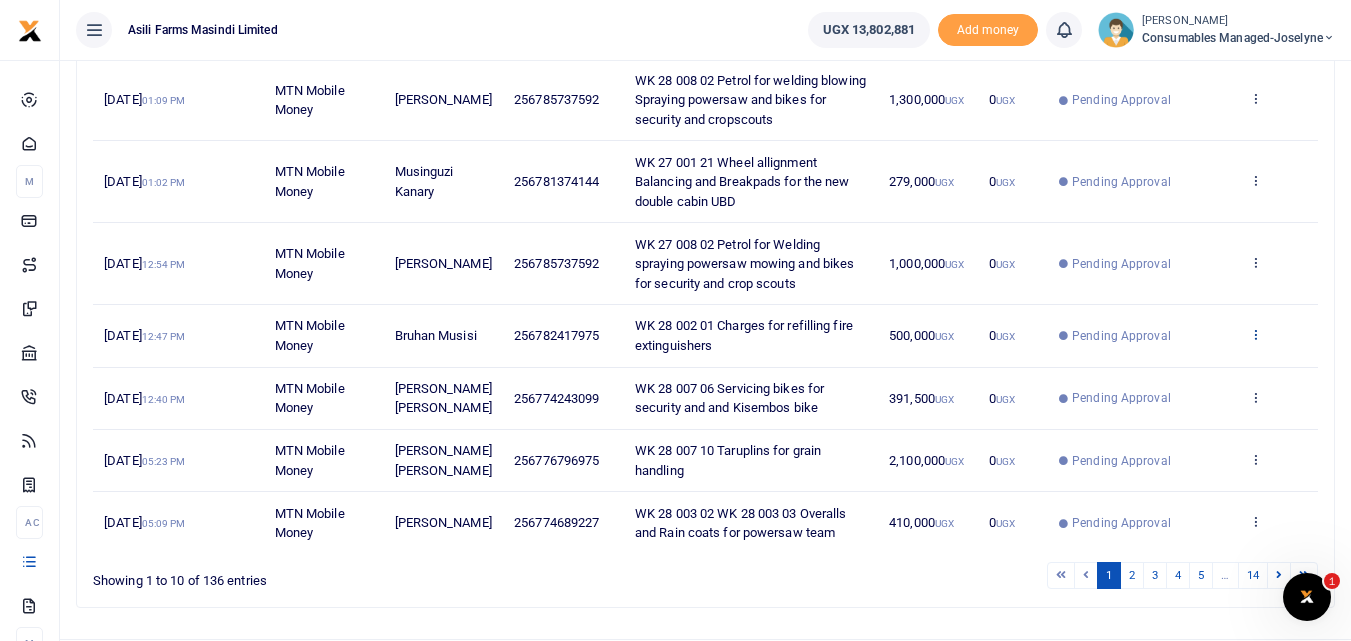 click at bounding box center (1255, 334) 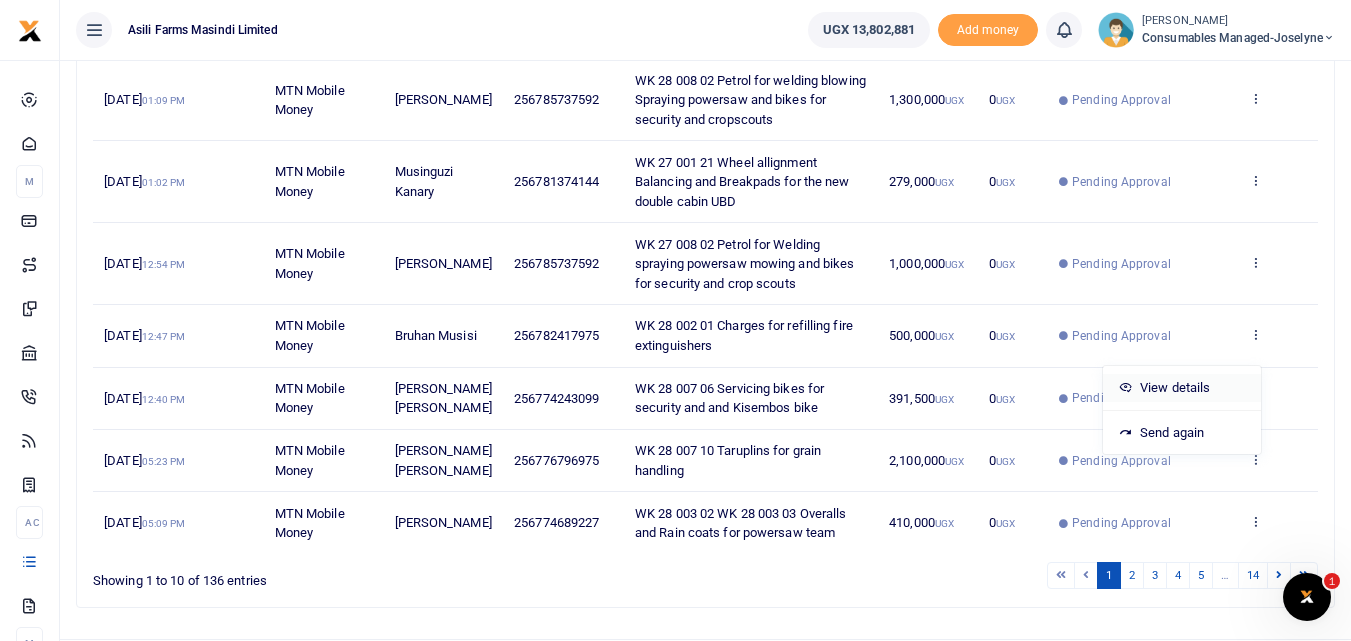 click on "View details" at bounding box center (1182, 388) 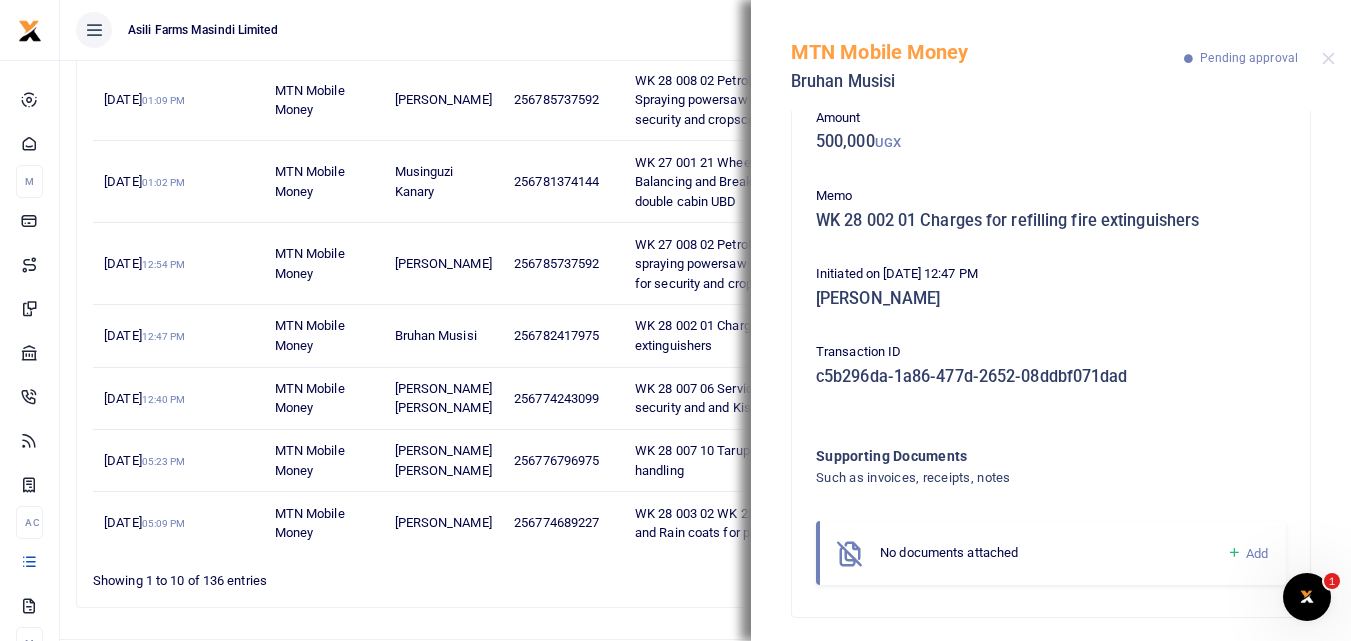 scroll, scrollTop: 119, scrollLeft: 0, axis: vertical 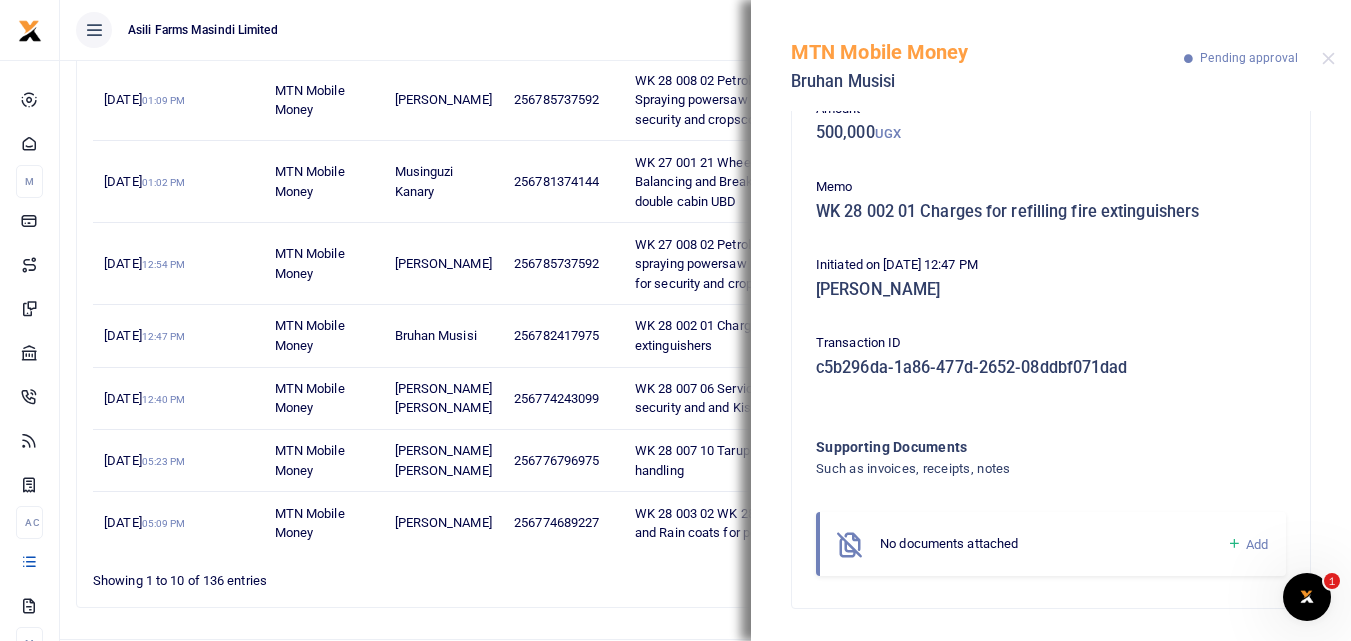 click at bounding box center [1234, 544] 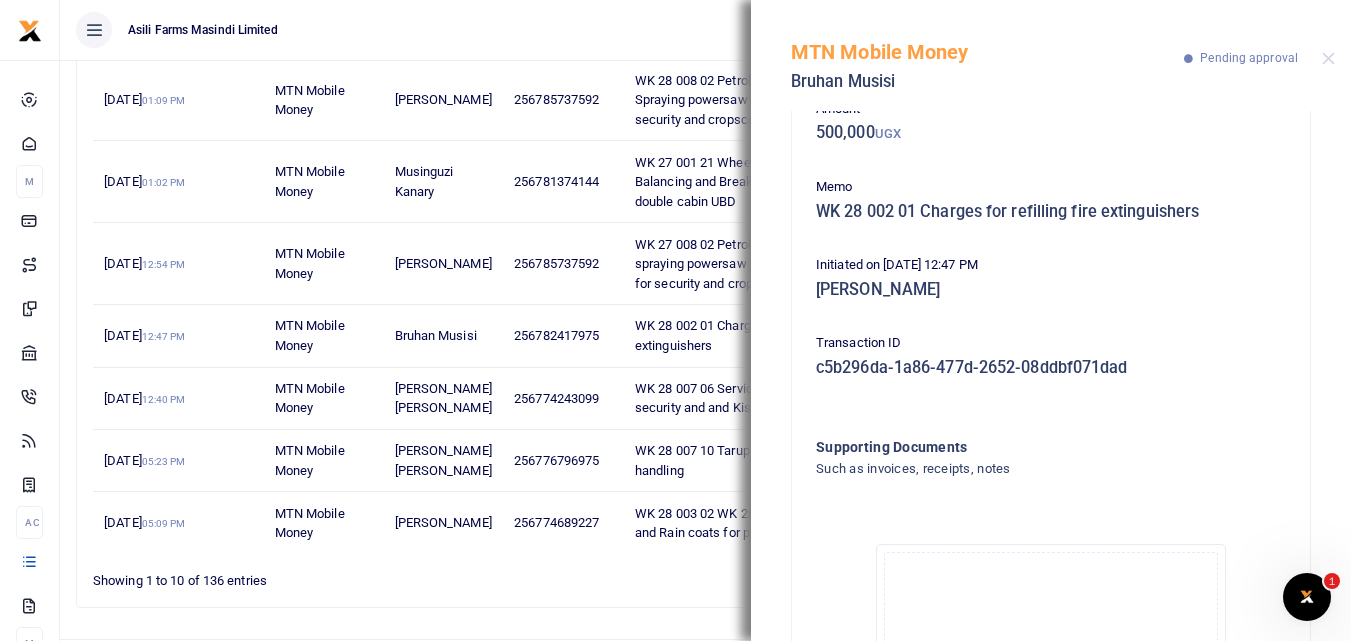 scroll, scrollTop: 345, scrollLeft: 0, axis: vertical 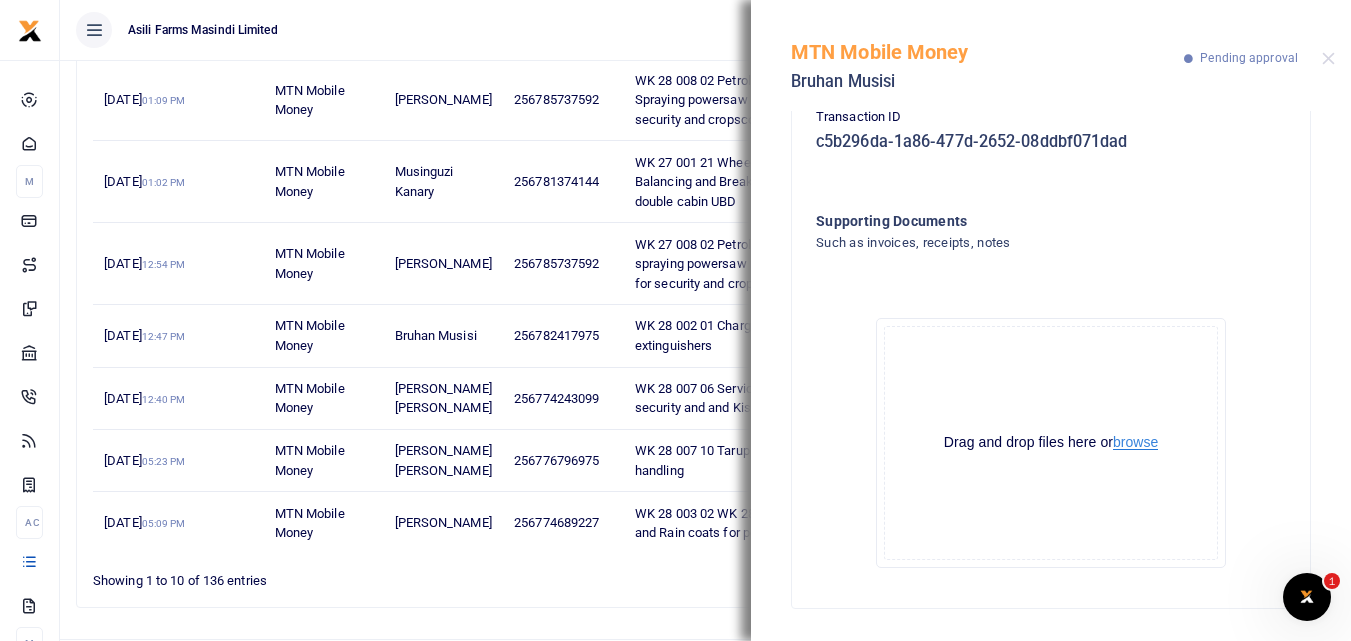 click on "browse" at bounding box center (1135, 442) 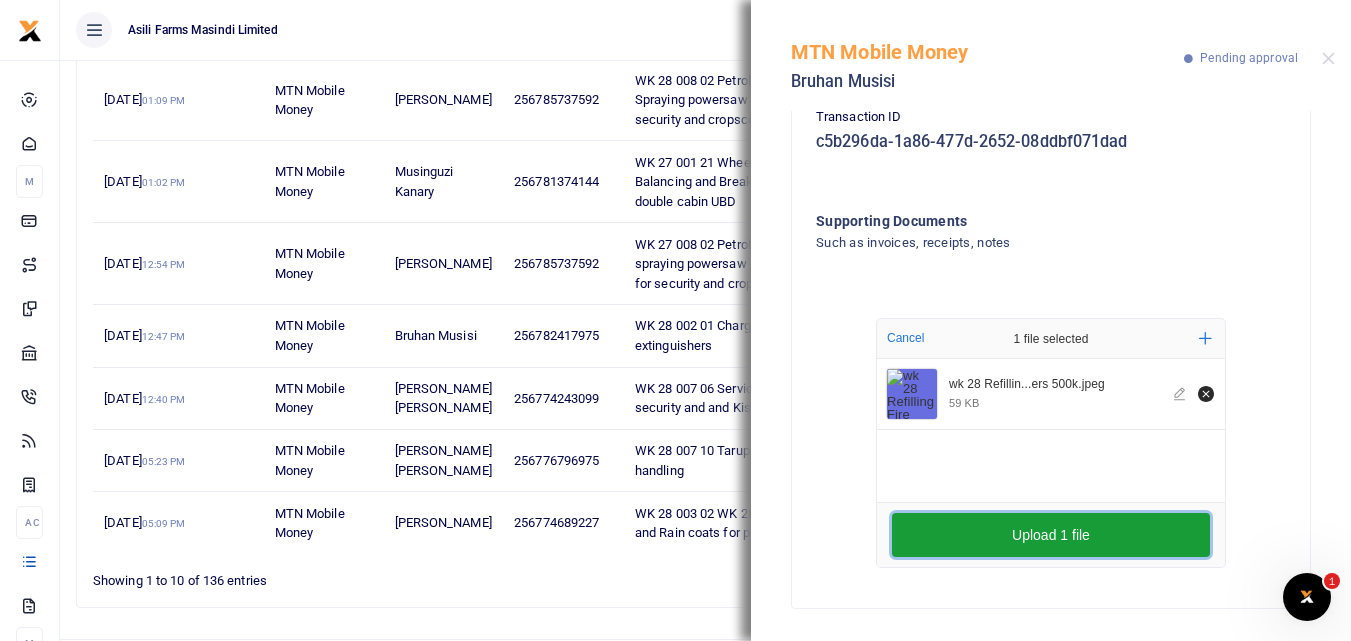 click on "Upload 1 file" at bounding box center (1051, 535) 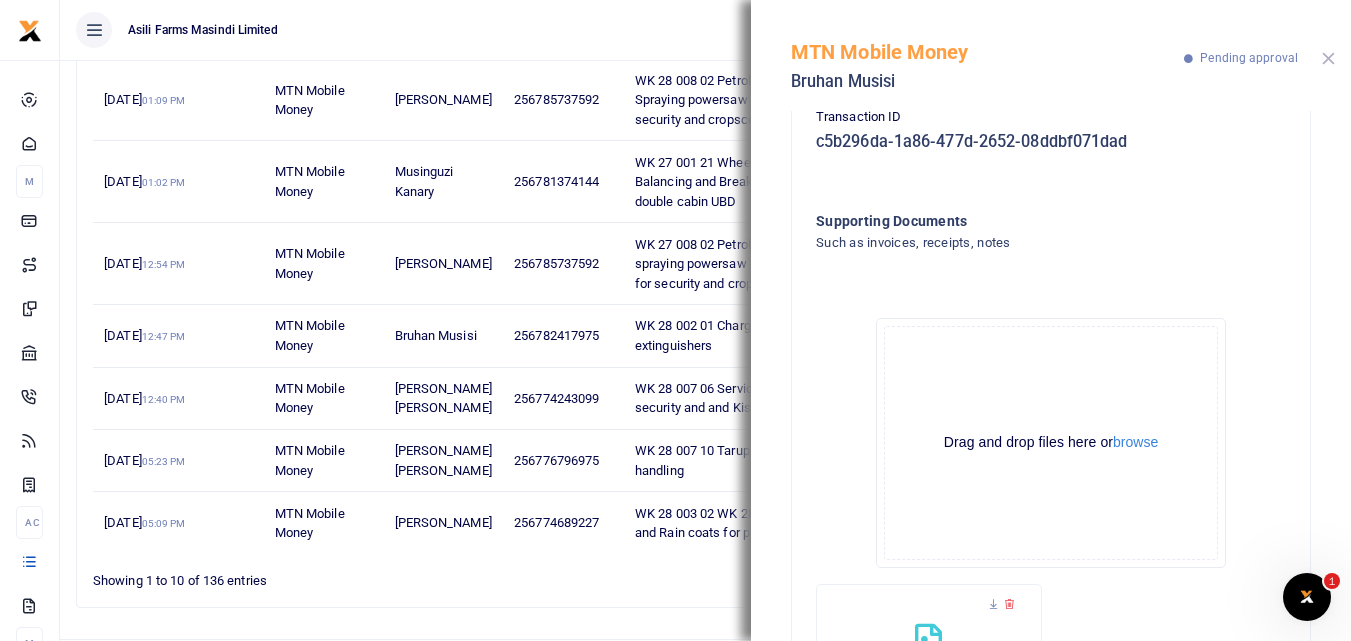 click at bounding box center [1328, 58] 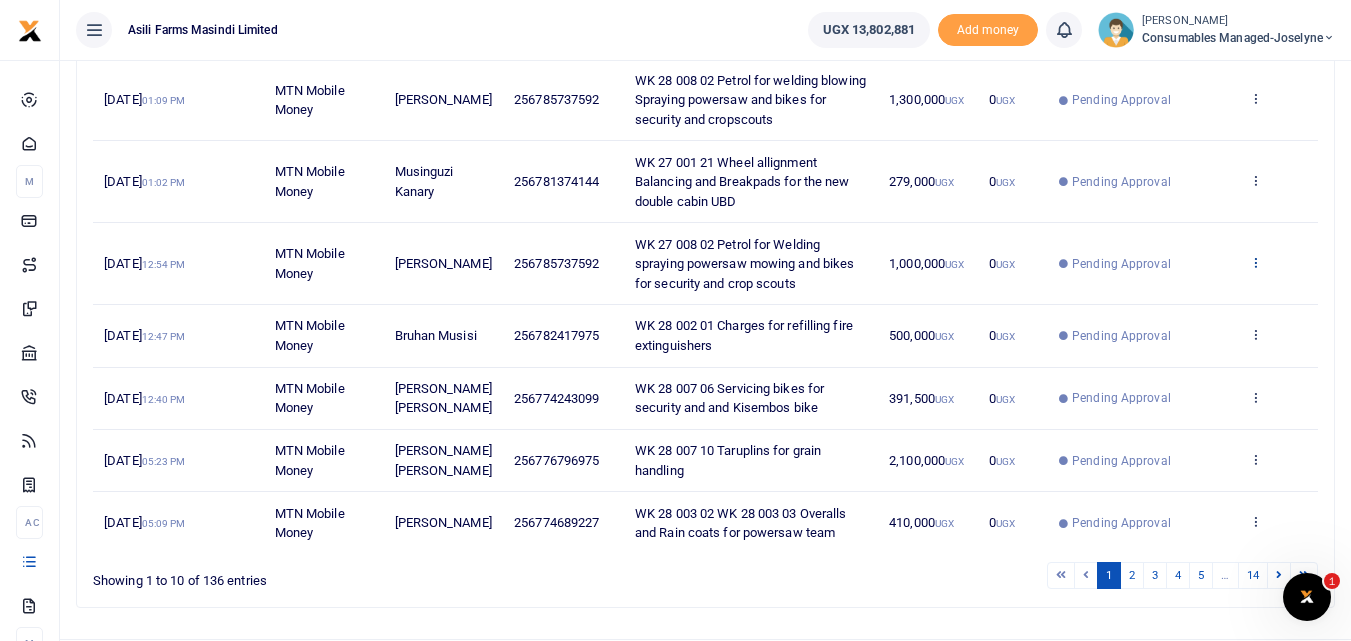click at bounding box center (1255, 262) 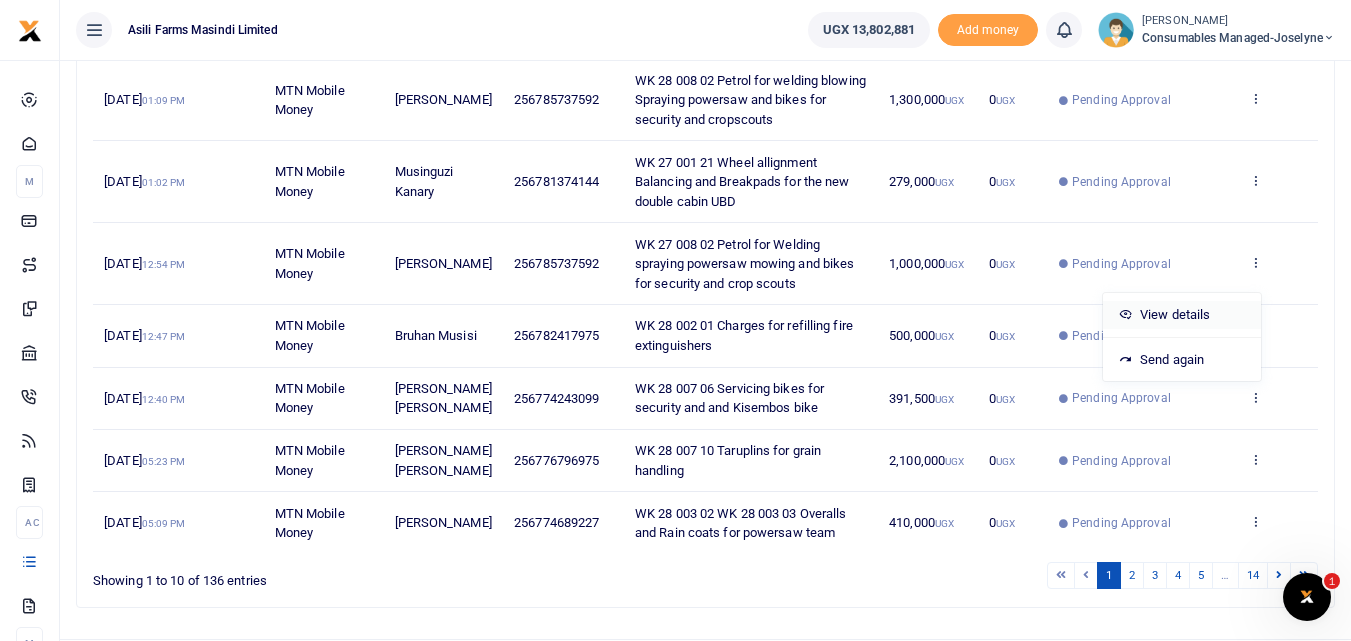 click on "View details" at bounding box center (1182, 315) 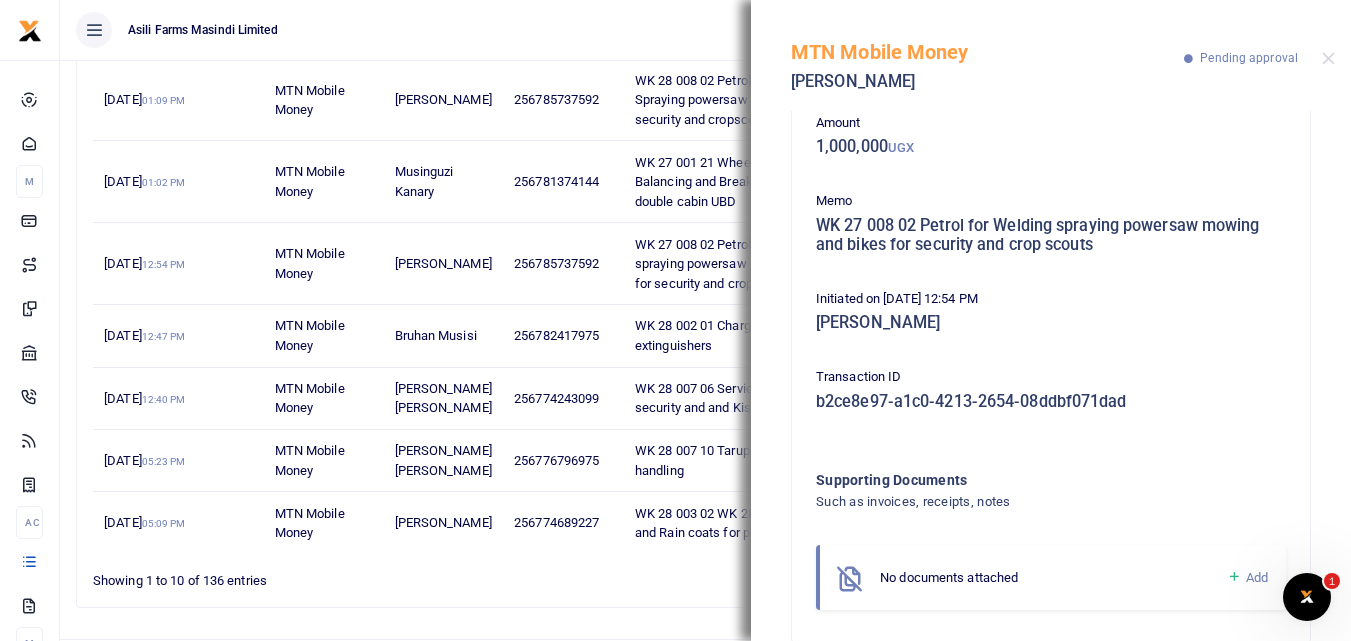 scroll, scrollTop: 139, scrollLeft: 0, axis: vertical 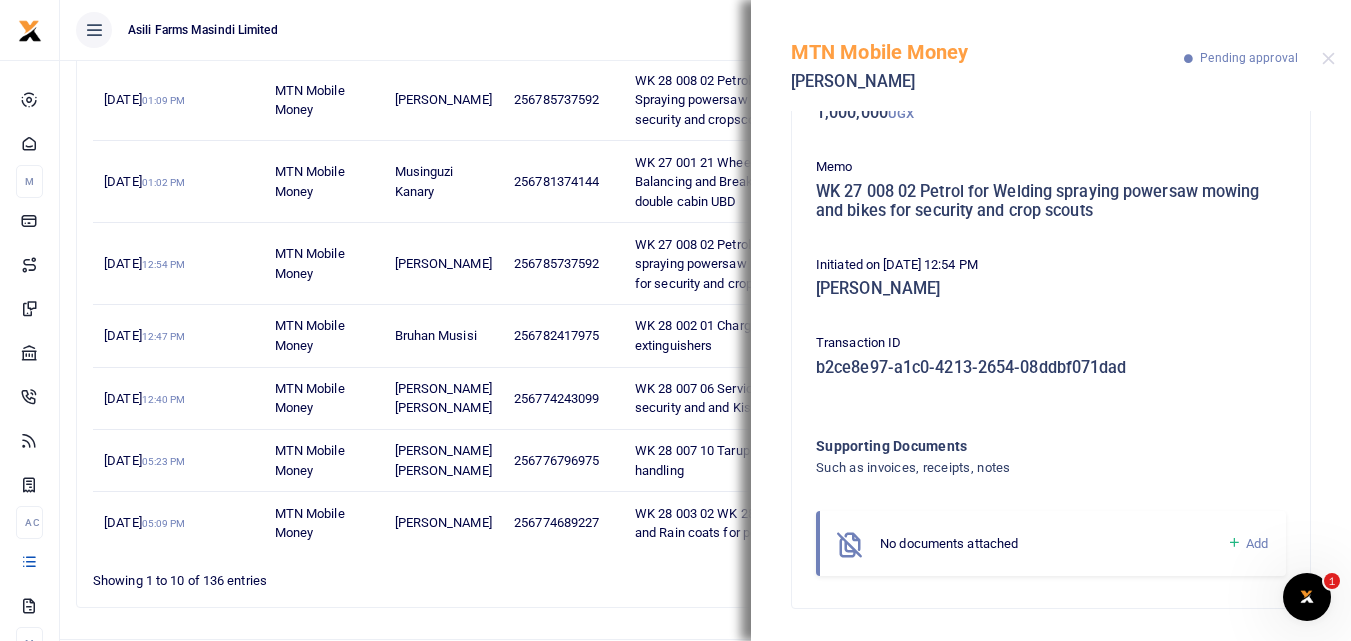 click at bounding box center (1234, 543) 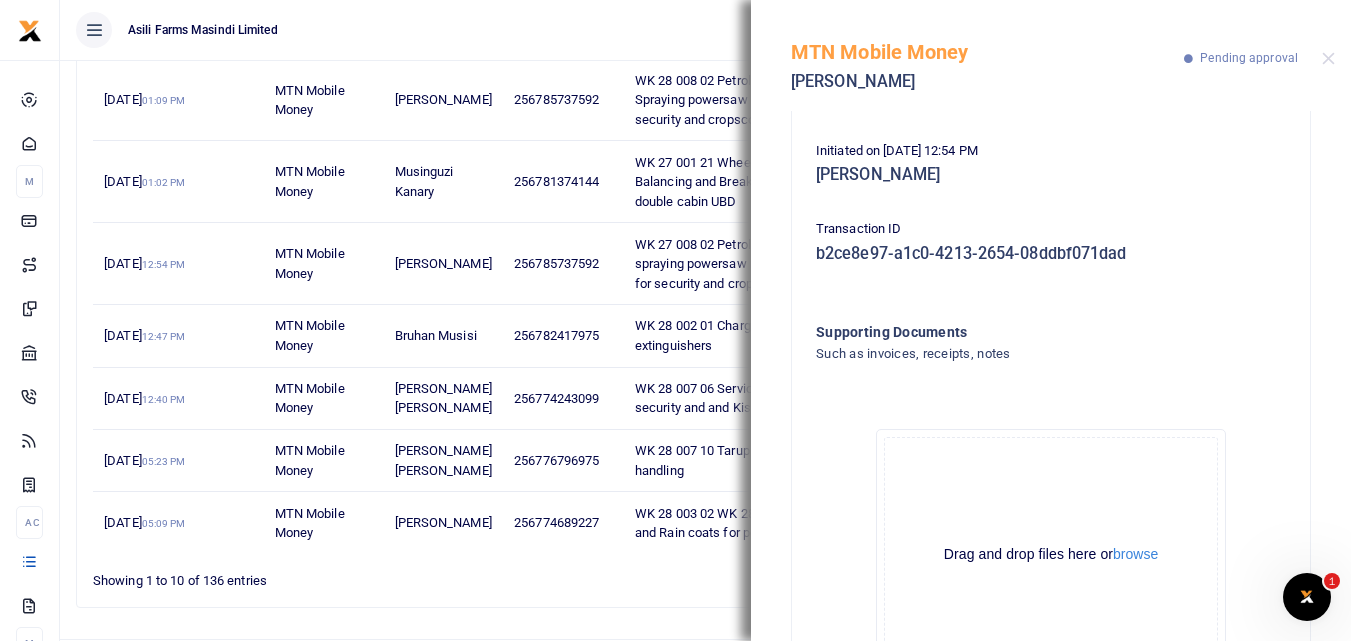 scroll, scrollTop: 364, scrollLeft: 0, axis: vertical 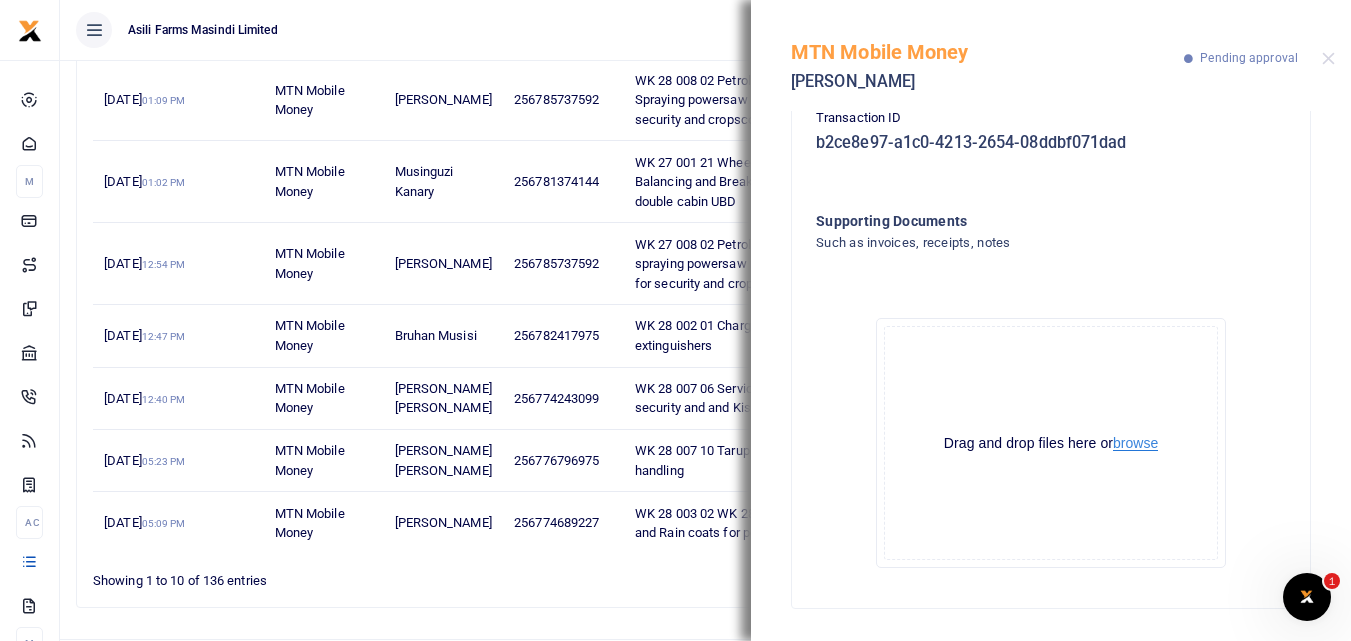 click on "browse" at bounding box center (1135, 443) 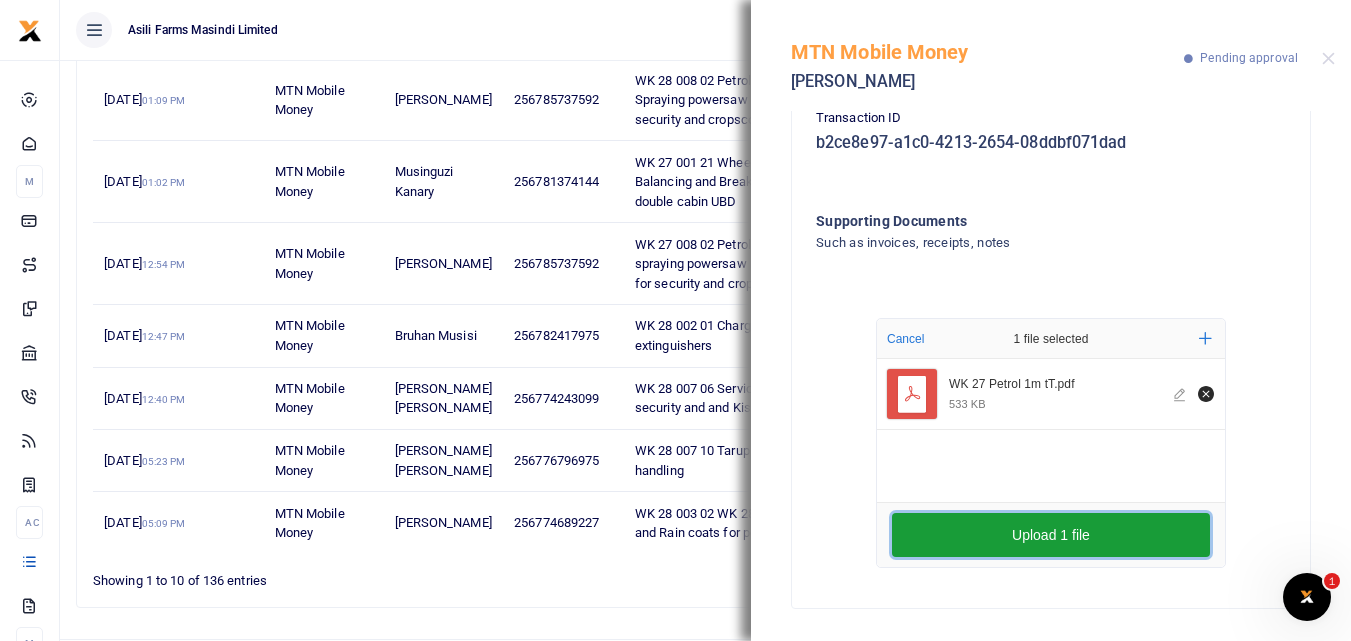 click on "Upload 1 file" at bounding box center (1051, 535) 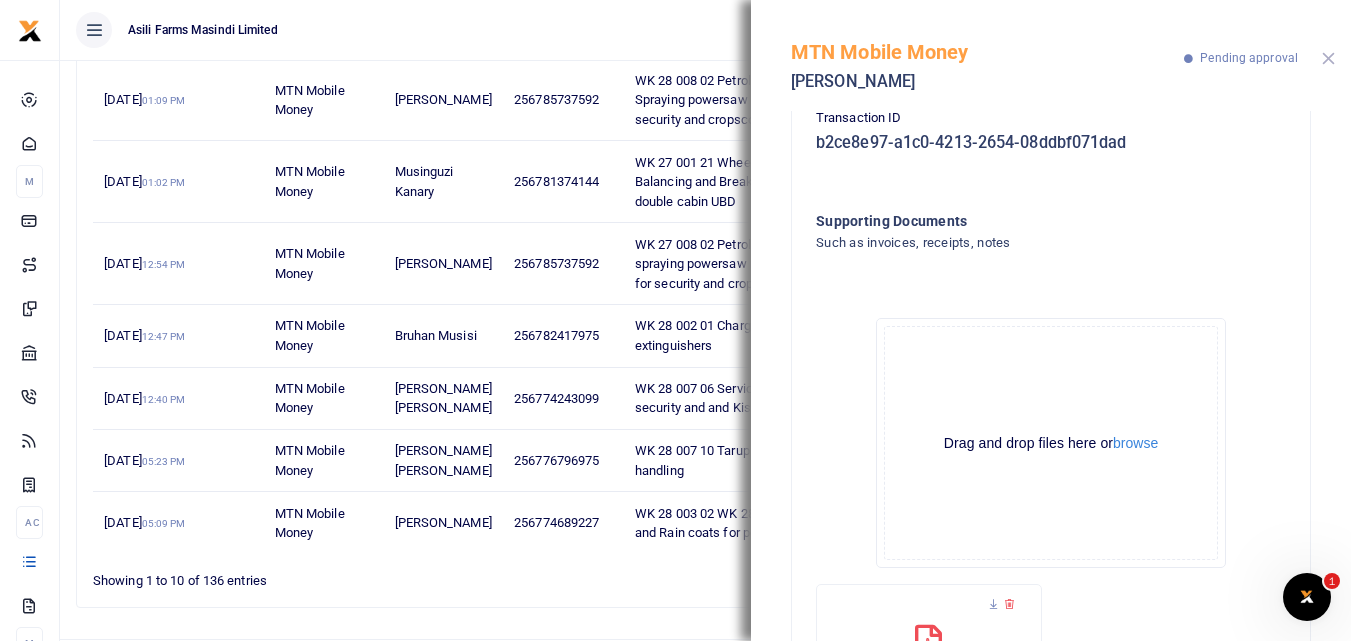 click at bounding box center [1328, 58] 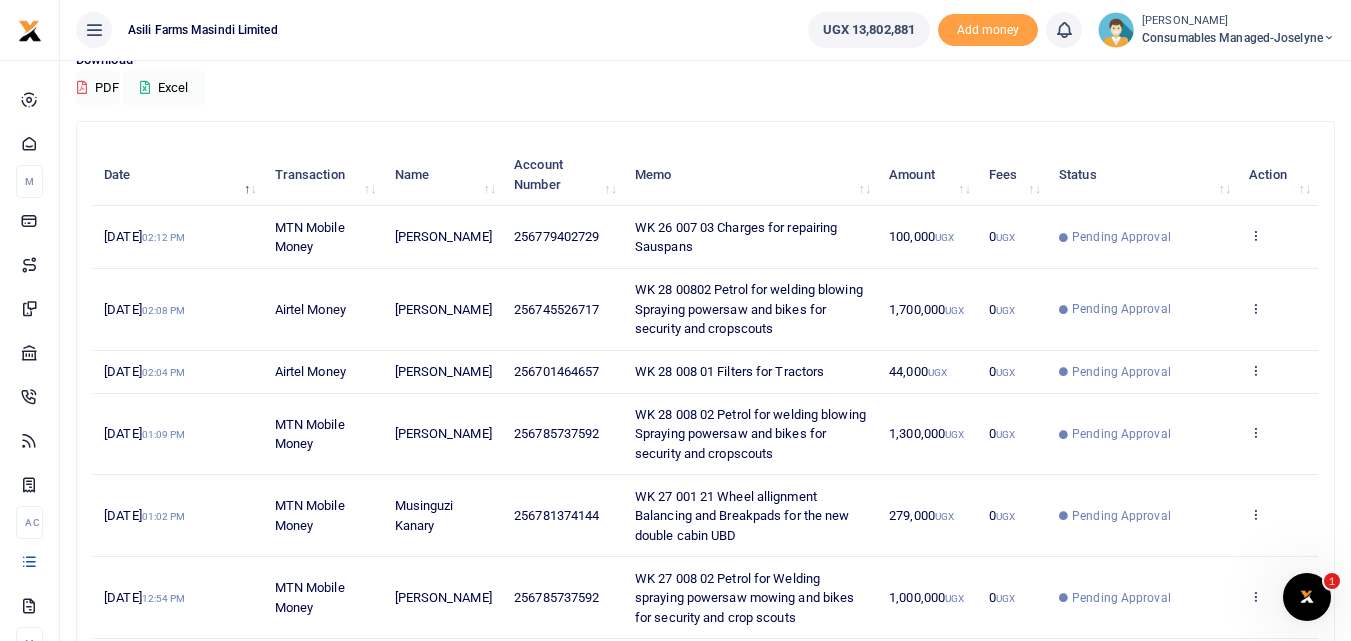 scroll, scrollTop: 161, scrollLeft: 0, axis: vertical 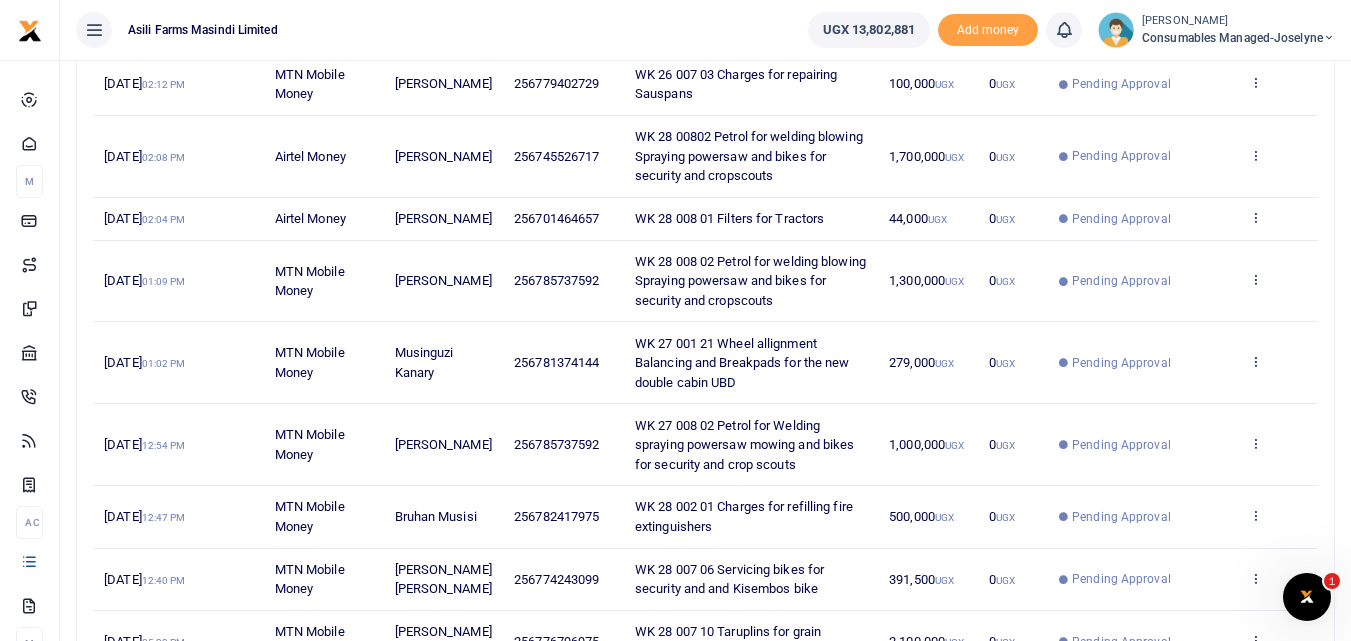 click at bounding box center (1255, 361) 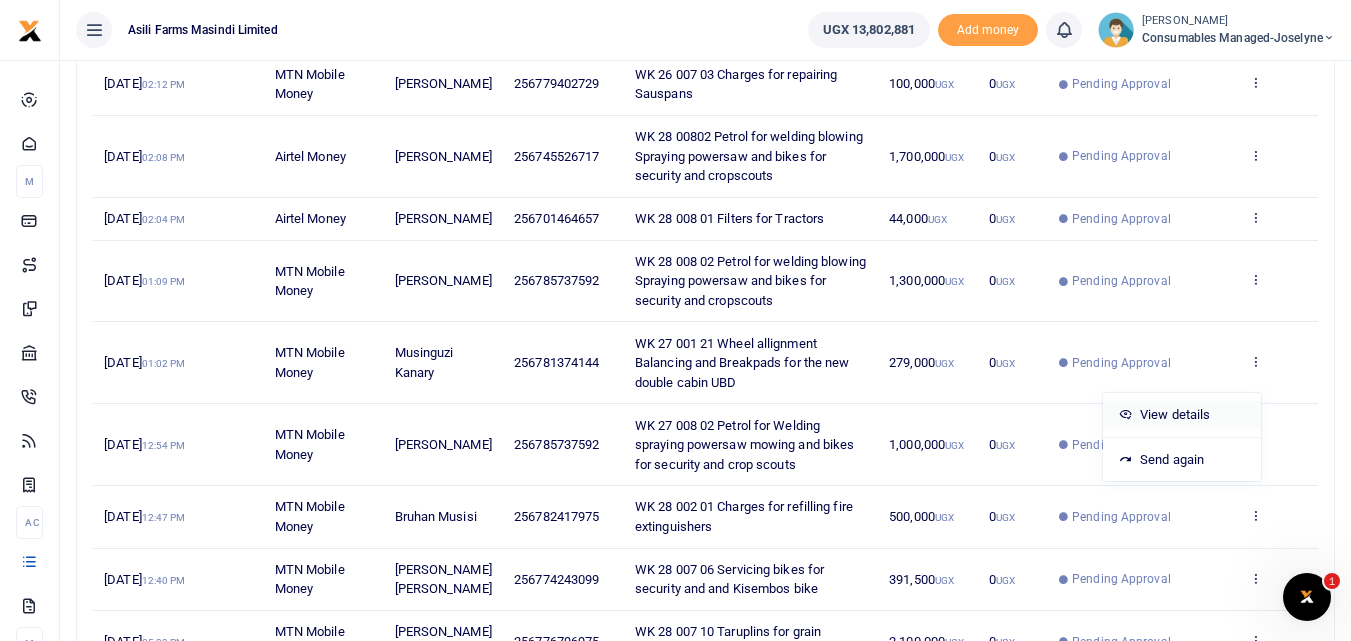 click on "View details" at bounding box center [1182, 415] 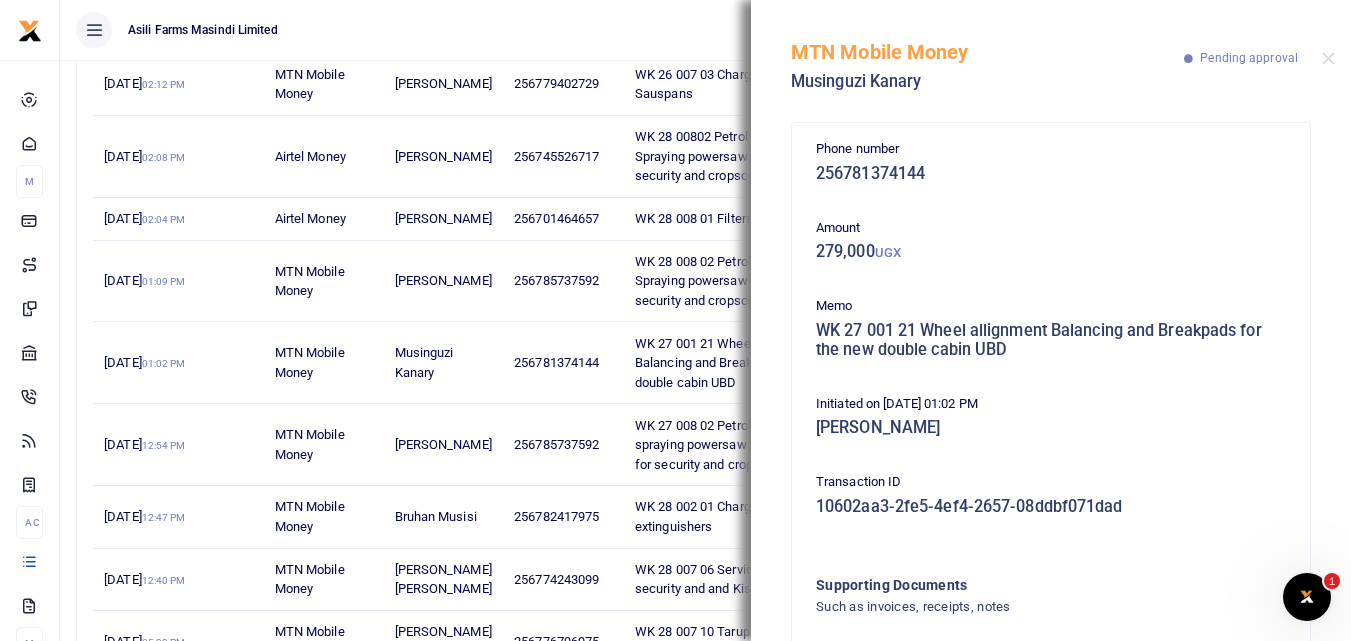 scroll, scrollTop: 139, scrollLeft: 0, axis: vertical 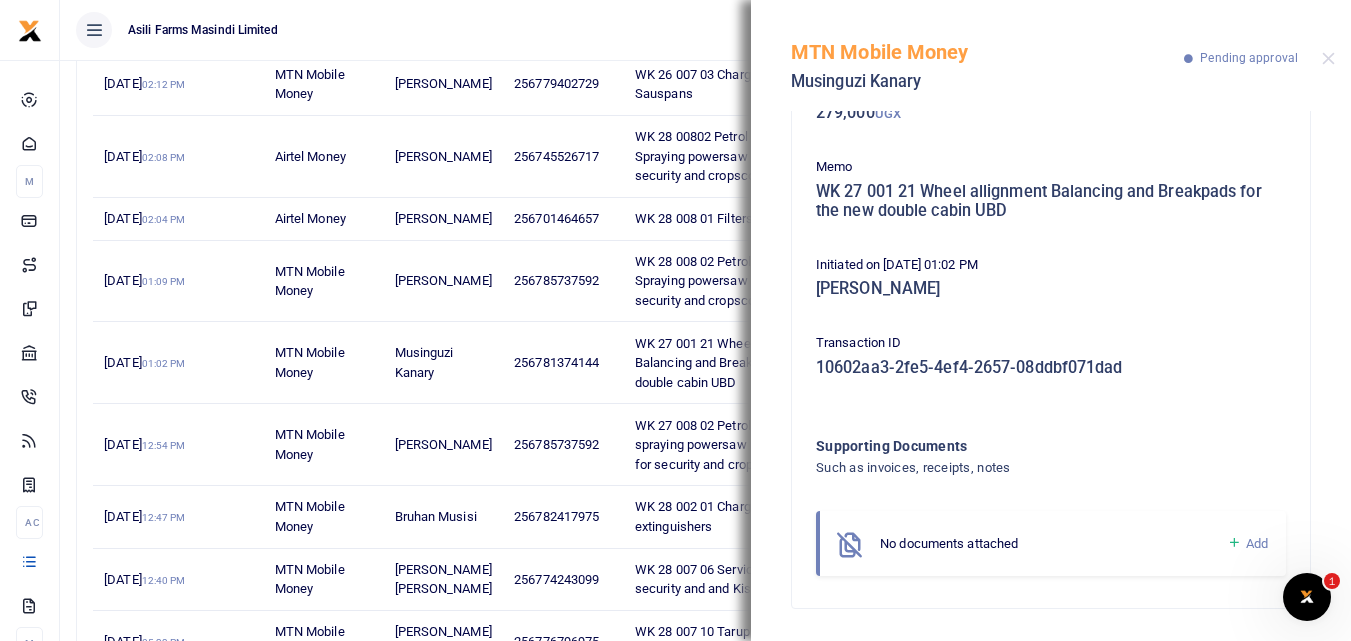 click at bounding box center (1234, 543) 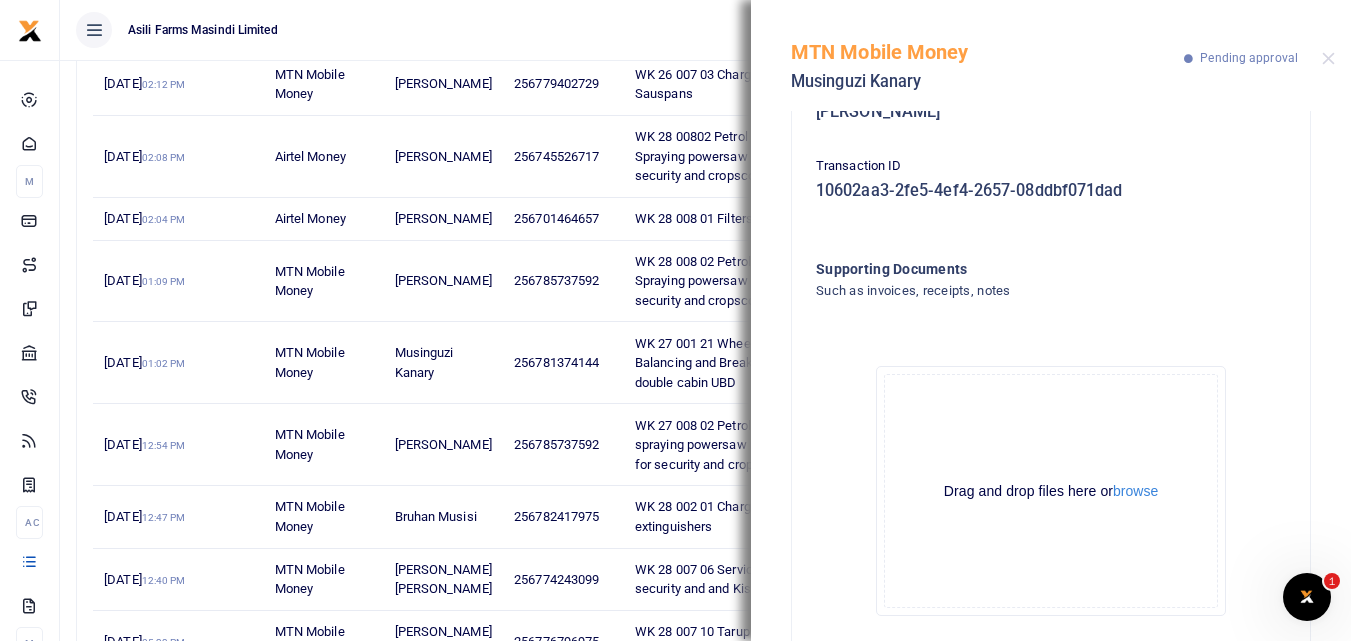 scroll, scrollTop: 364, scrollLeft: 0, axis: vertical 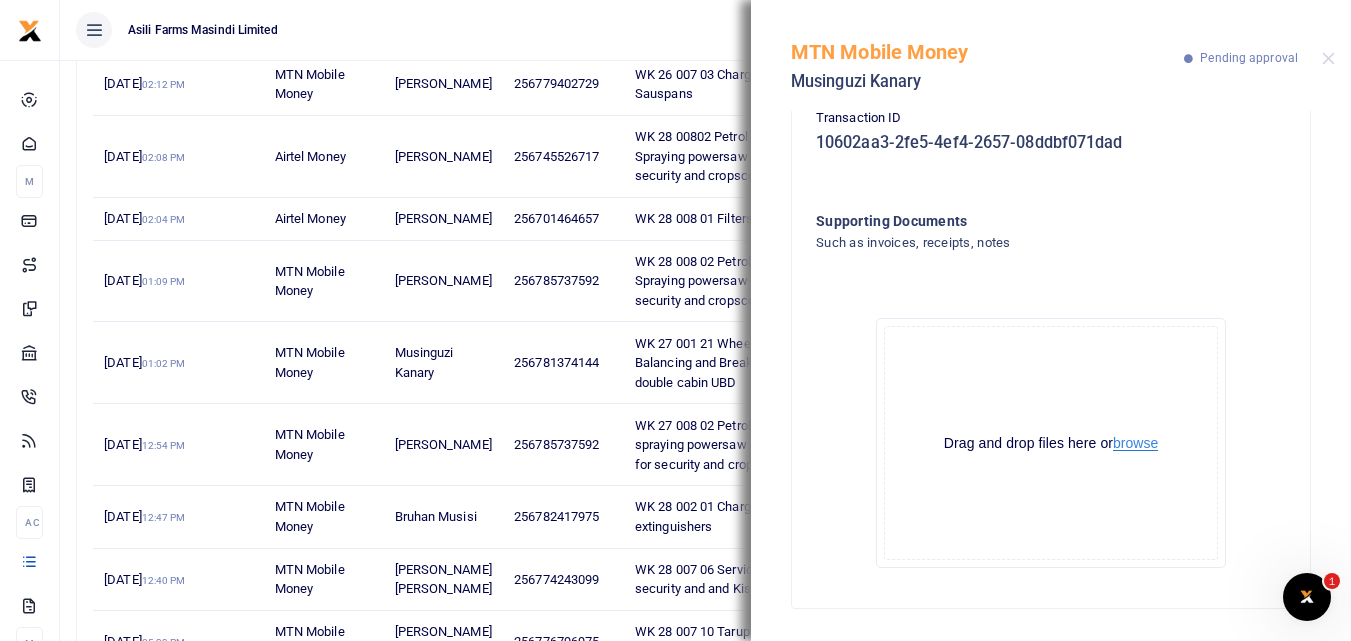 click on "browse" at bounding box center [1135, 443] 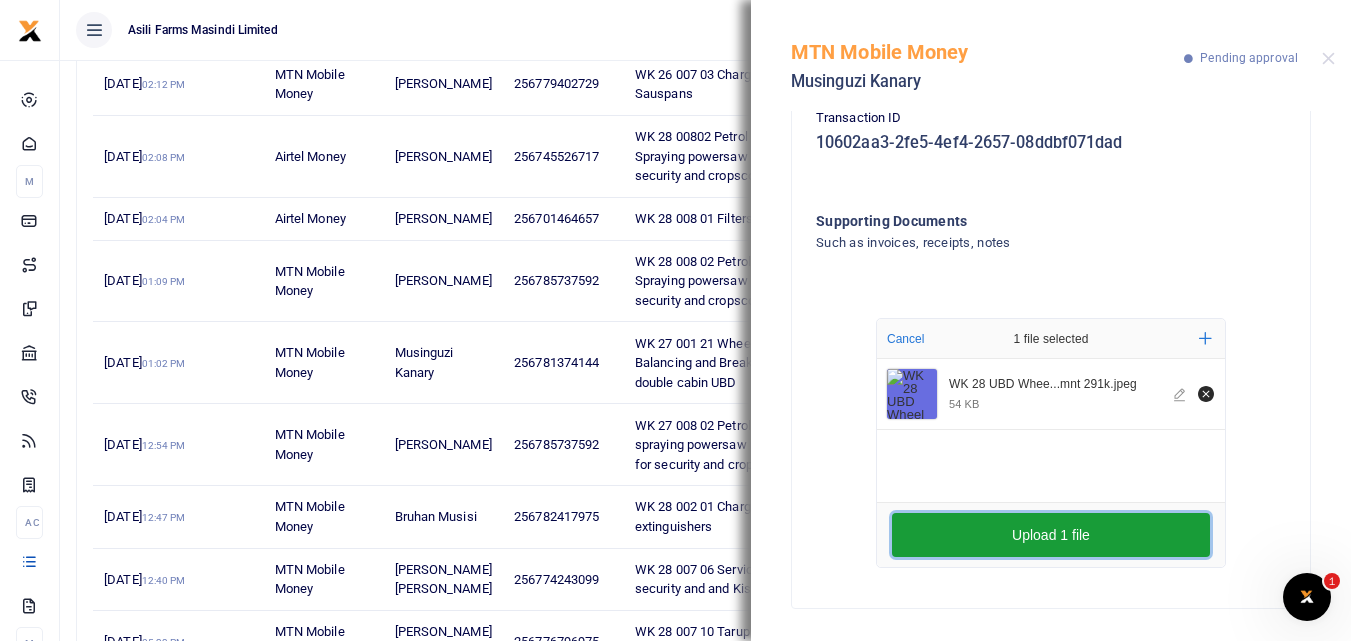 click on "Upload 1 file" at bounding box center [1051, 535] 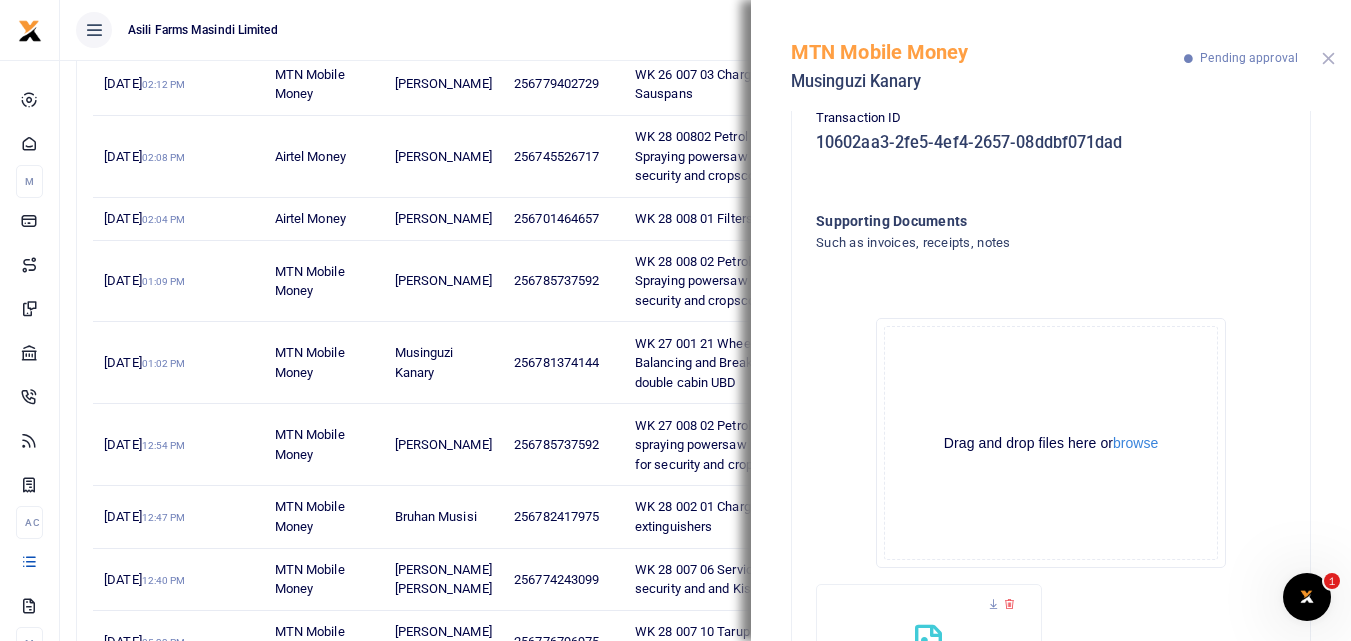 click at bounding box center [1328, 58] 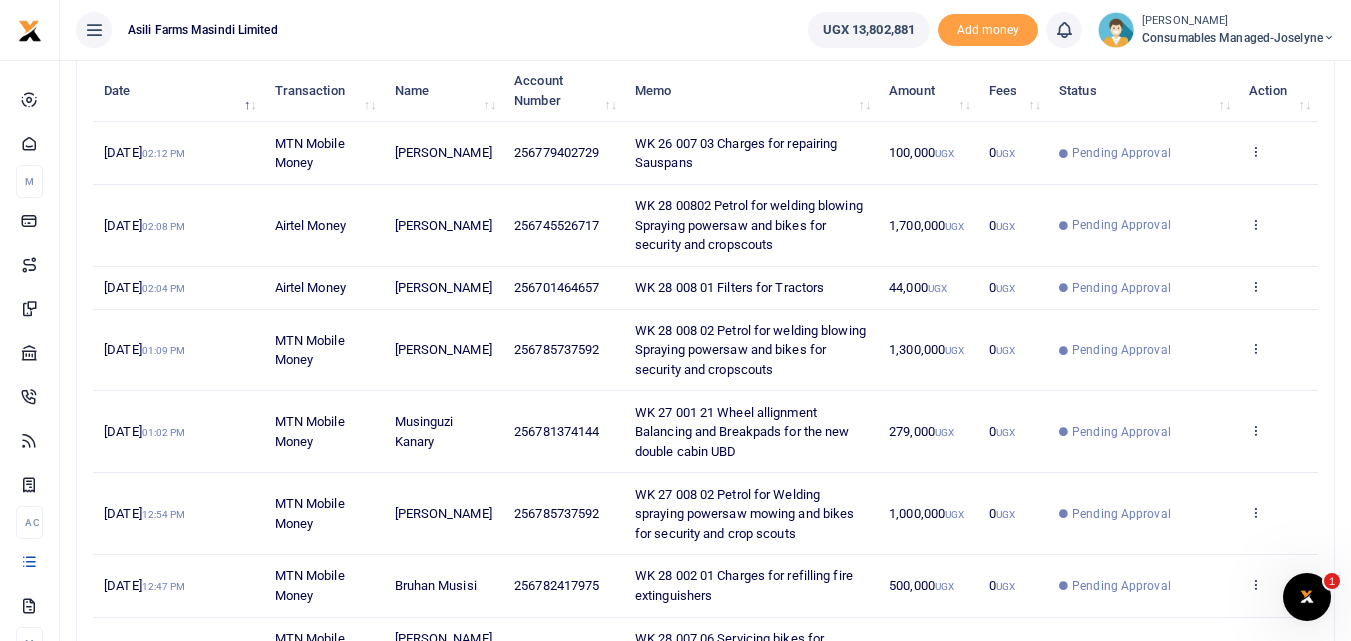 scroll, scrollTop: 249, scrollLeft: 0, axis: vertical 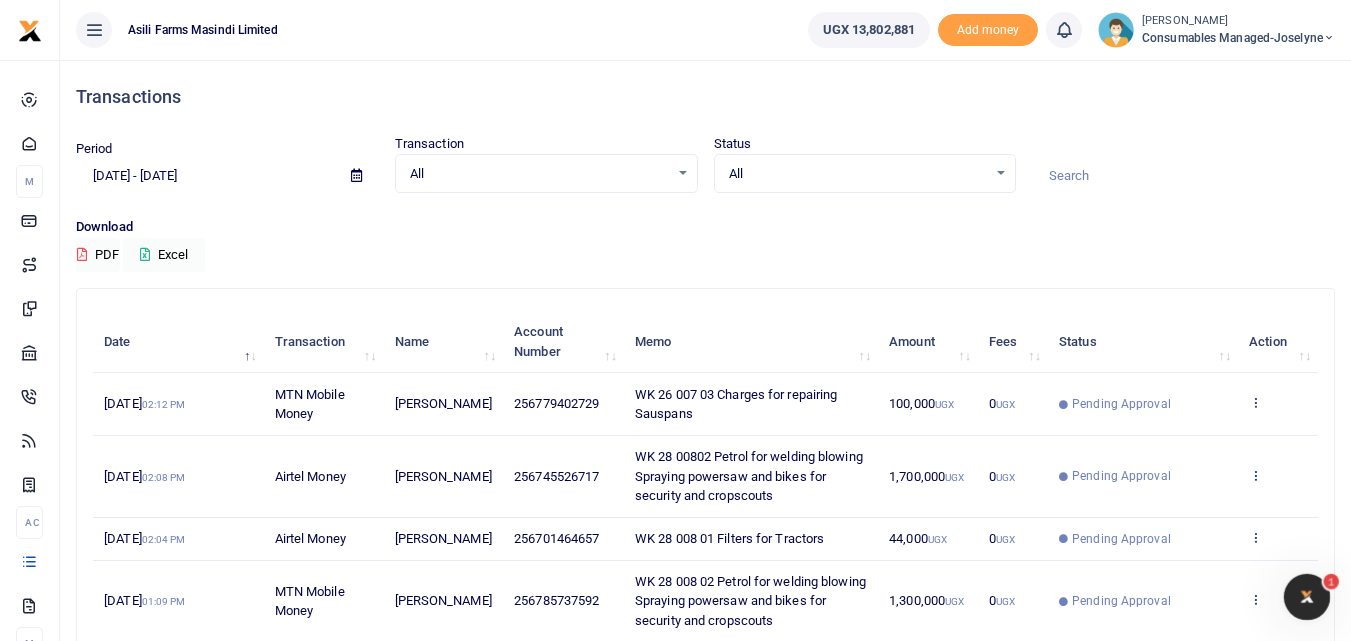 click at bounding box center (1255, 476) 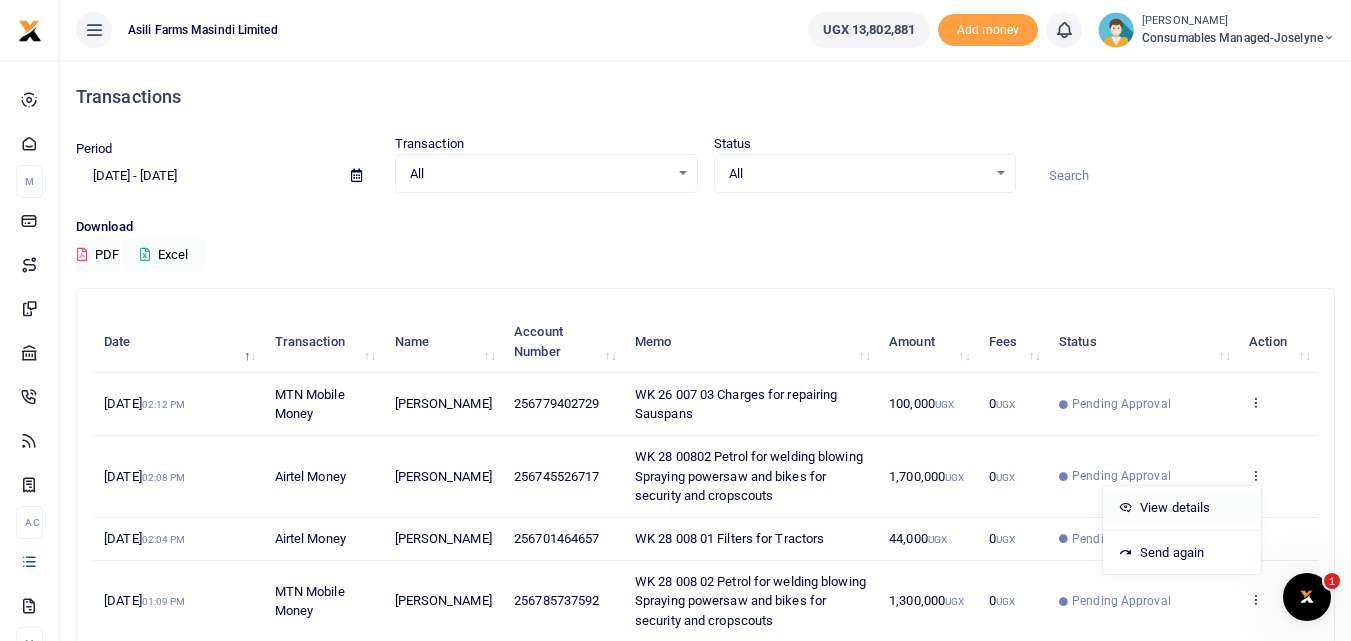 click on "View details" at bounding box center [1182, 508] 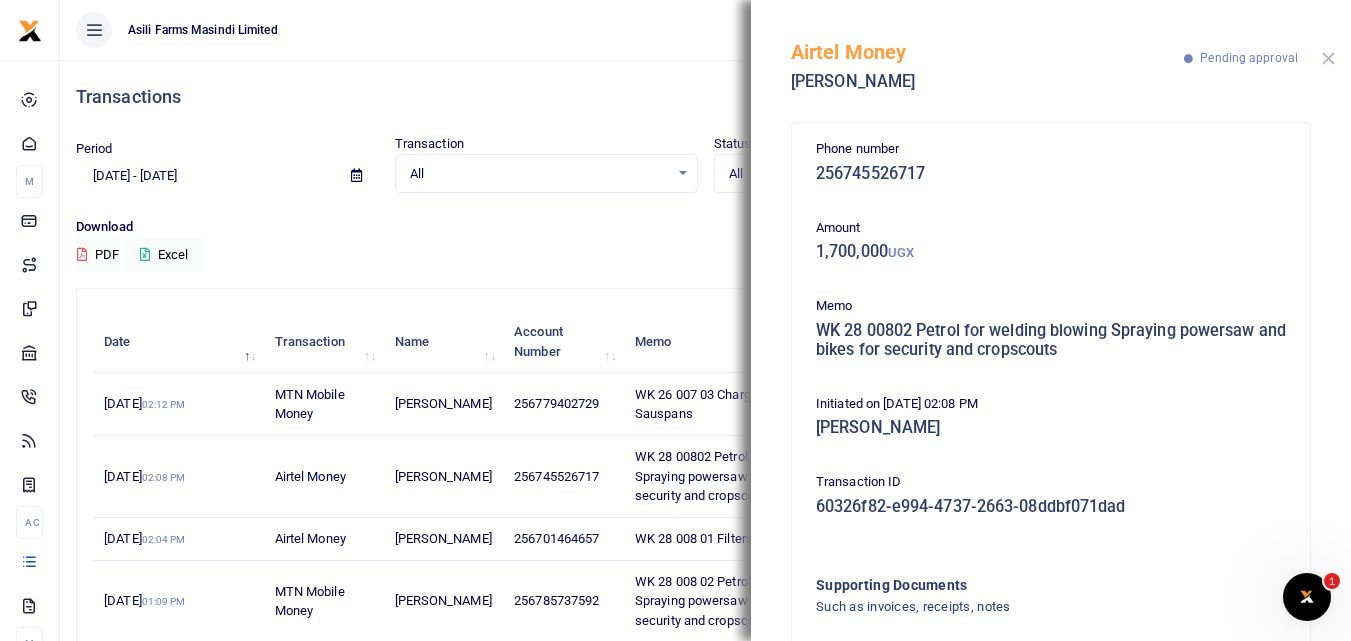 click at bounding box center [1328, 58] 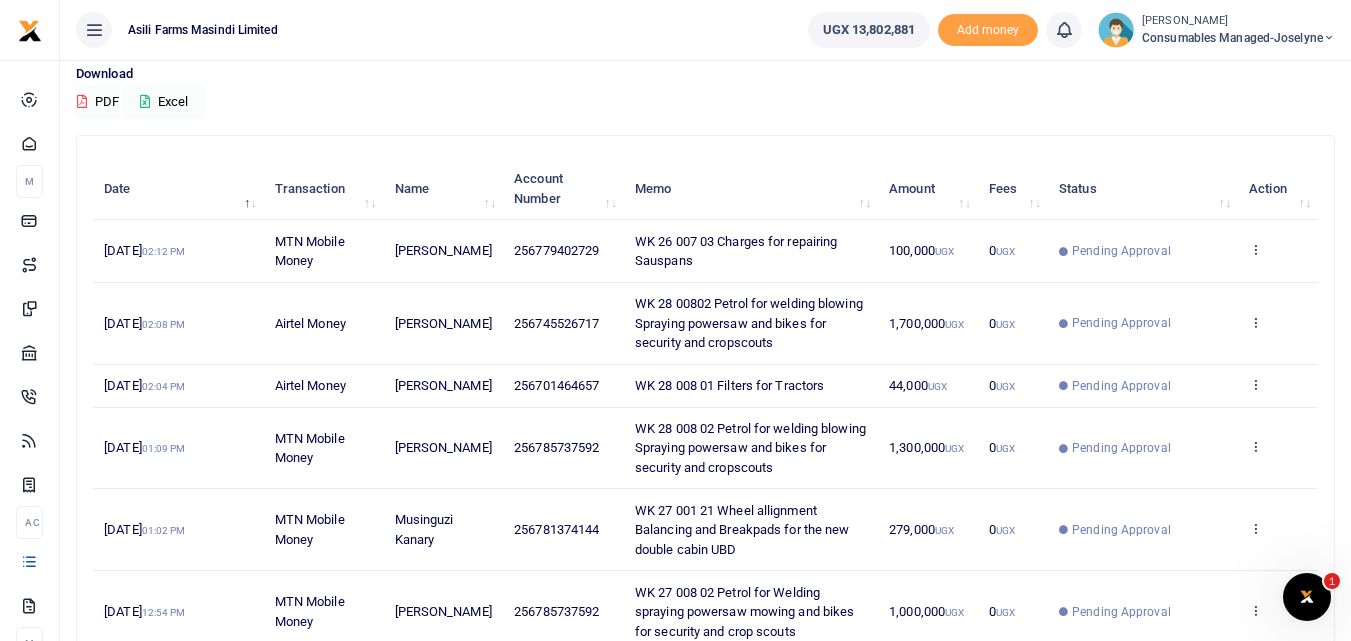 scroll, scrollTop: 157, scrollLeft: 0, axis: vertical 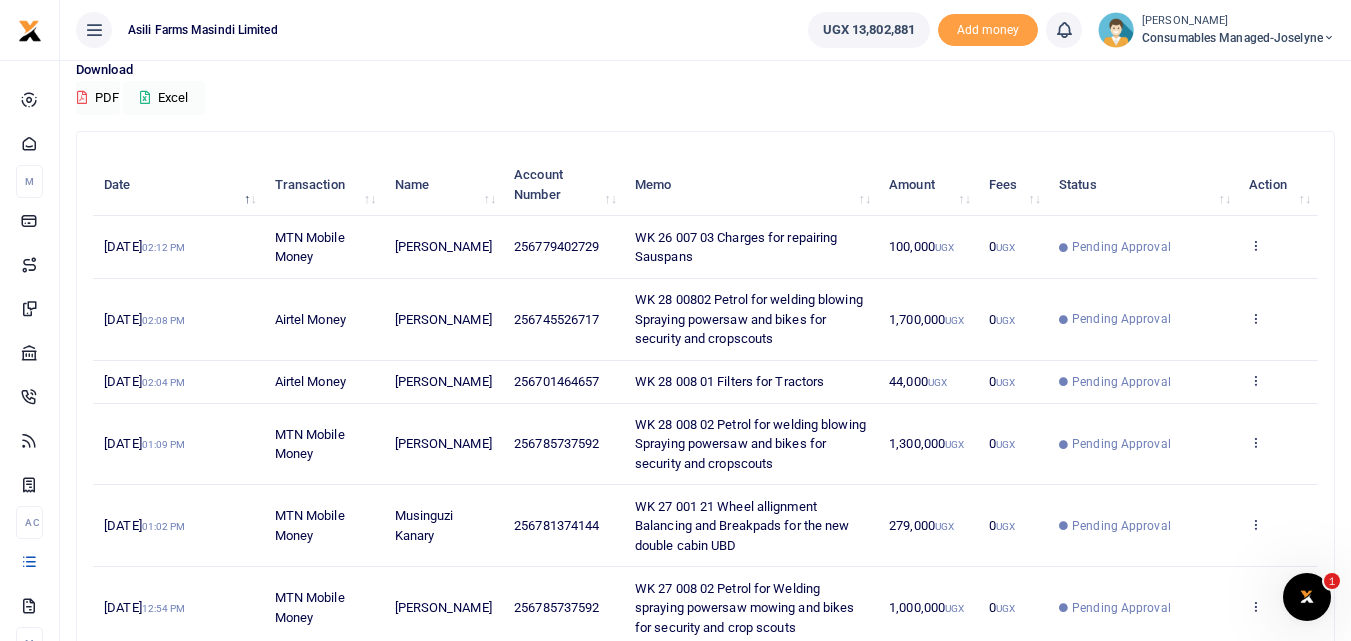 click on "View details
Send again" at bounding box center (1278, 445) 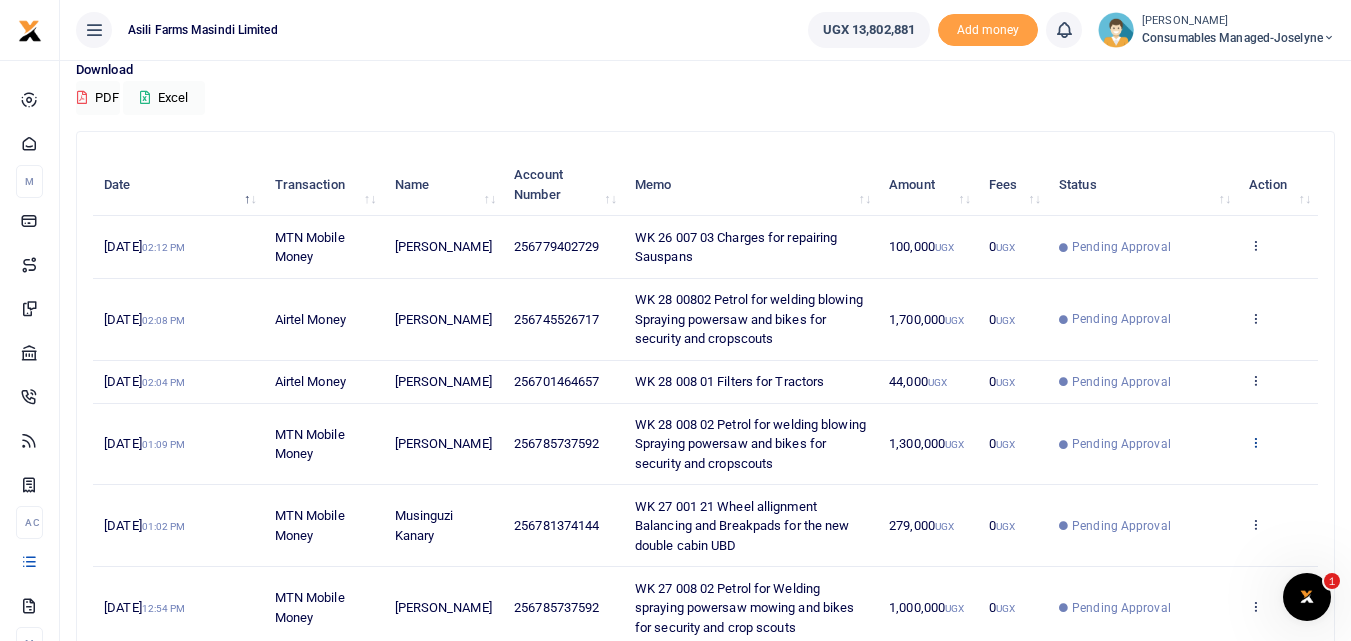 click at bounding box center [1255, 442] 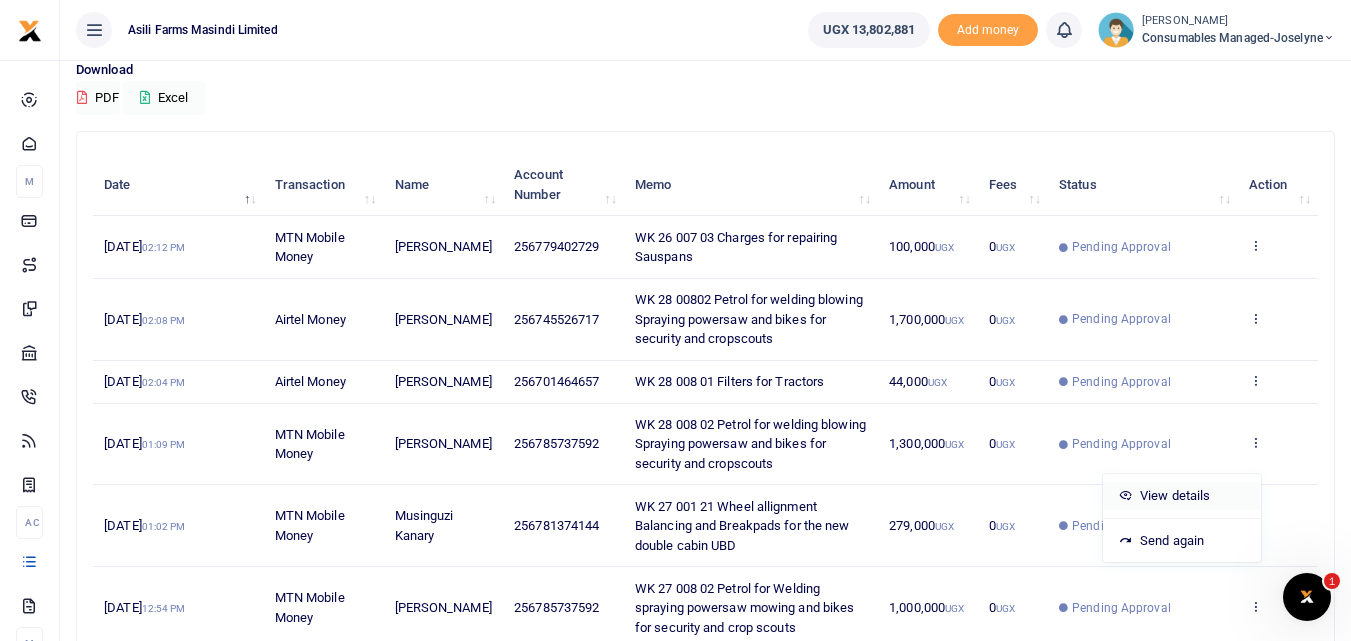 click on "View details" at bounding box center (1182, 496) 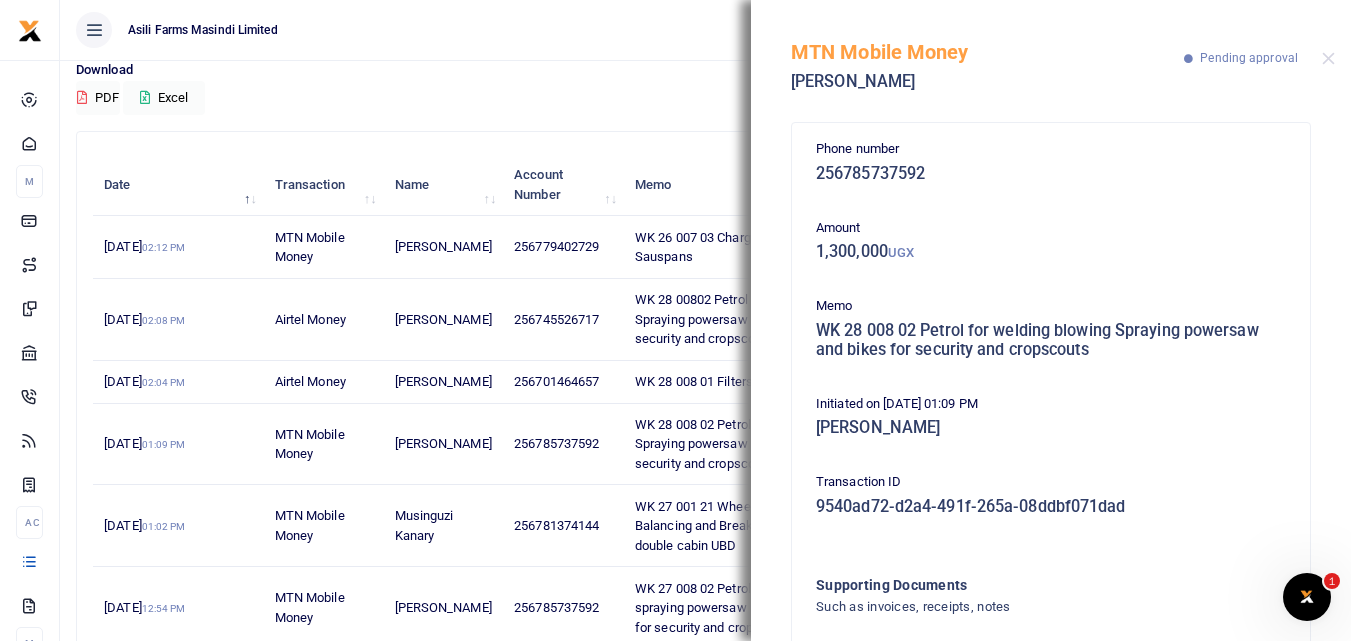 scroll, scrollTop: 139, scrollLeft: 0, axis: vertical 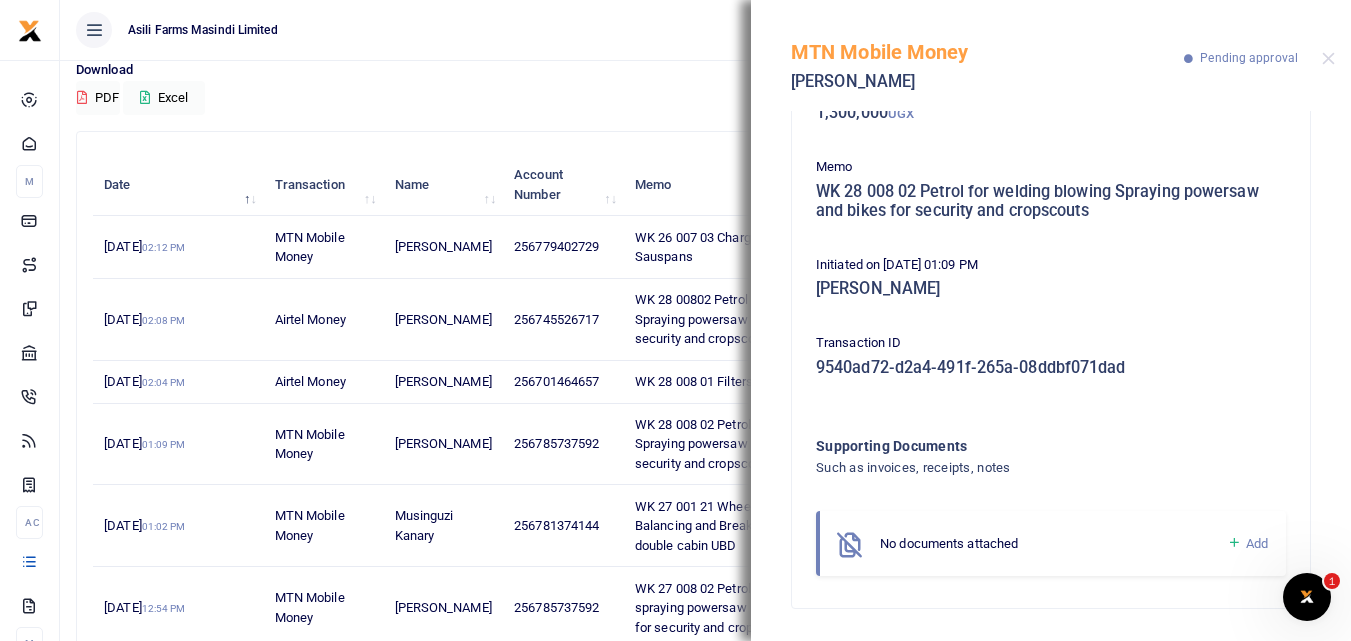 click at bounding box center (1234, 543) 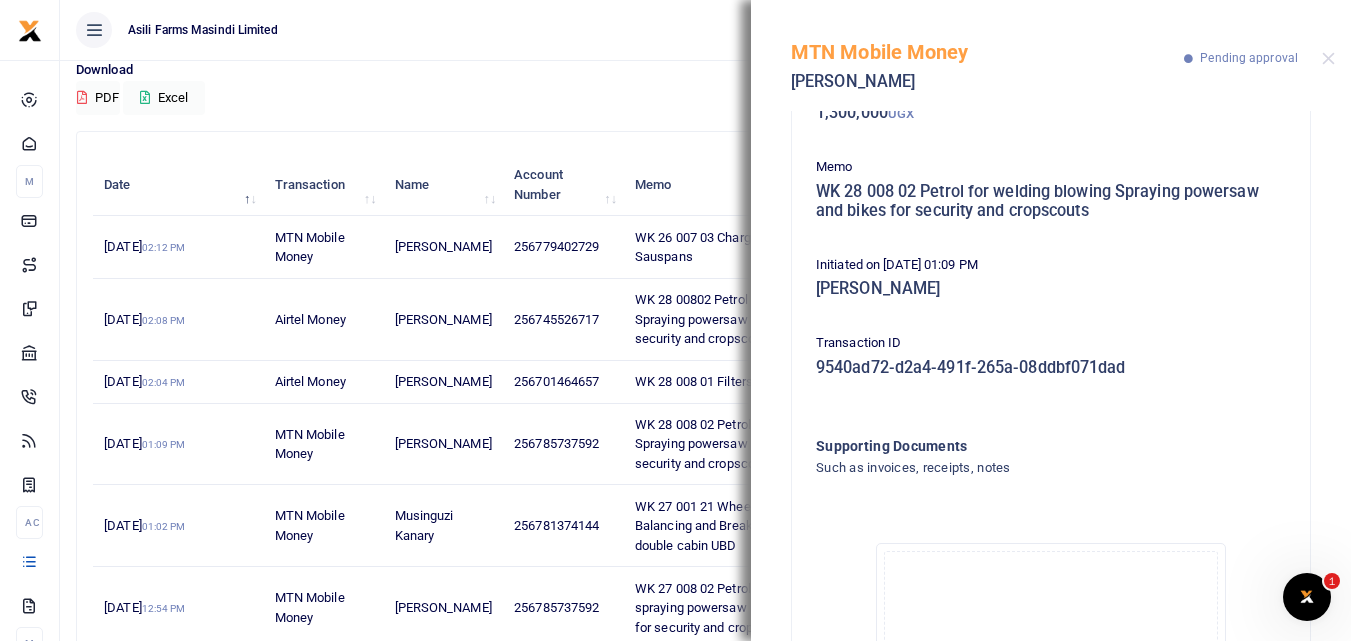 scroll, scrollTop: 364, scrollLeft: 0, axis: vertical 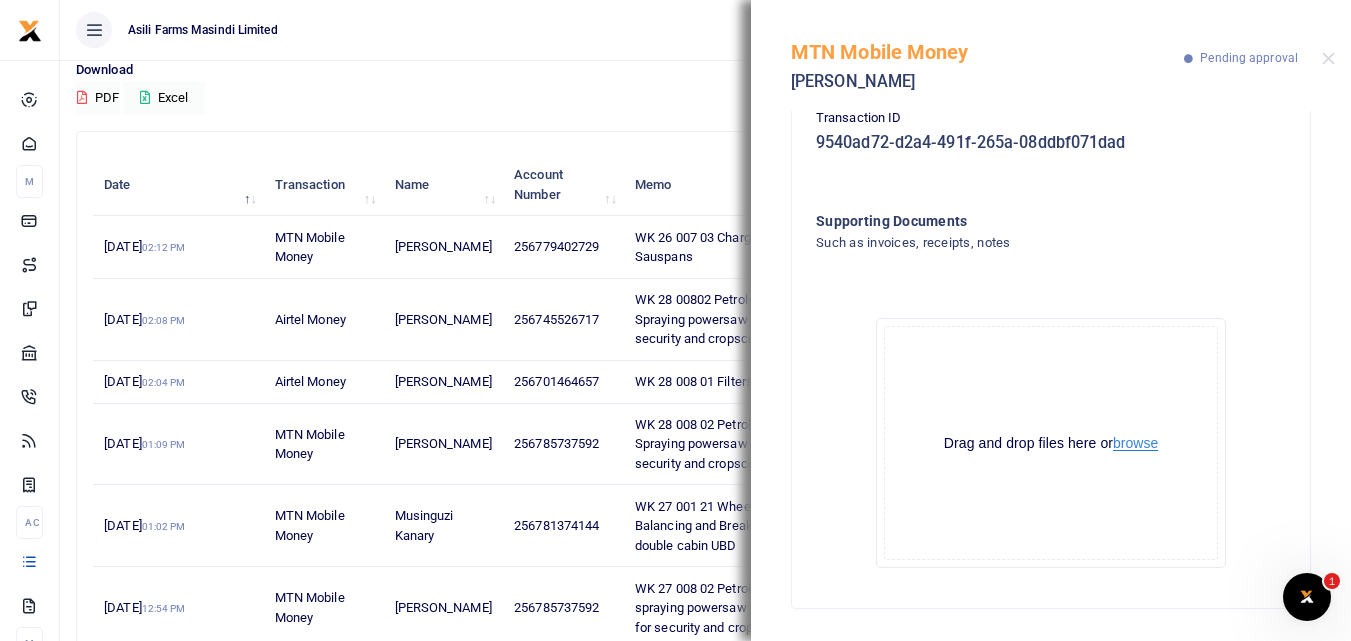 click on "browse" at bounding box center [1135, 443] 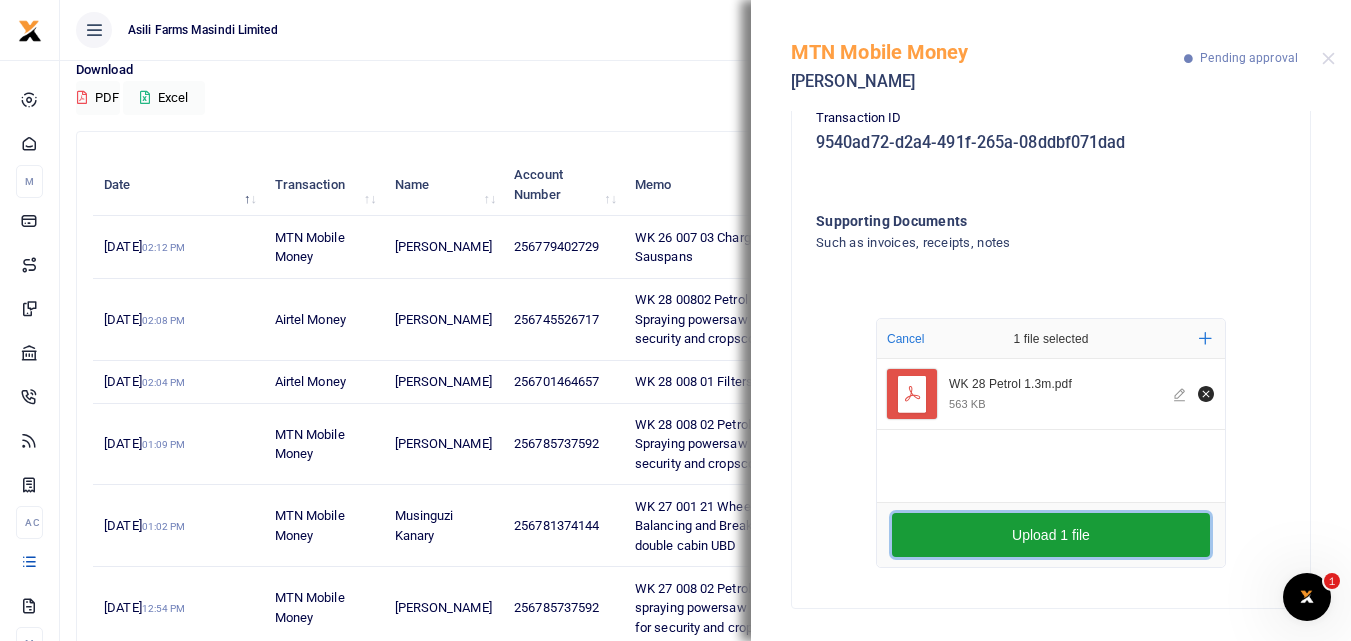 click on "Upload 1 file" at bounding box center [1051, 535] 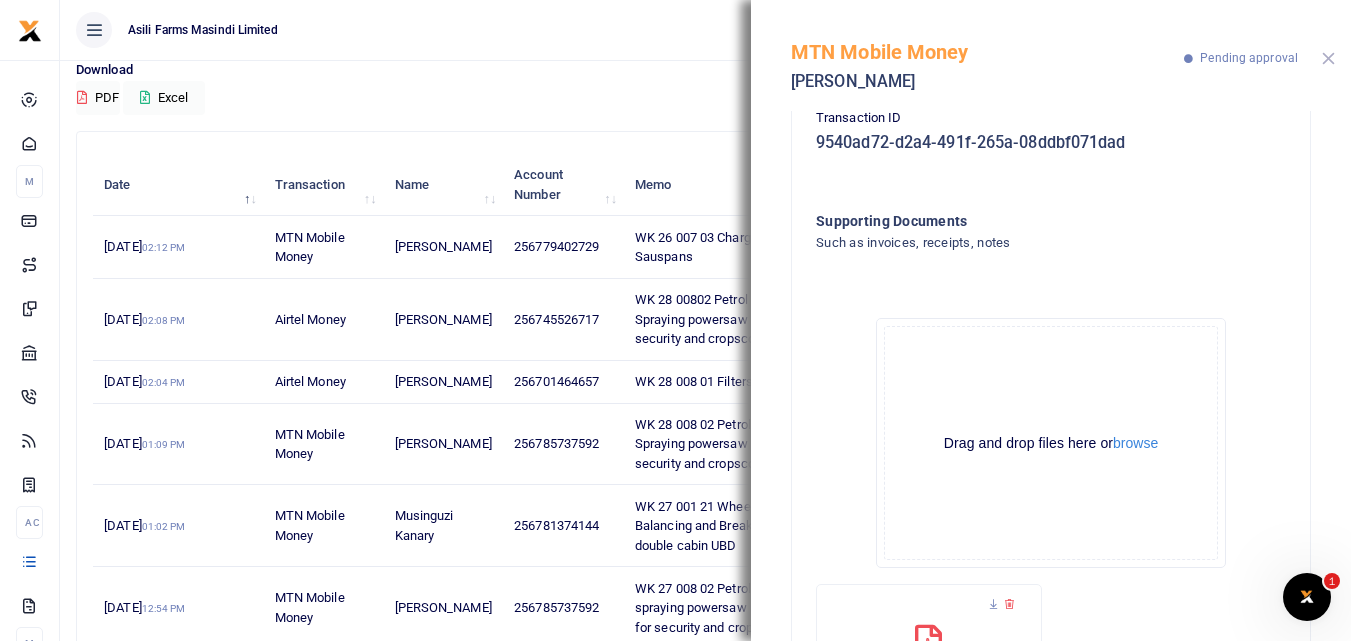 click at bounding box center [1328, 58] 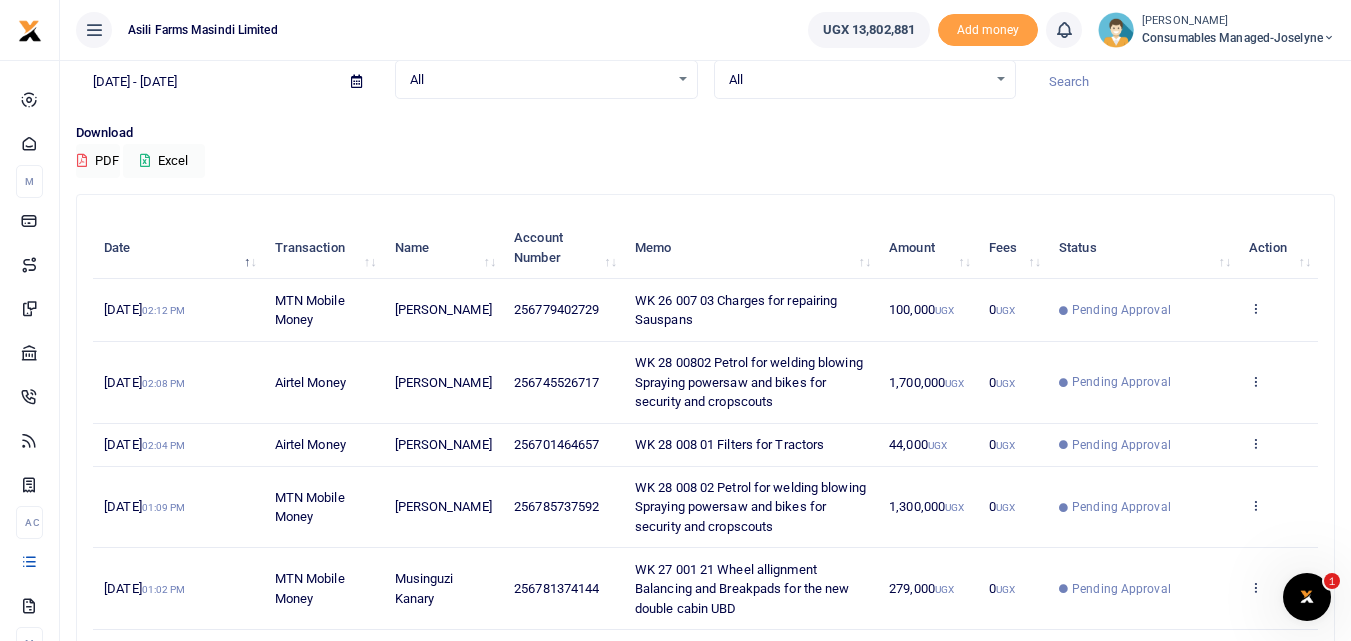 scroll, scrollTop: 92, scrollLeft: 0, axis: vertical 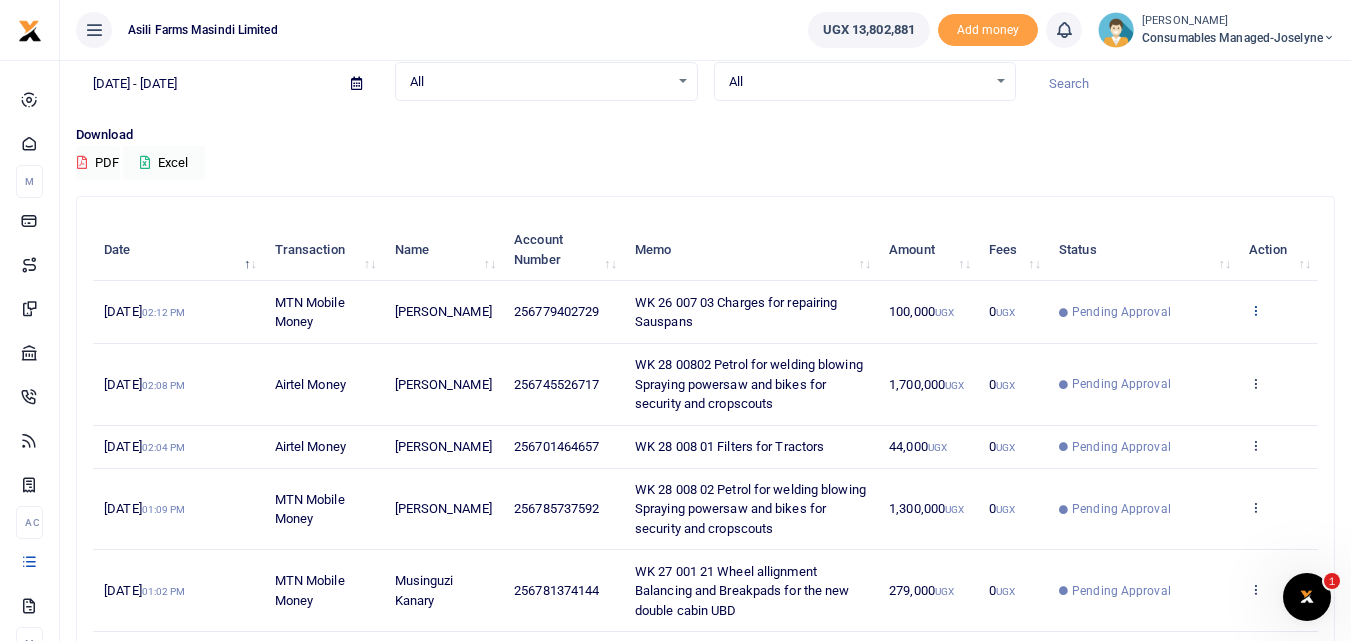 click at bounding box center (1255, 310) 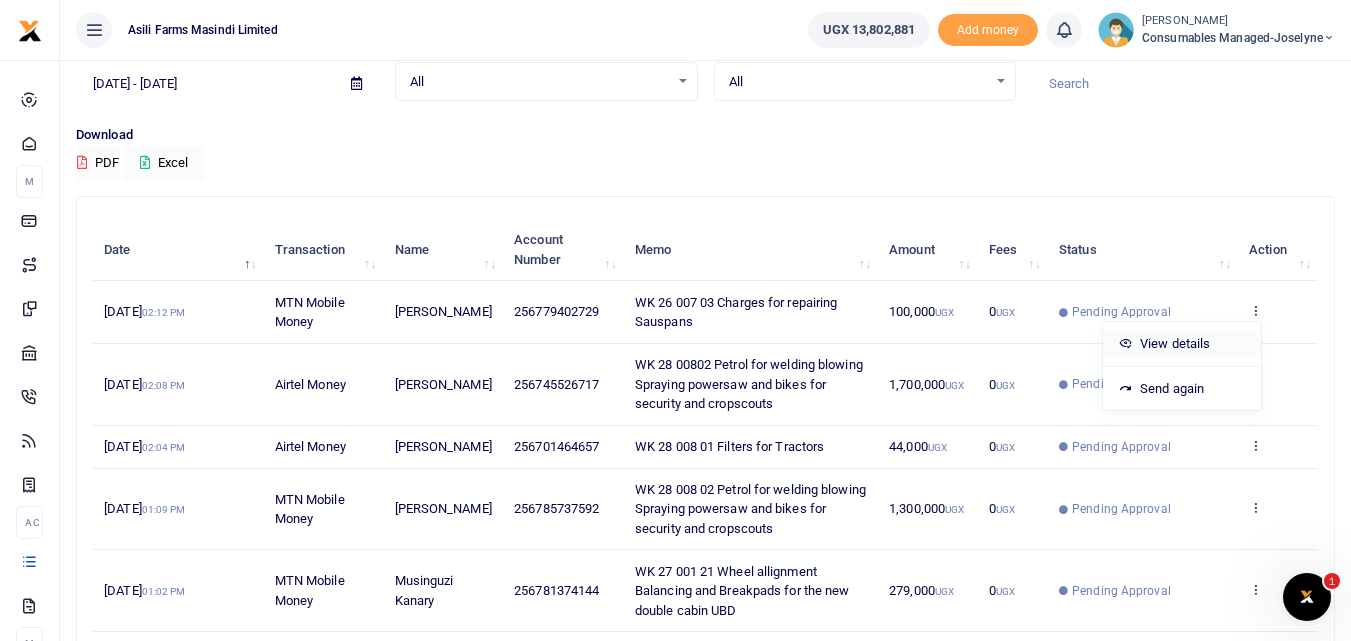 click on "View details" at bounding box center [1182, 344] 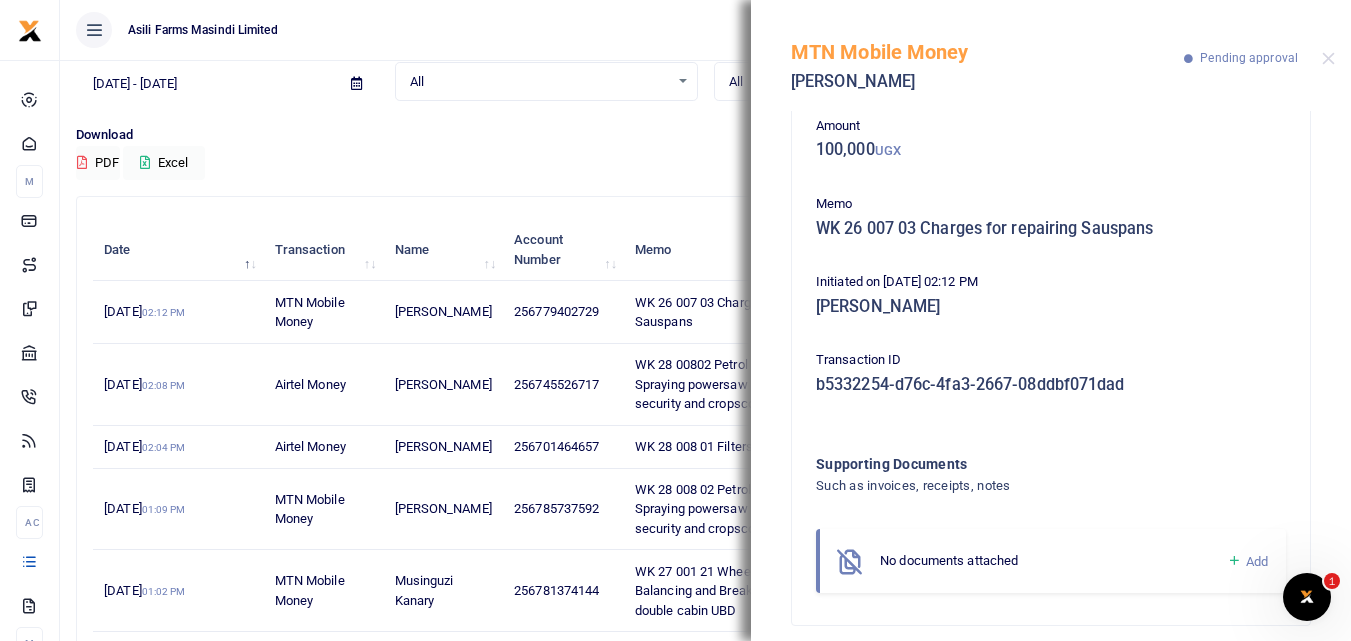 scroll, scrollTop: 119, scrollLeft: 0, axis: vertical 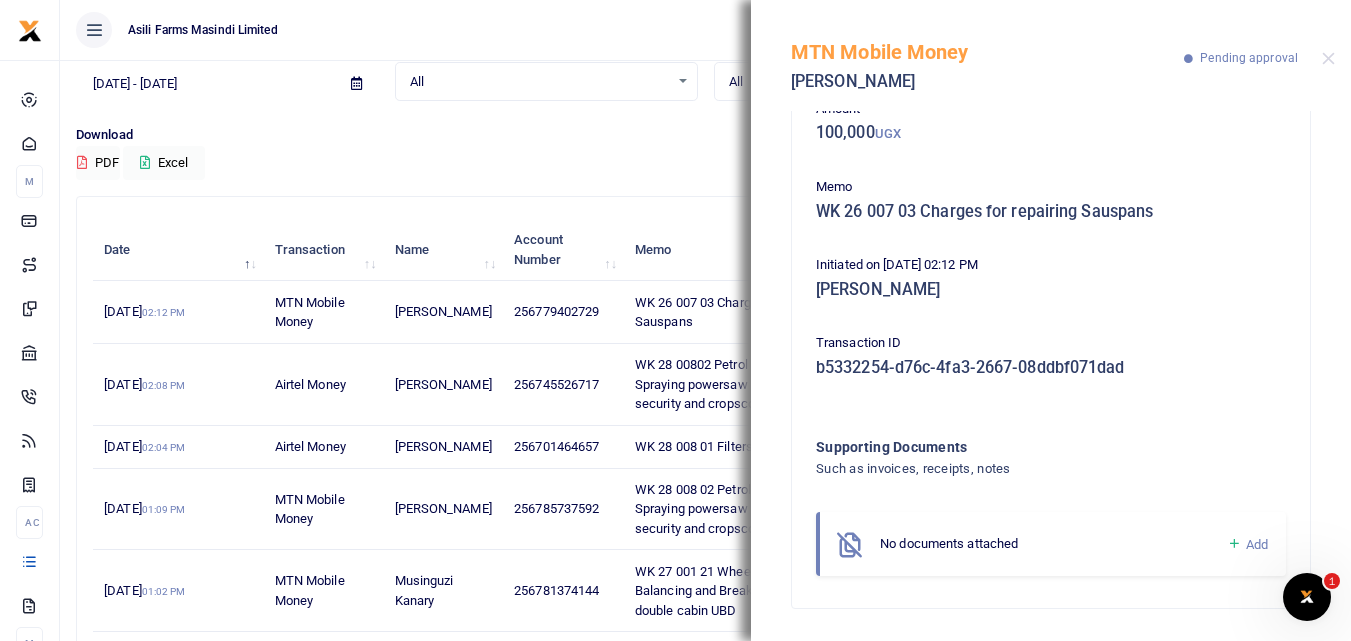 click at bounding box center (1234, 544) 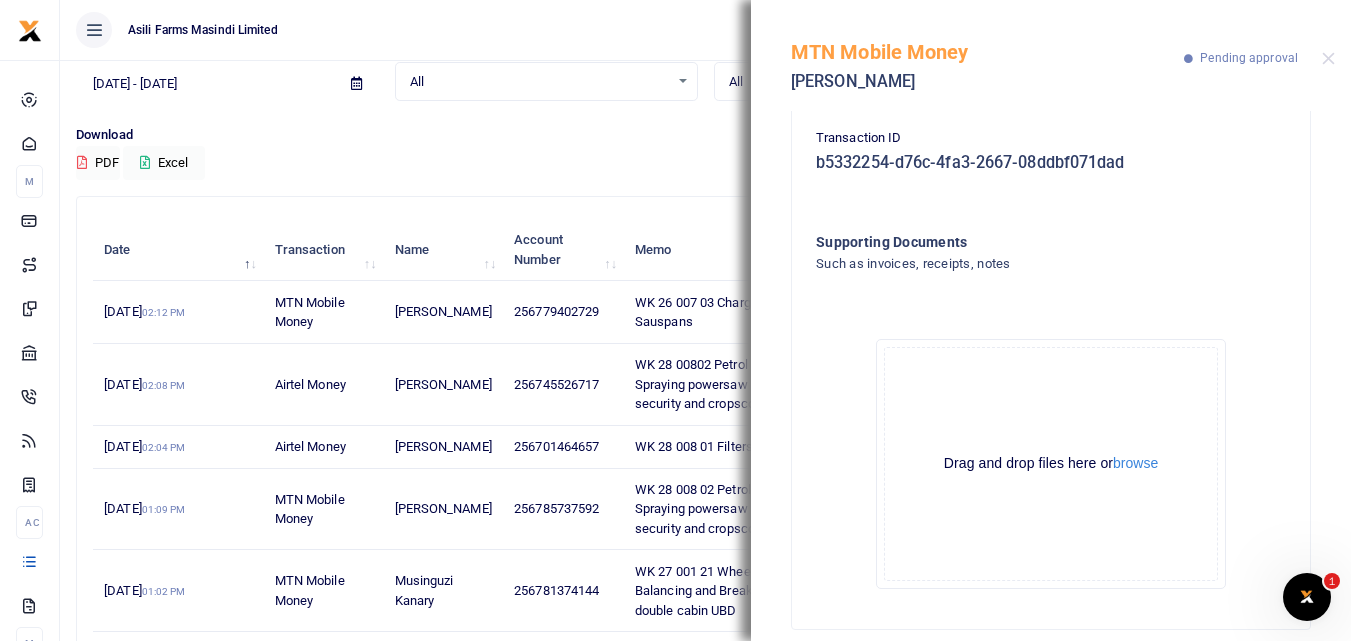scroll, scrollTop: 345, scrollLeft: 0, axis: vertical 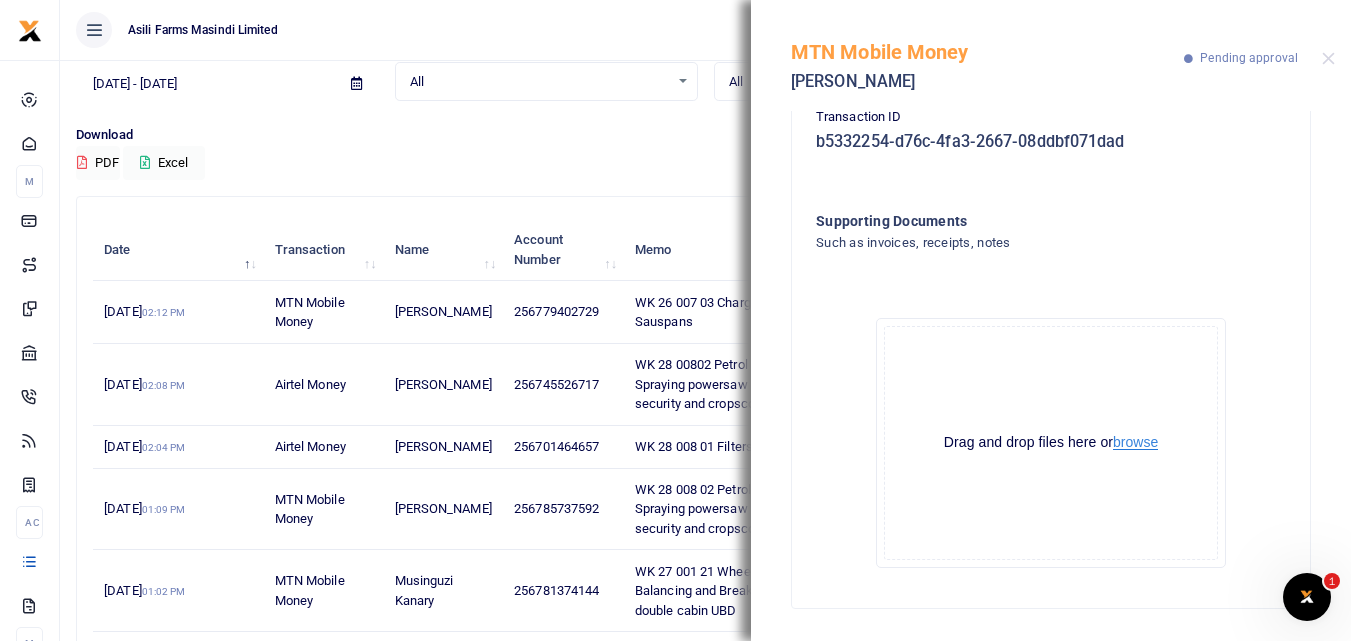 click on "browse" at bounding box center [1135, 442] 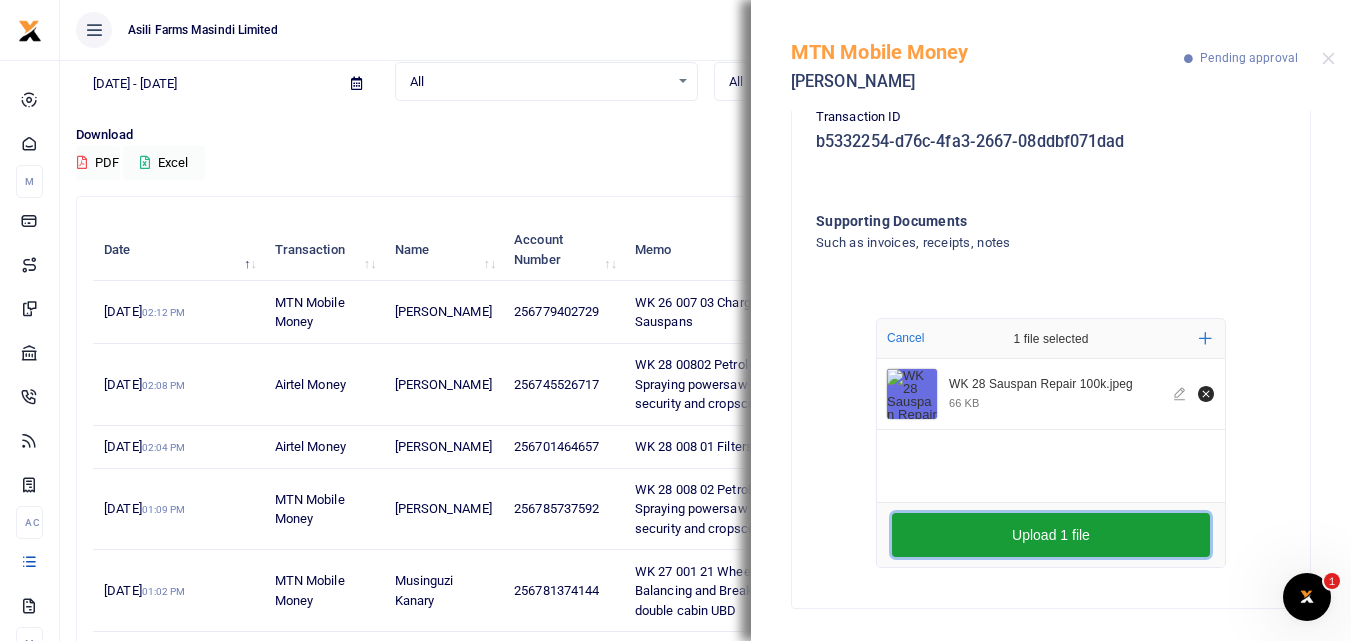 click on "Upload 1 file" at bounding box center [1051, 535] 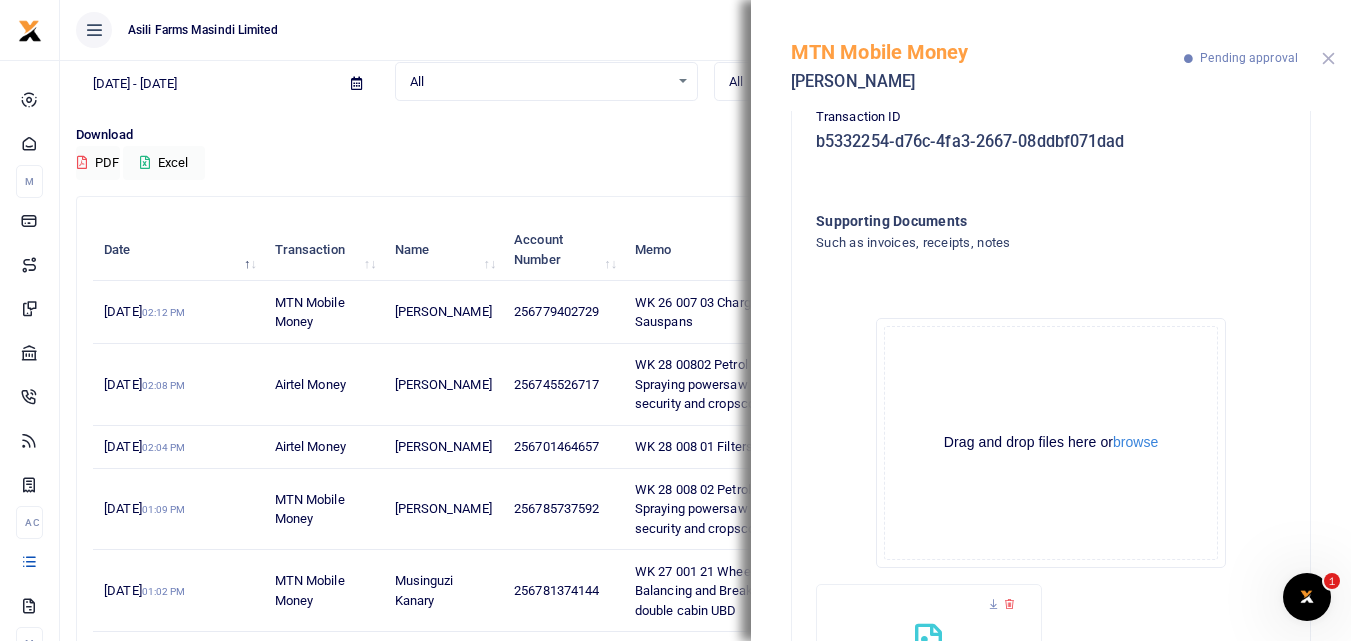 click at bounding box center [1328, 58] 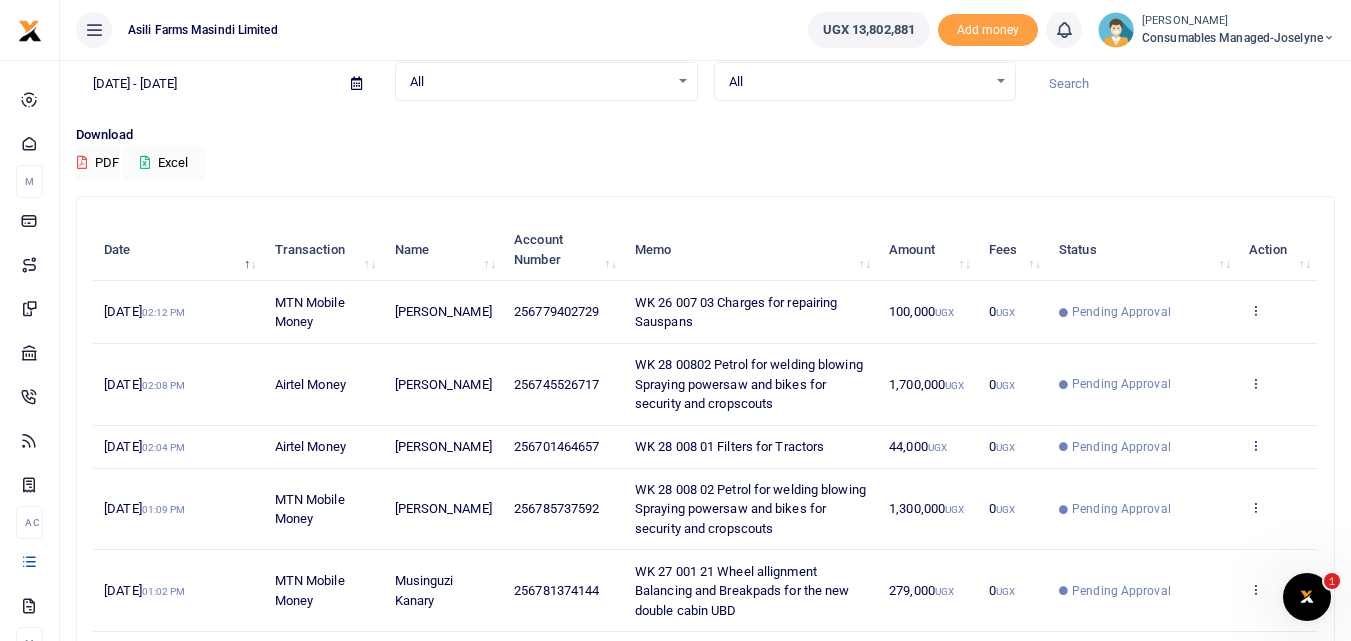 click at bounding box center (1255, 445) 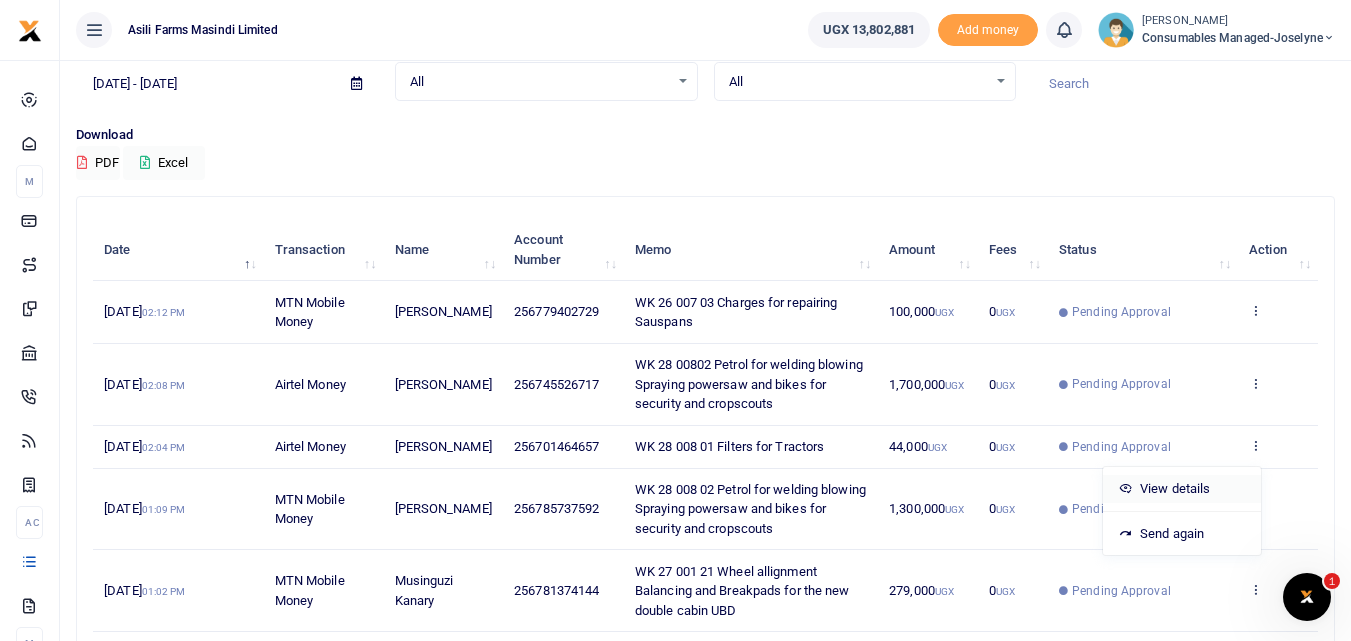 click on "View details" at bounding box center (1182, 489) 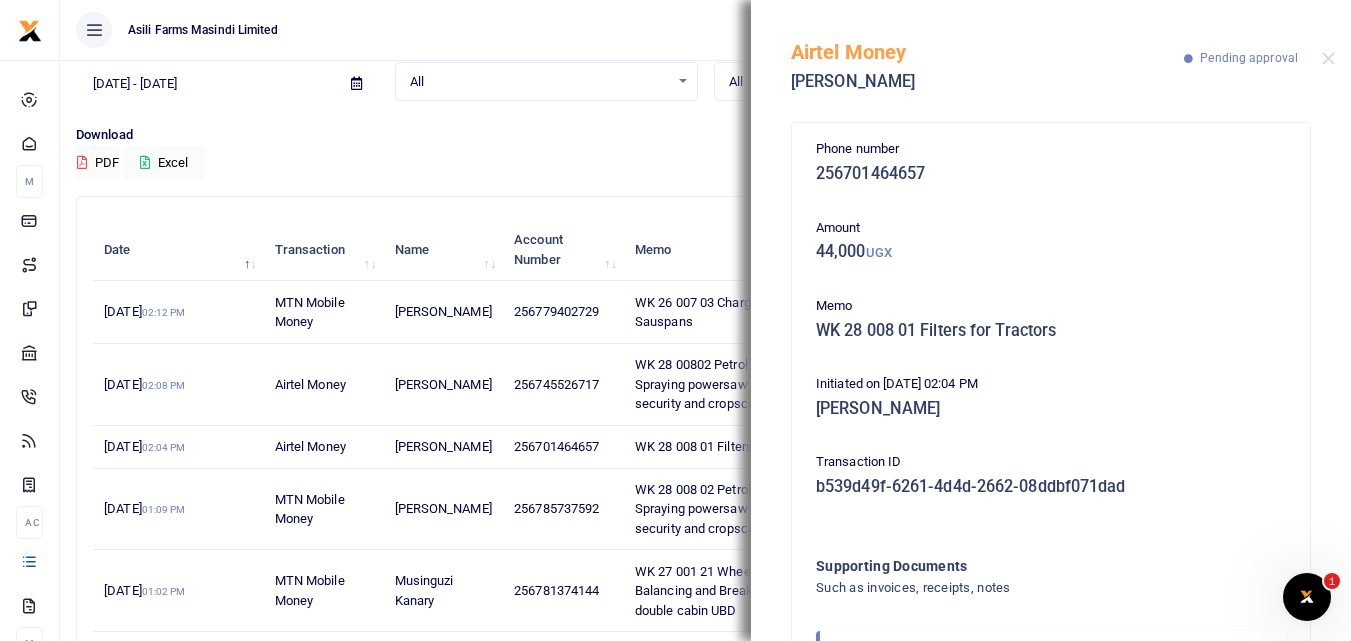 scroll, scrollTop: 119, scrollLeft: 0, axis: vertical 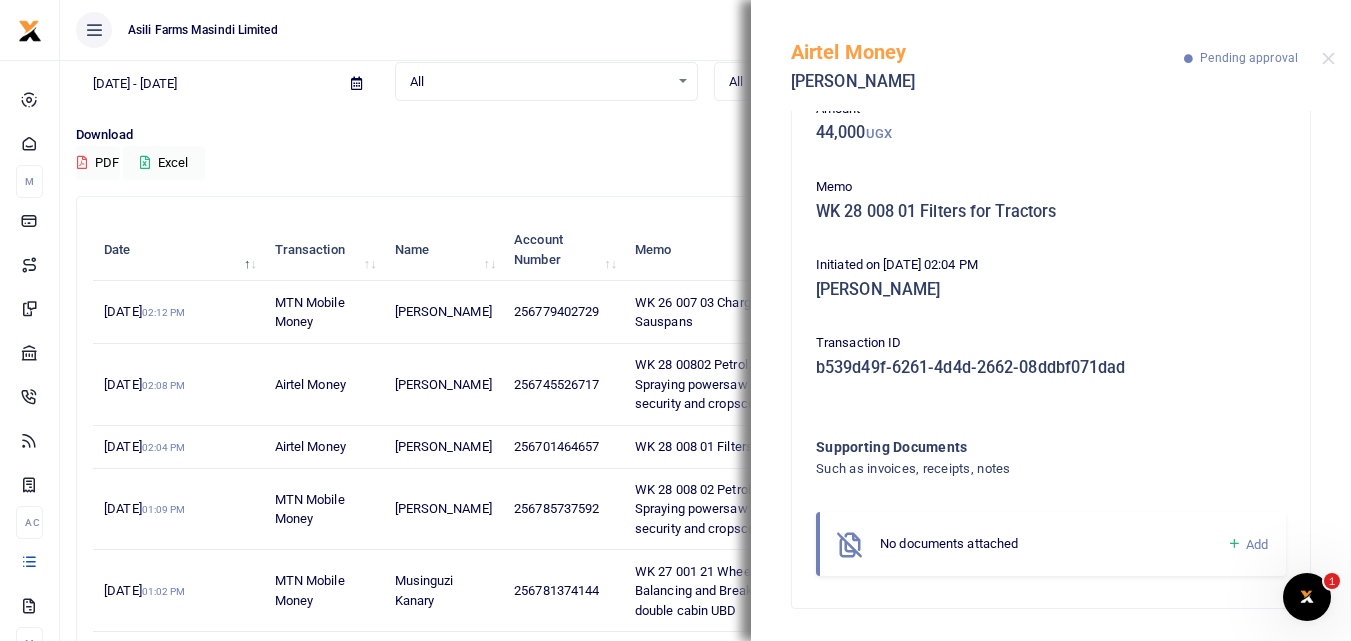click at bounding box center (1234, 544) 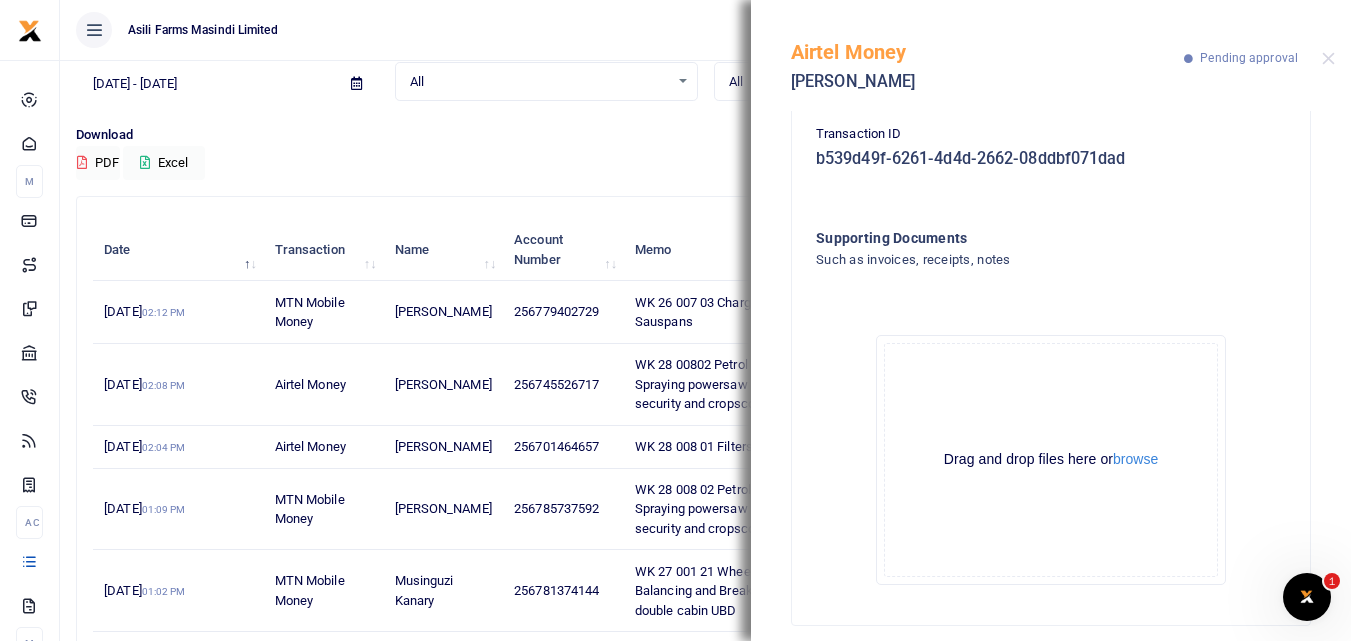 scroll, scrollTop: 345, scrollLeft: 0, axis: vertical 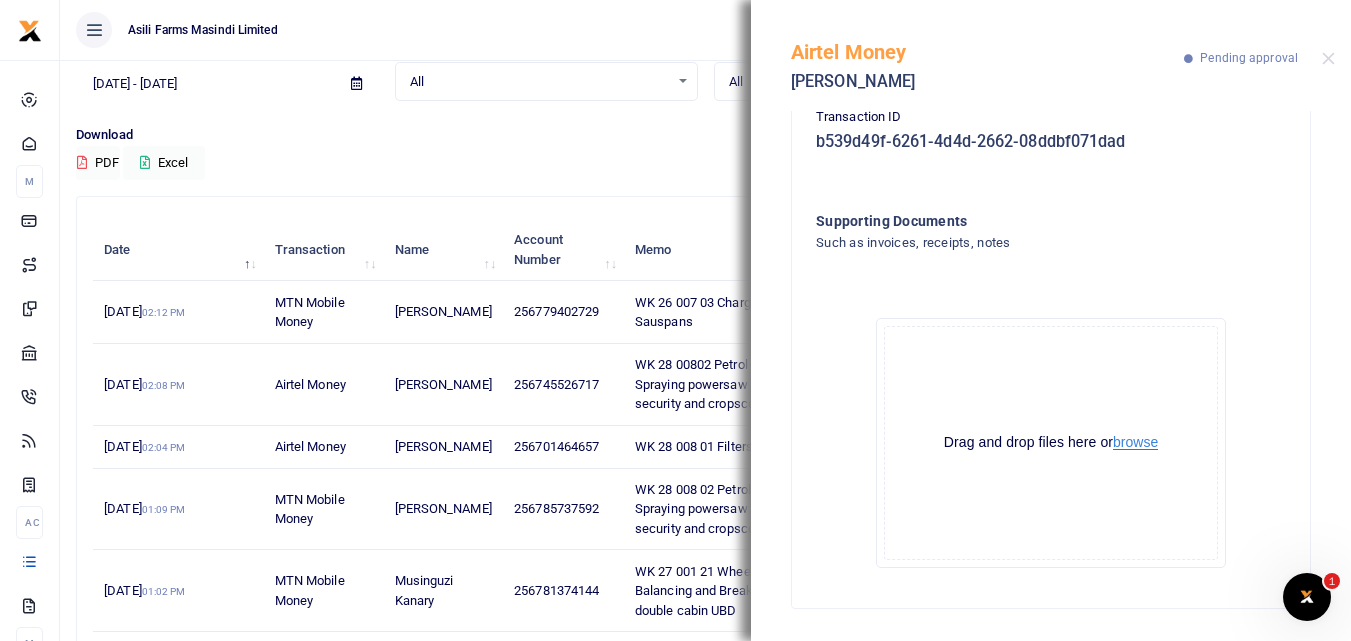click on "browse" at bounding box center [1135, 442] 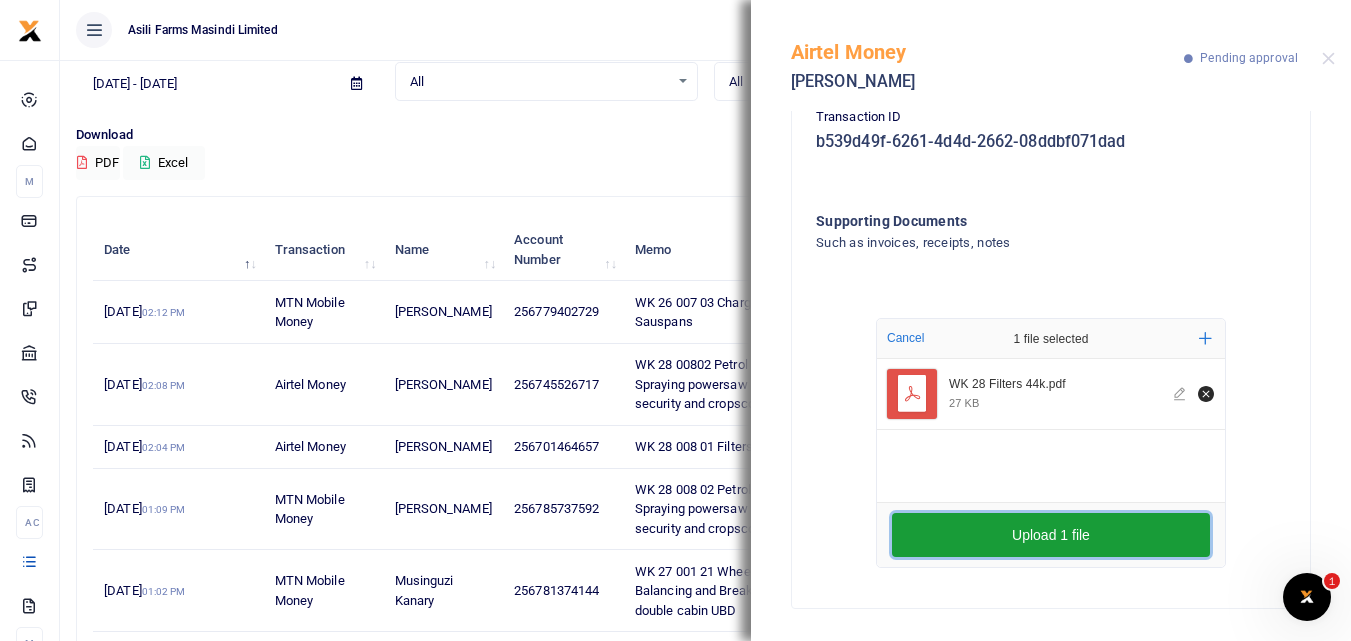 click on "Upload 1 file" at bounding box center (1051, 535) 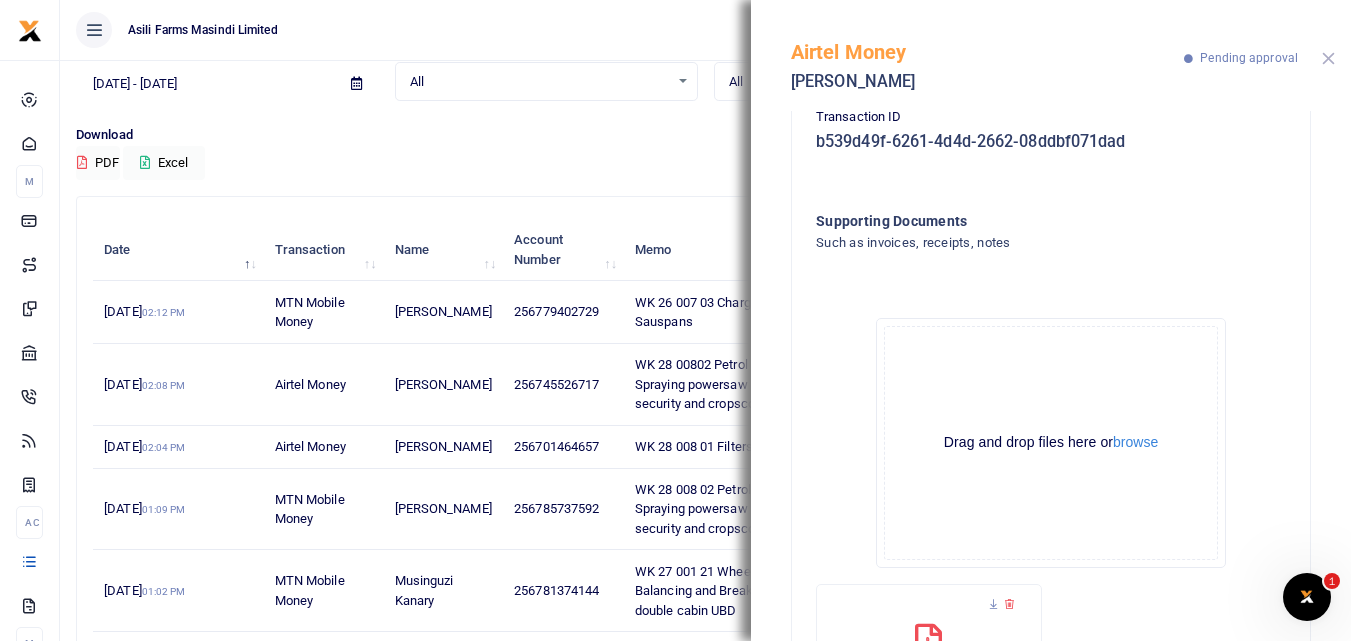 click at bounding box center (1328, 58) 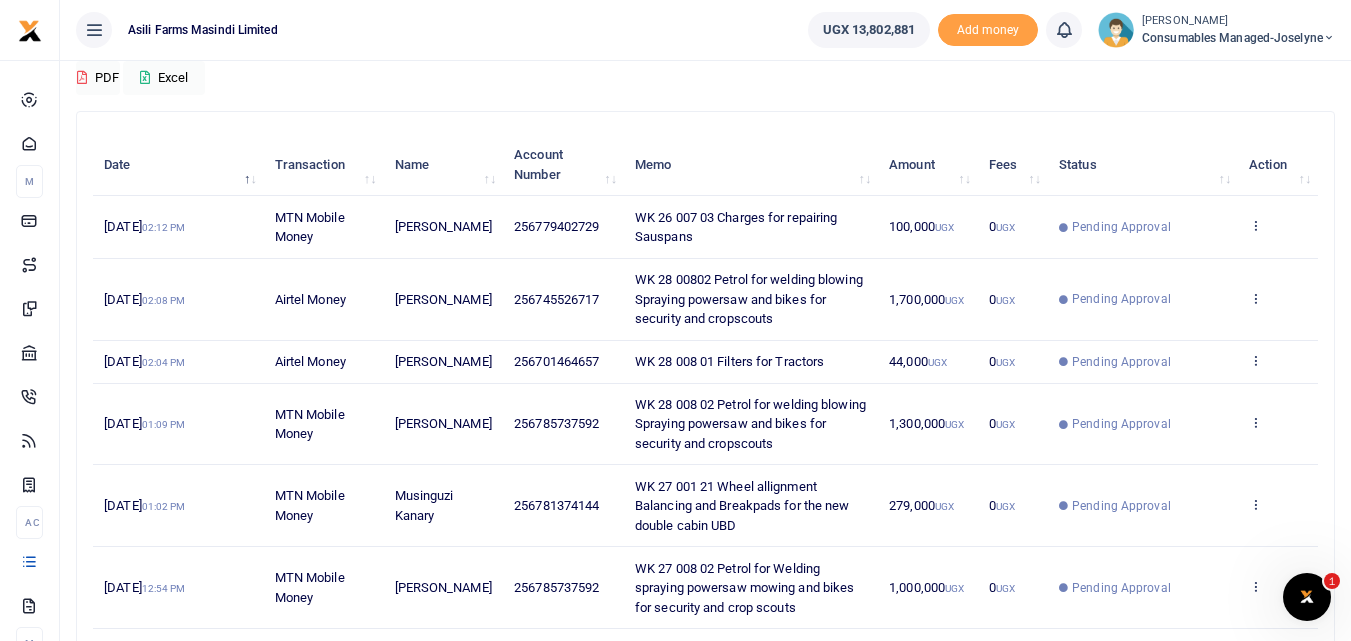 scroll, scrollTop: 175, scrollLeft: 0, axis: vertical 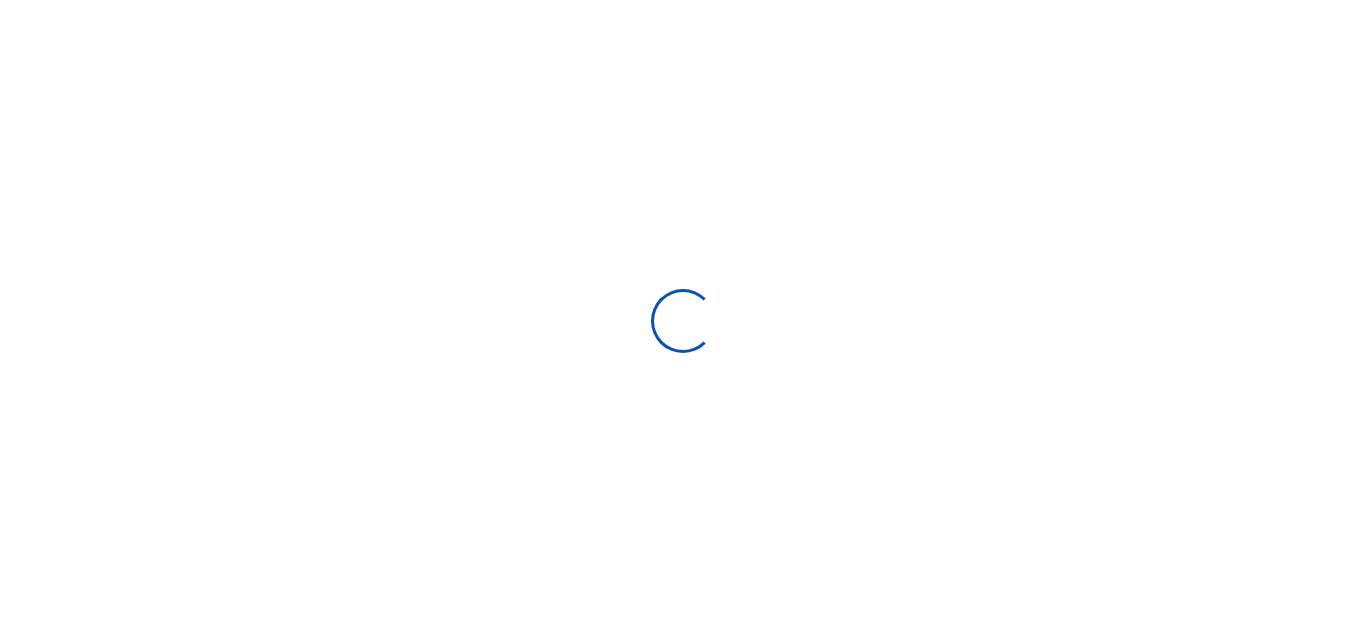 select 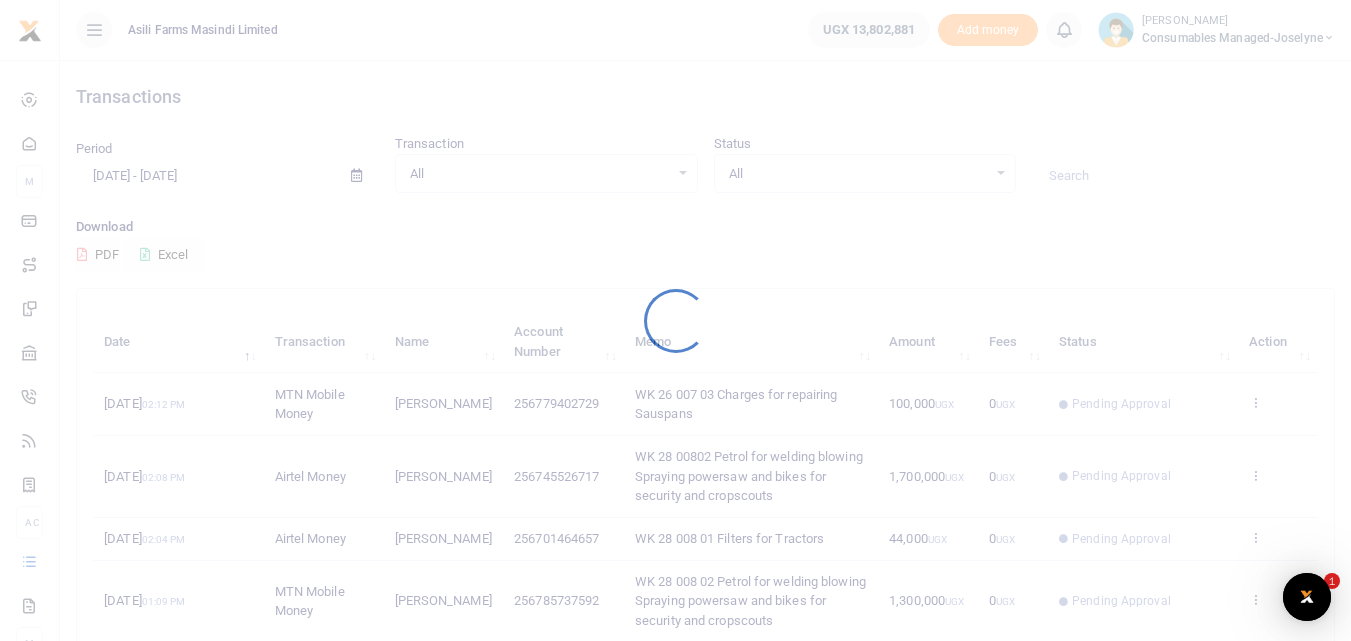 scroll, scrollTop: 0, scrollLeft: 0, axis: both 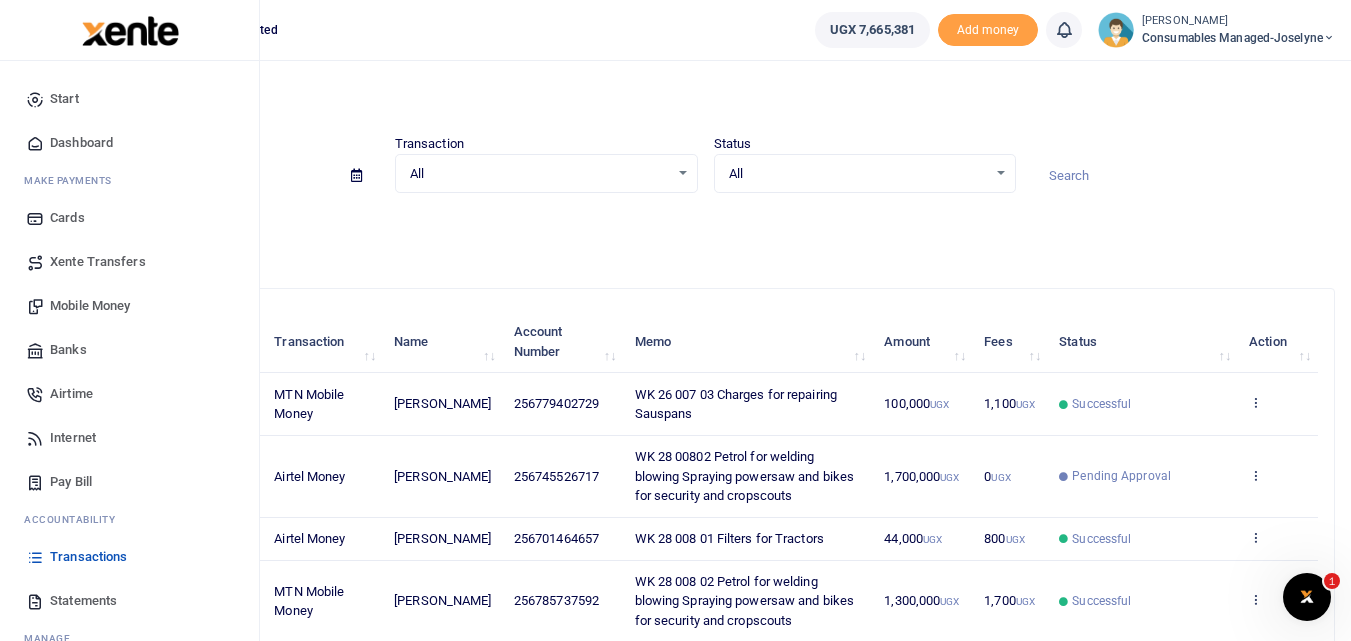 click on "Mobile Money" at bounding box center (90, 306) 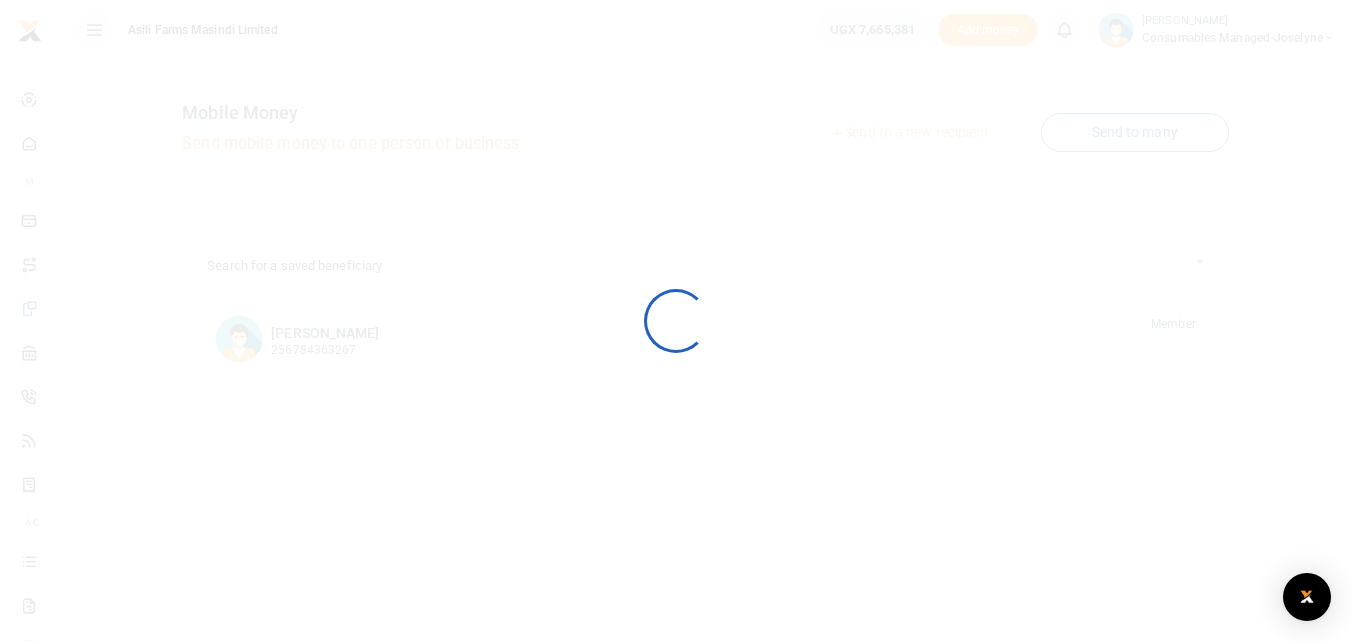 scroll, scrollTop: 0, scrollLeft: 0, axis: both 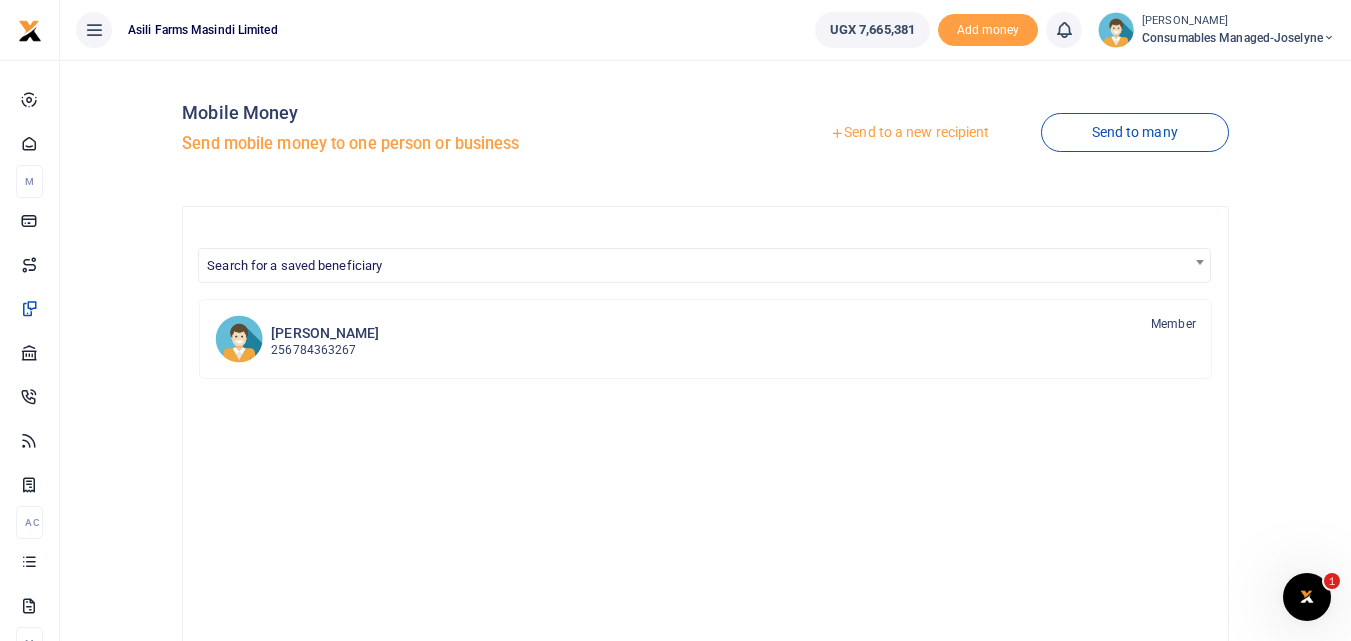 click on "Send to a new recipient" at bounding box center (909, 133) 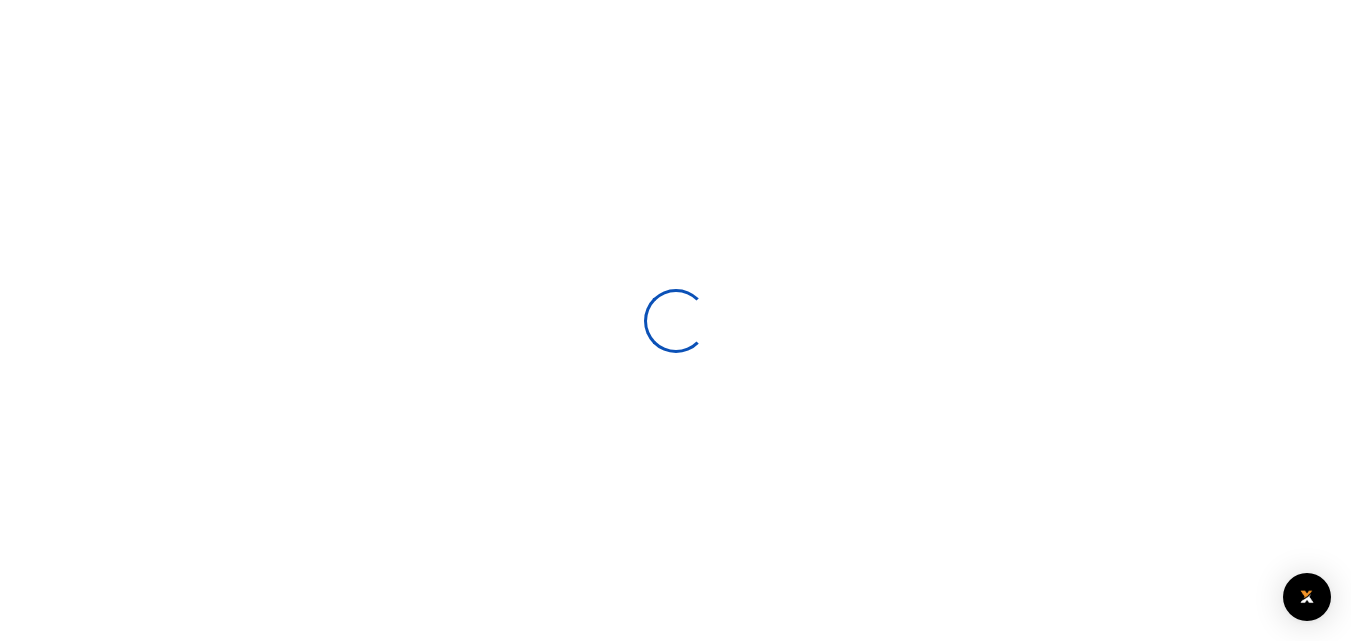 scroll, scrollTop: 0, scrollLeft: 0, axis: both 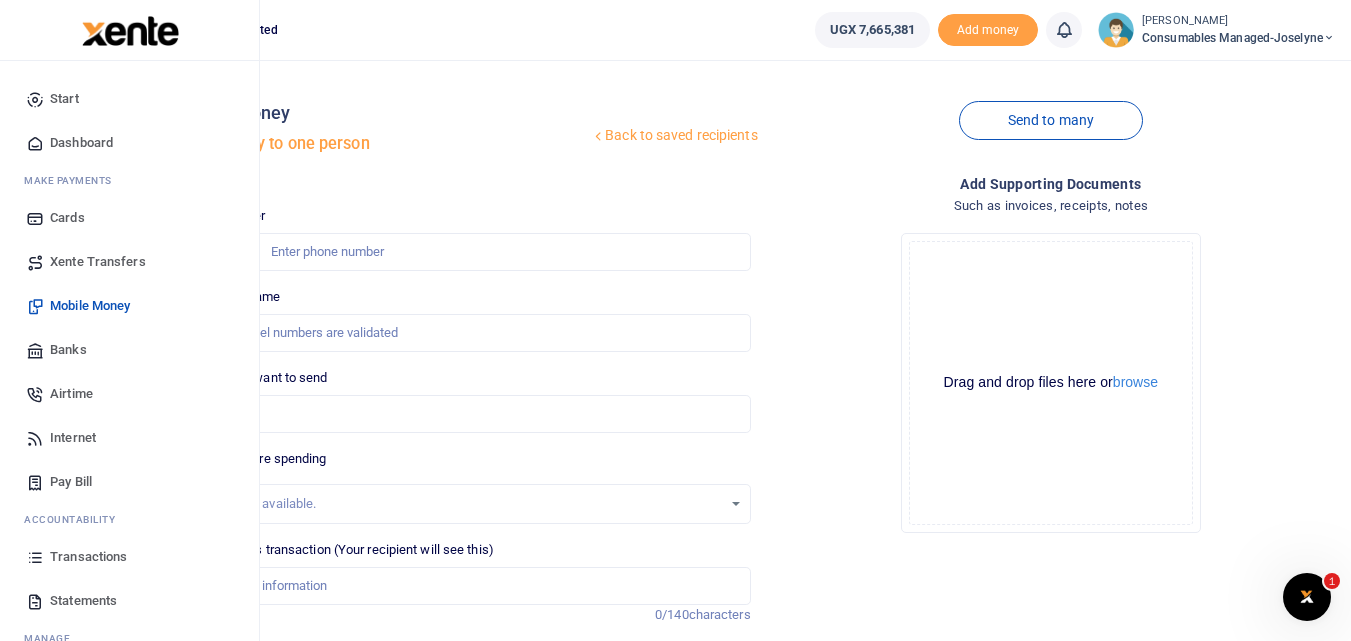 click at bounding box center [35, 557] 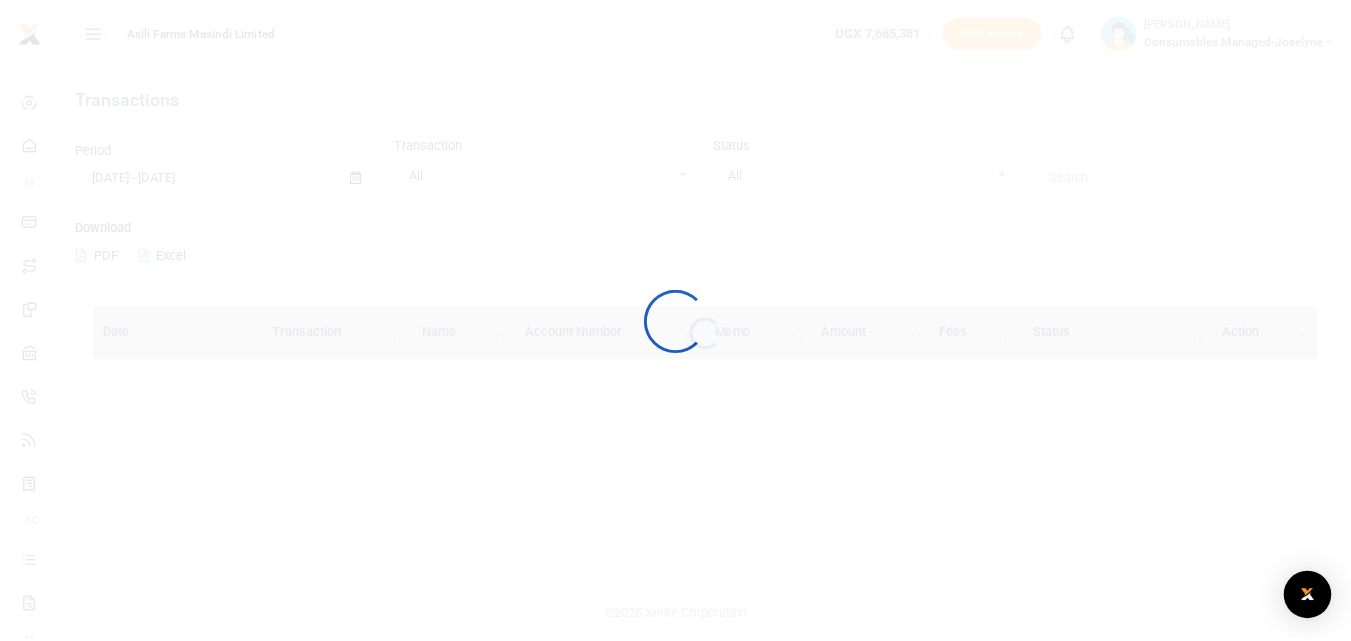 scroll, scrollTop: 0, scrollLeft: 0, axis: both 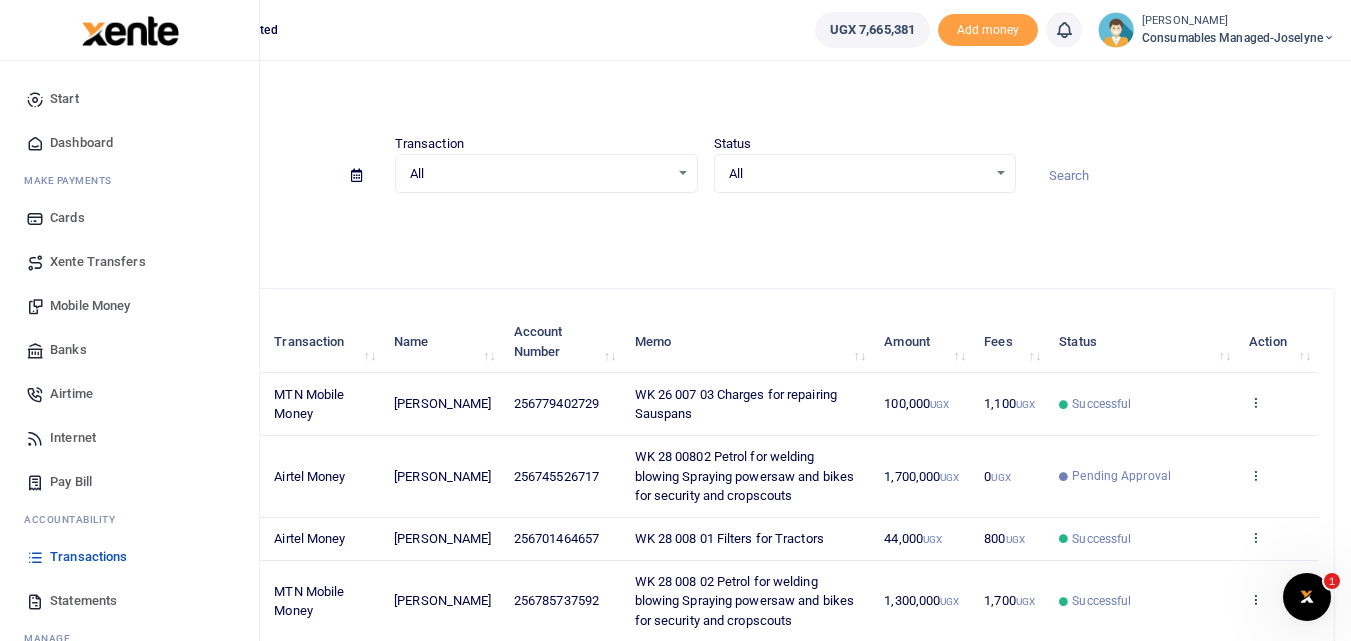 click on "Mobile Money" at bounding box center [90, 306] 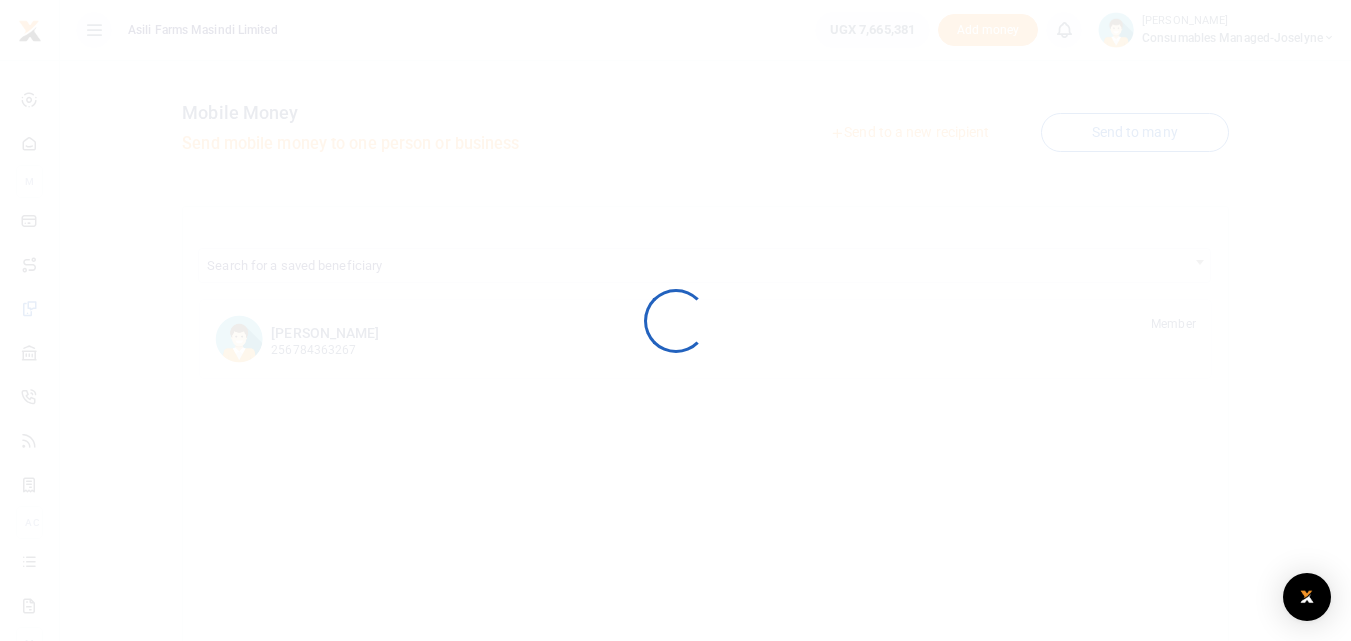 scroll, scrollTop: 0, scrollLeft: 0, axis: both 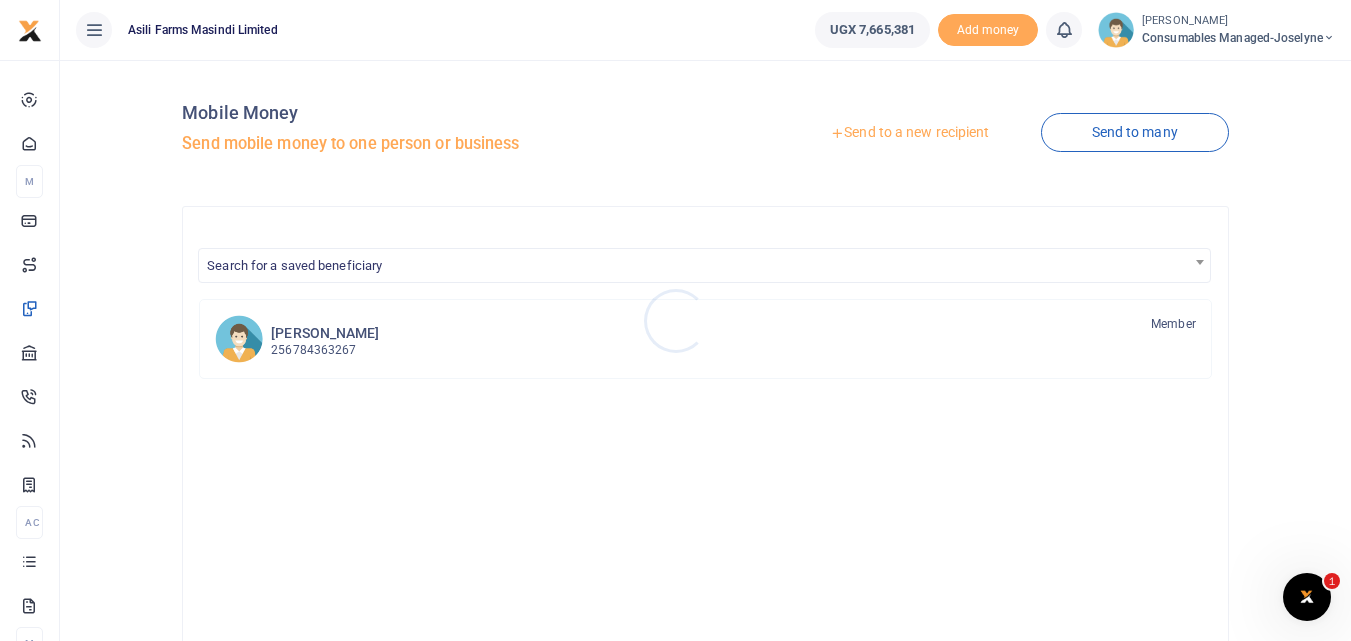 click at bounding box center (675, 320) 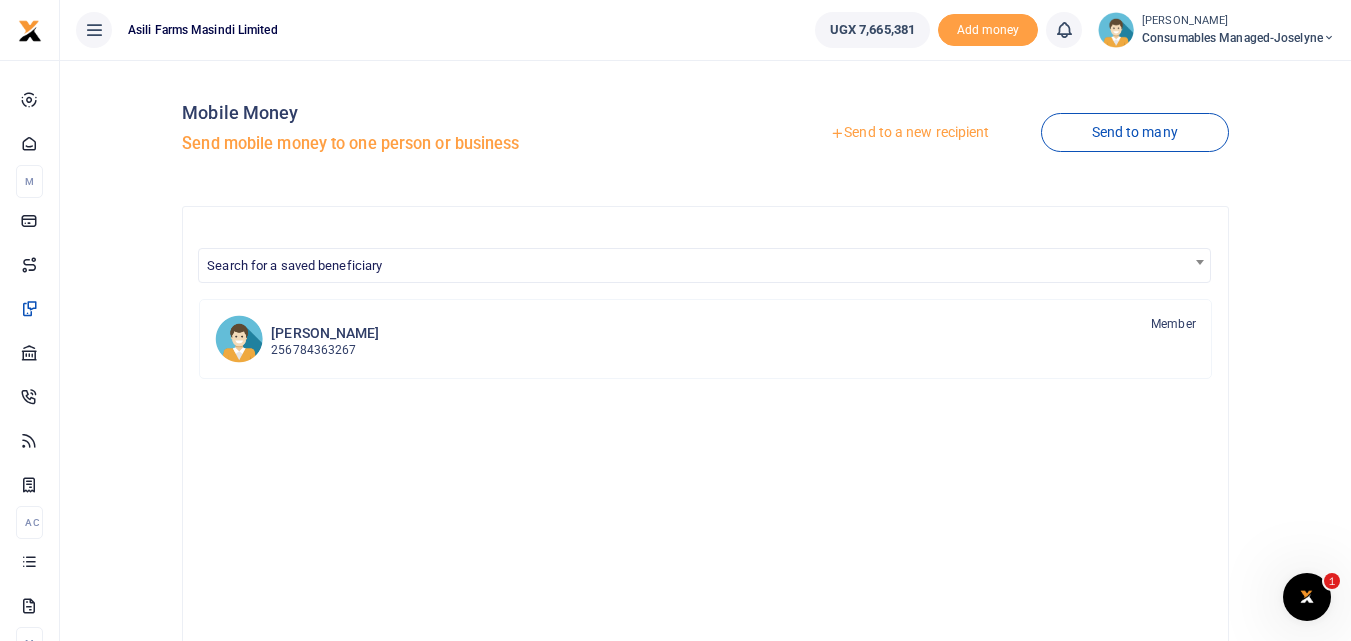 click on "Send to a new recipient" at bounding box center (909, 133) 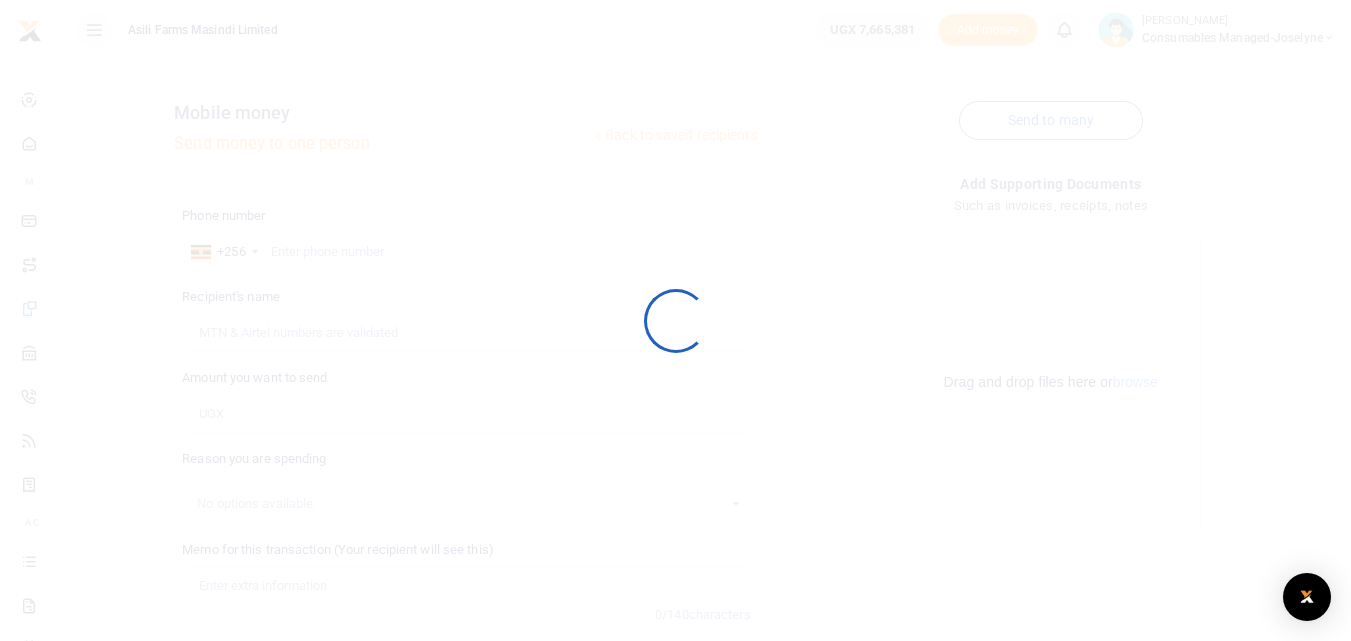 scroll, scrollTop: 0, scrollLeft: 0, axis: both 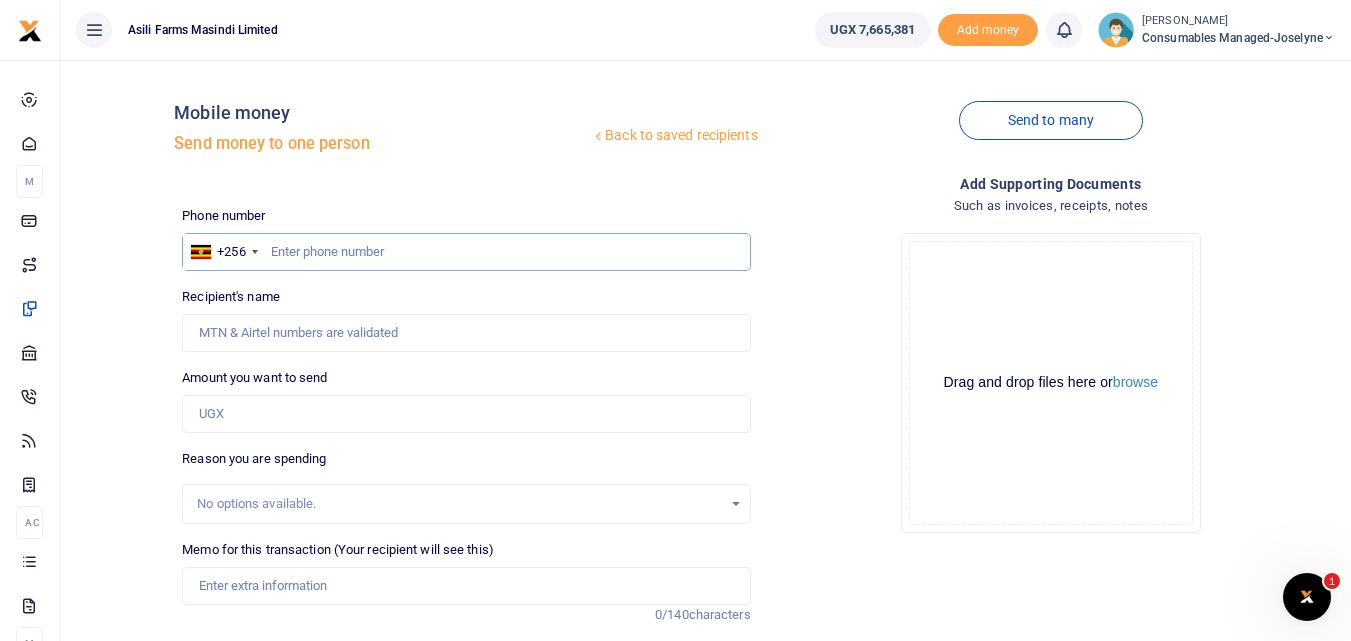 click at bounding box center [466, 252] 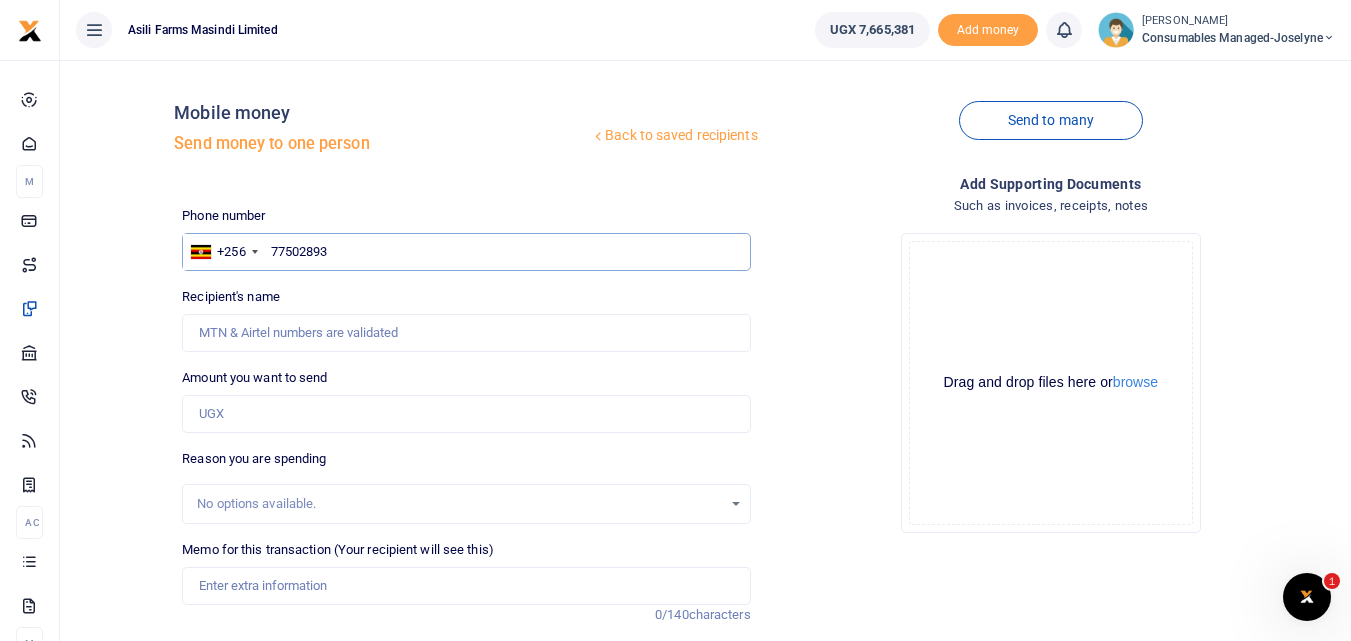 type on "775028936" 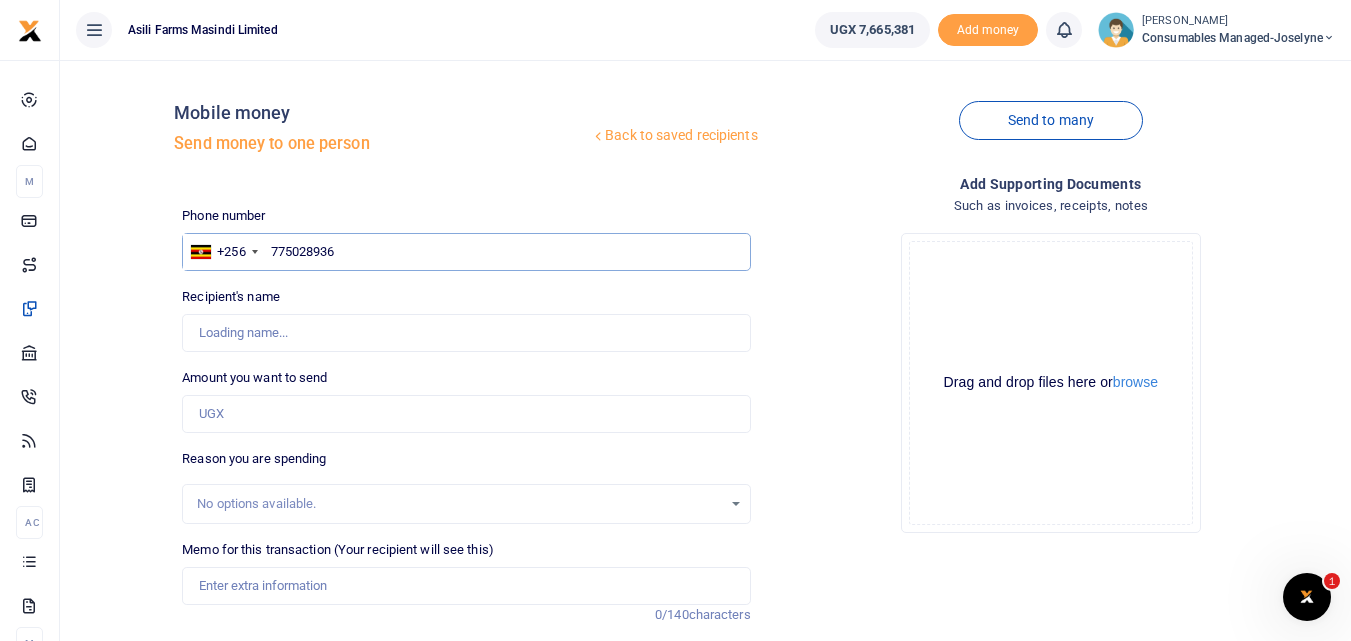 type on "Boniface Acai" 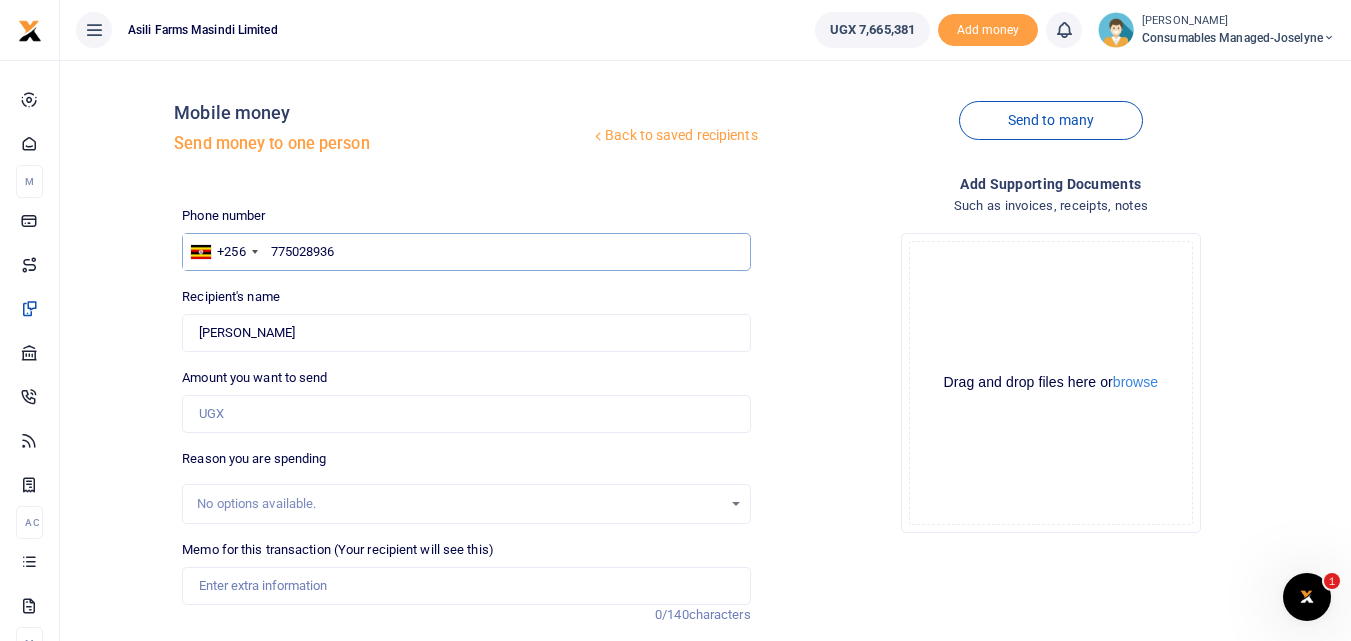 type on "775028936" 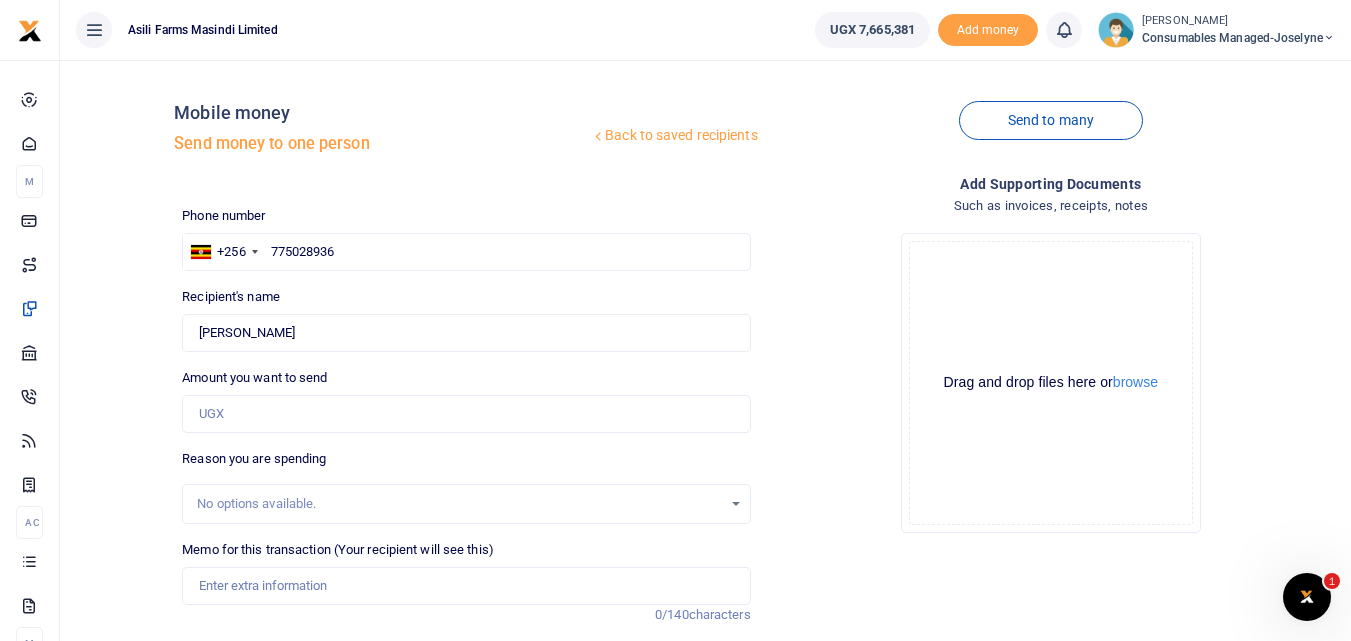click on "Amount you want to send
Amount is required." at bounding box center (466, 400) 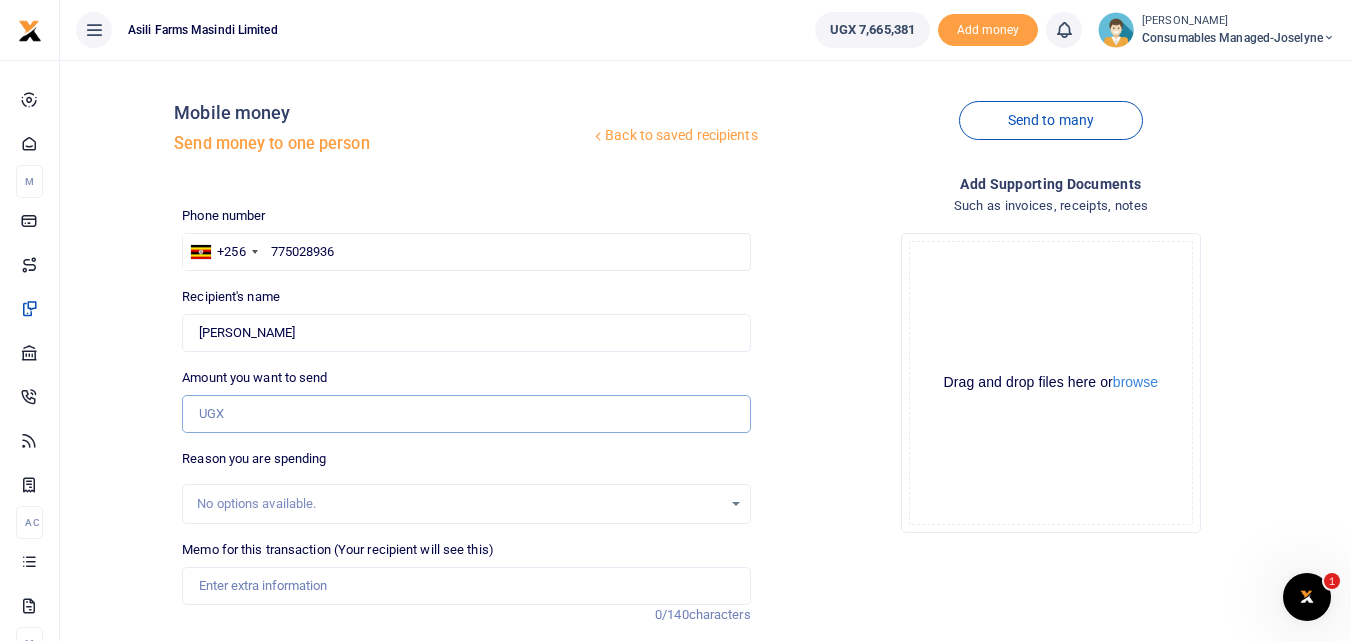 click on "Amount you want to send" at bounding box center [466, 414] 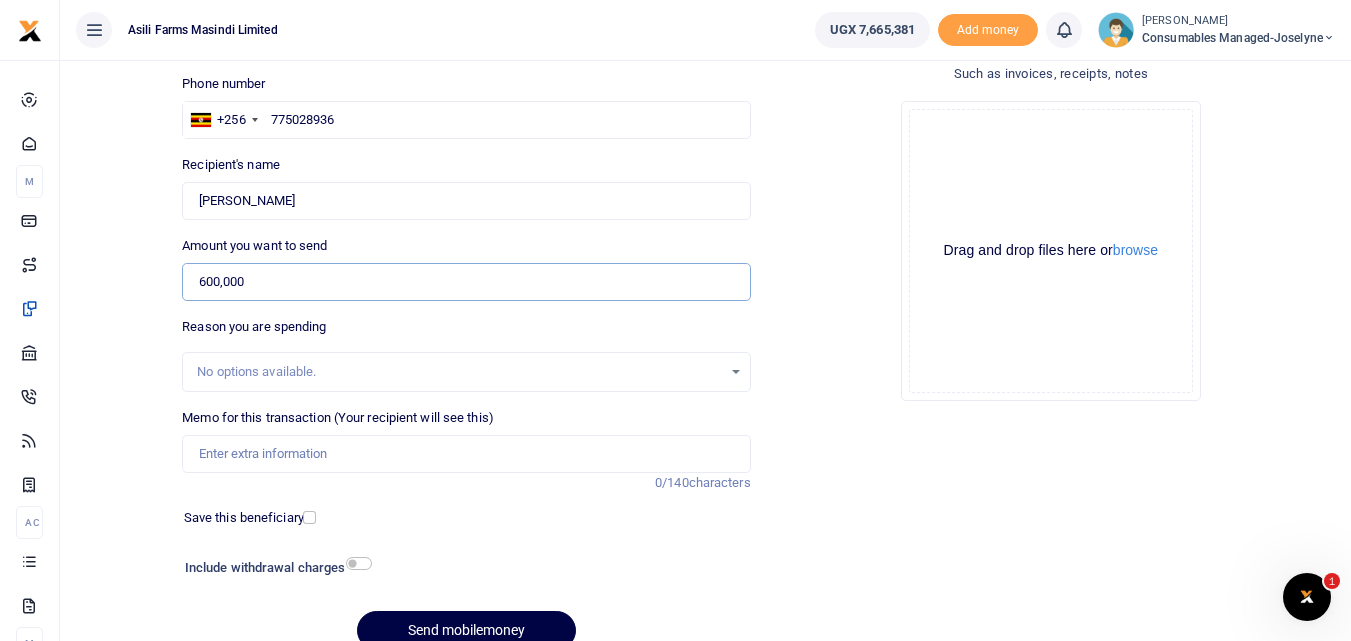 scroll, scrollTop: 172, scrollLeft: 0, axis: vertical 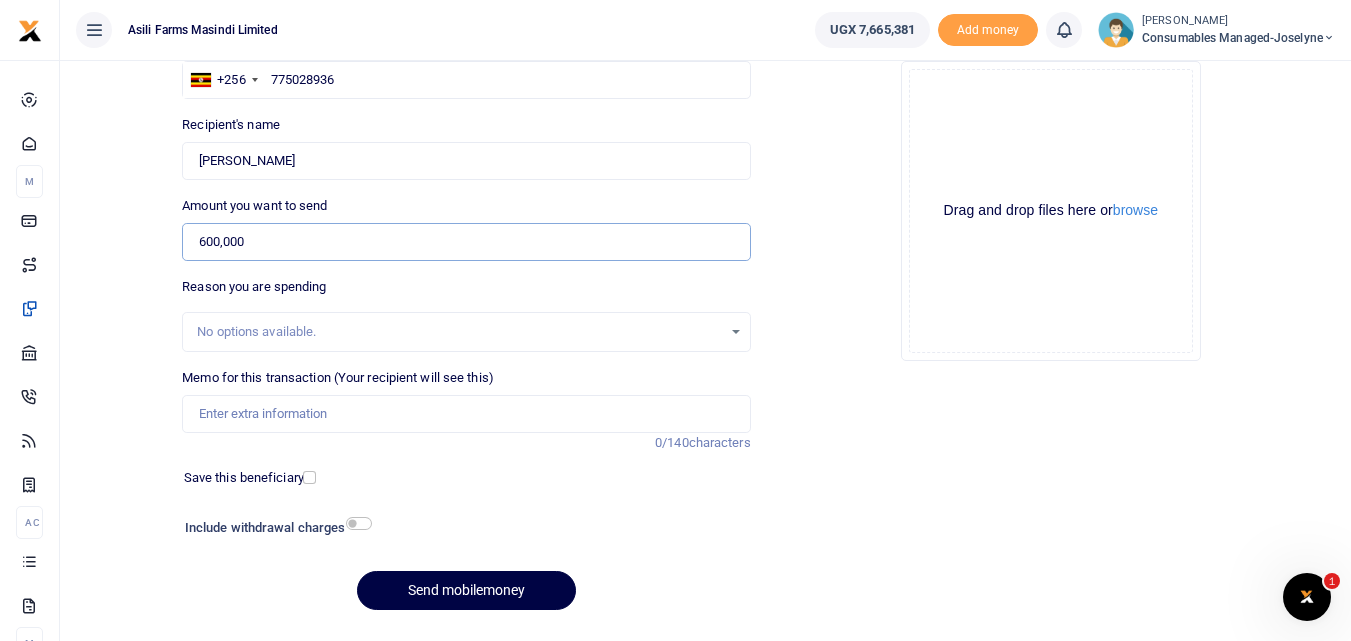 type on "600,000" 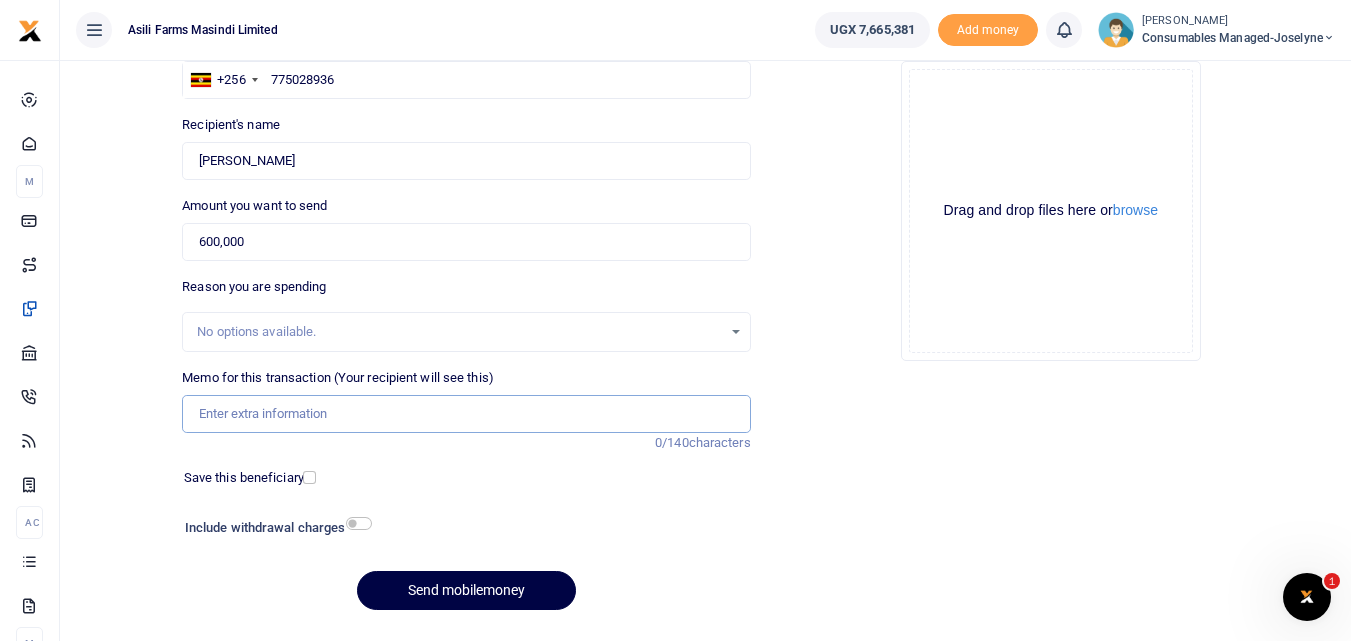 click on "Memo for this transaction (Your recipient will see this)" at bounding box center (466, 414) 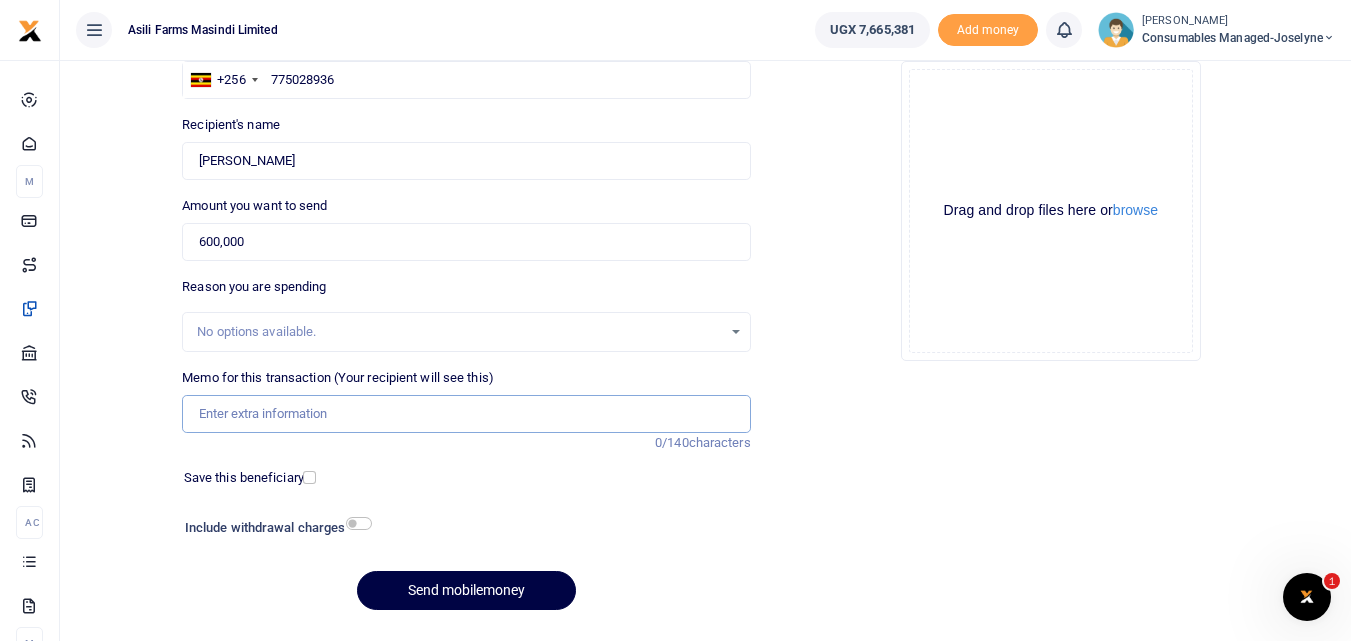 click on "Memo for this transaction (Your recipient will see this)" at bounding box center [466, 414] 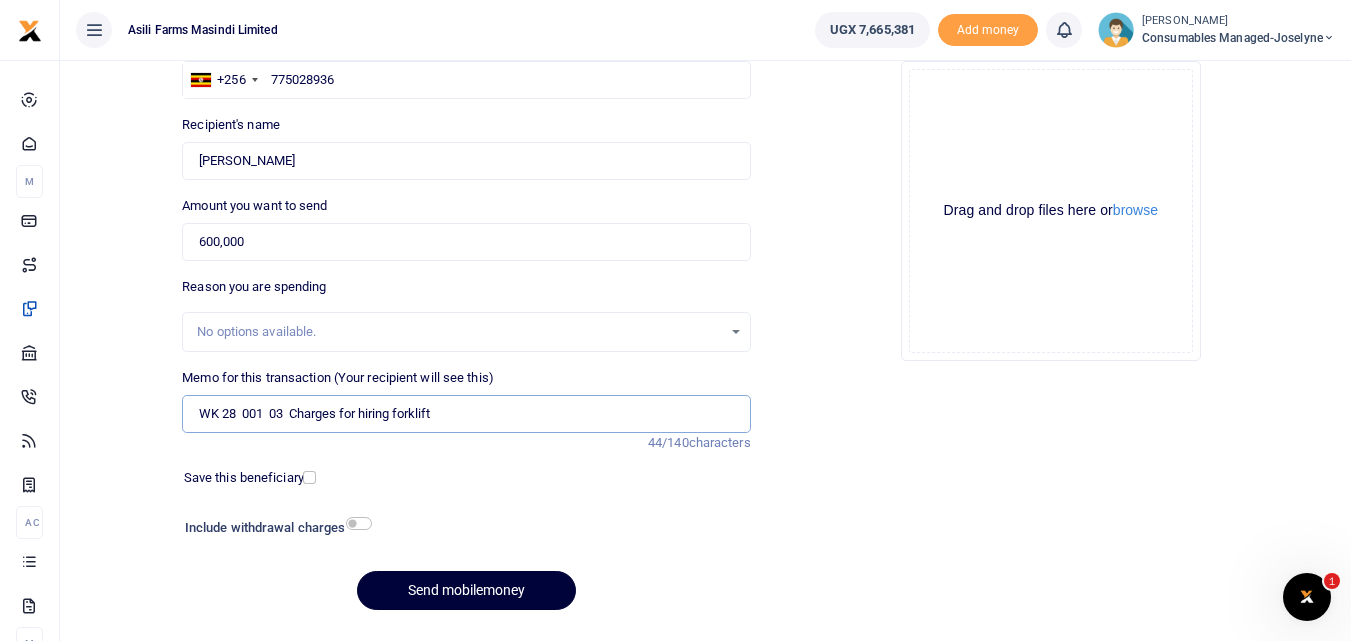 type on "WK 28  001  03  Charges for hiring forklift" 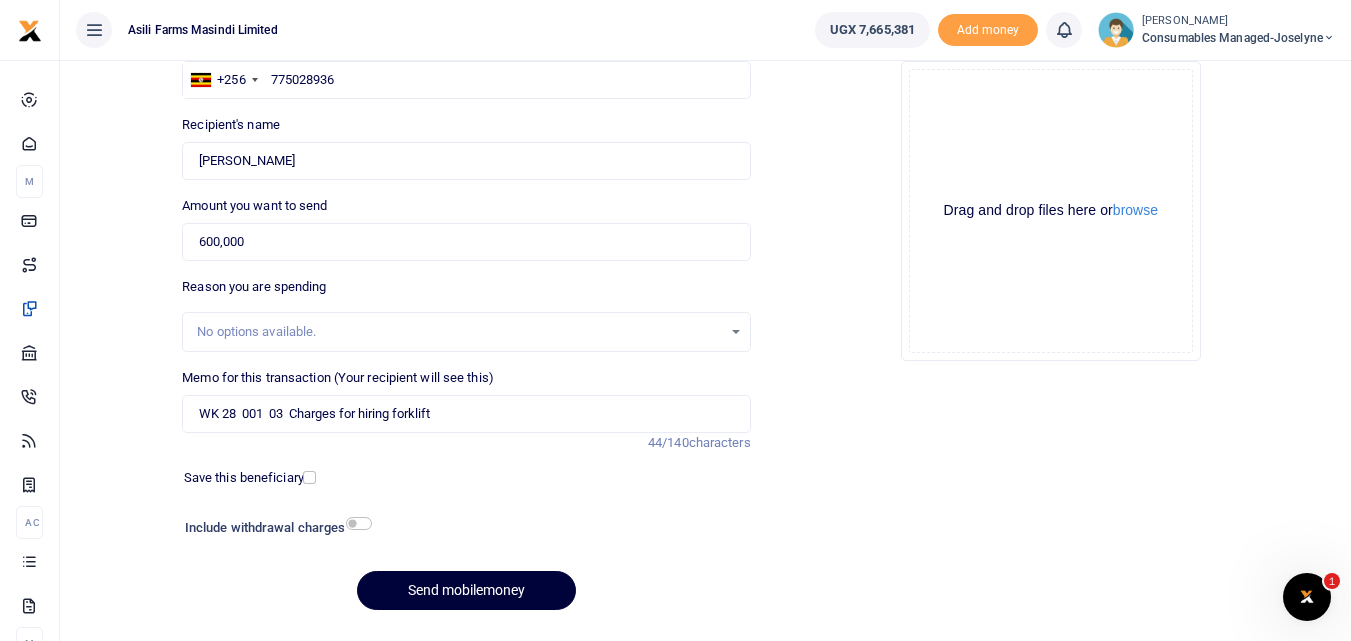 click on "Send mobilemoney" at bounding box center (466, 590) 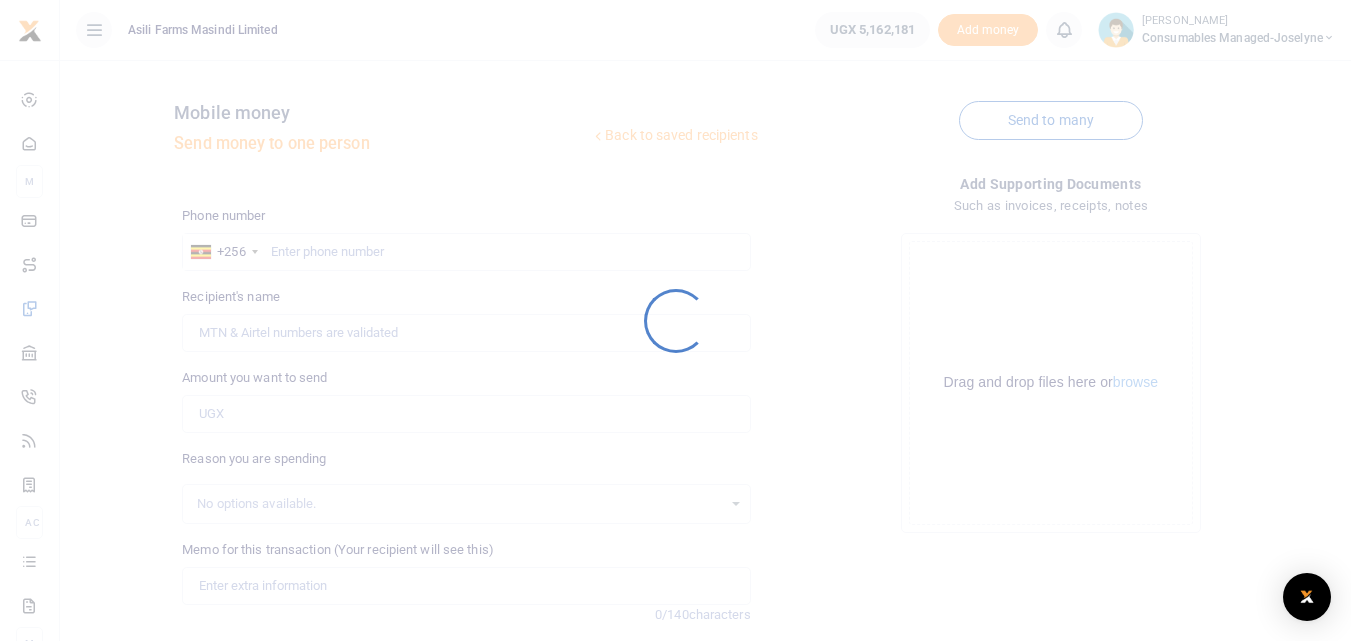 scroll, scrollTop: 172, scrollLeft: 0, axis: vertical 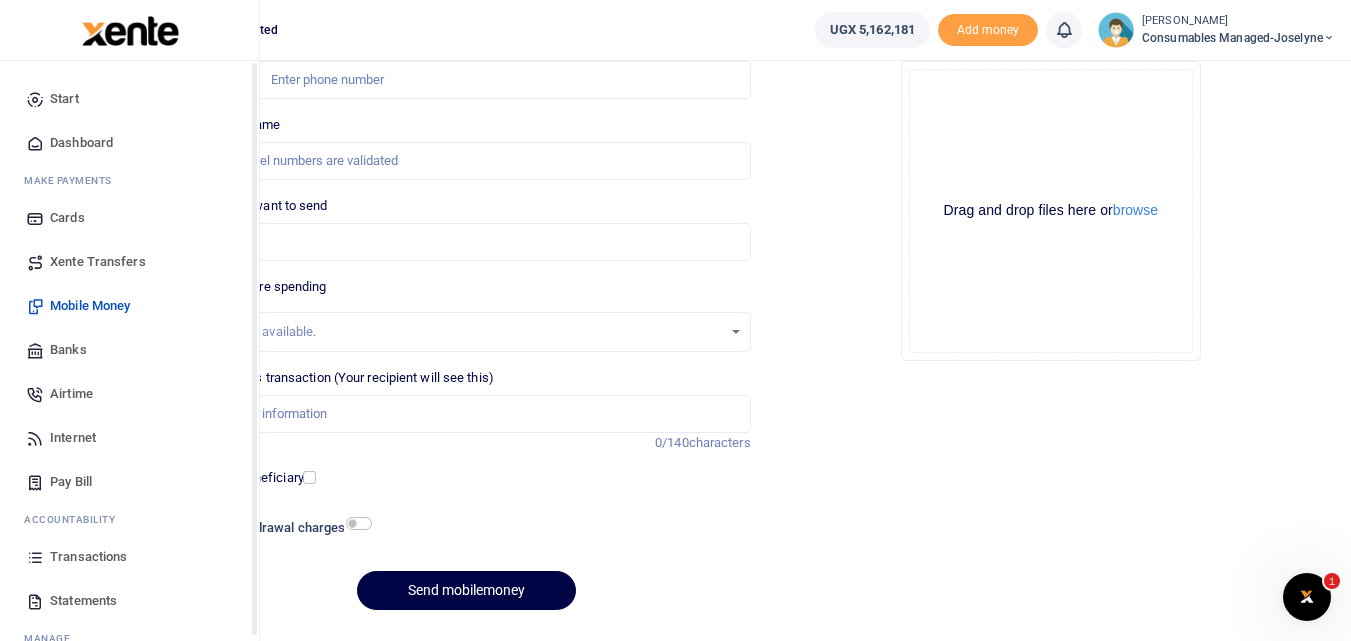 click at bounding box center [35, 557] 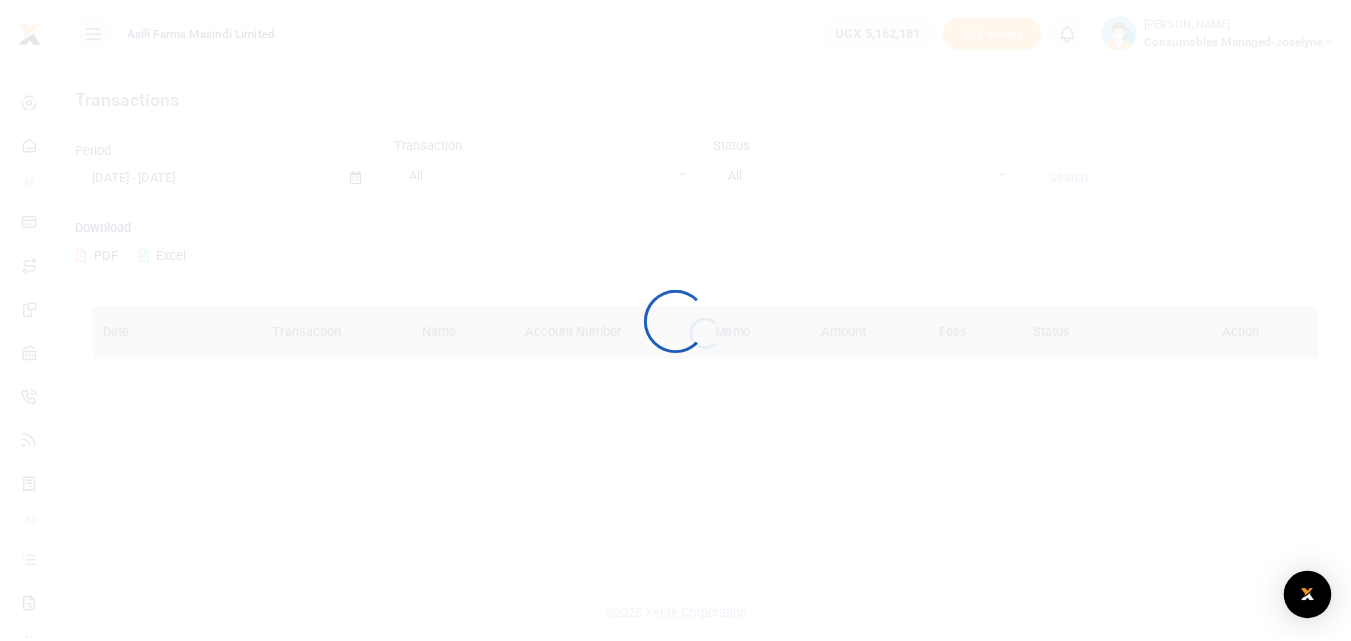 scroll, scrollTop: 0, scrollLeft: 0, axis: both 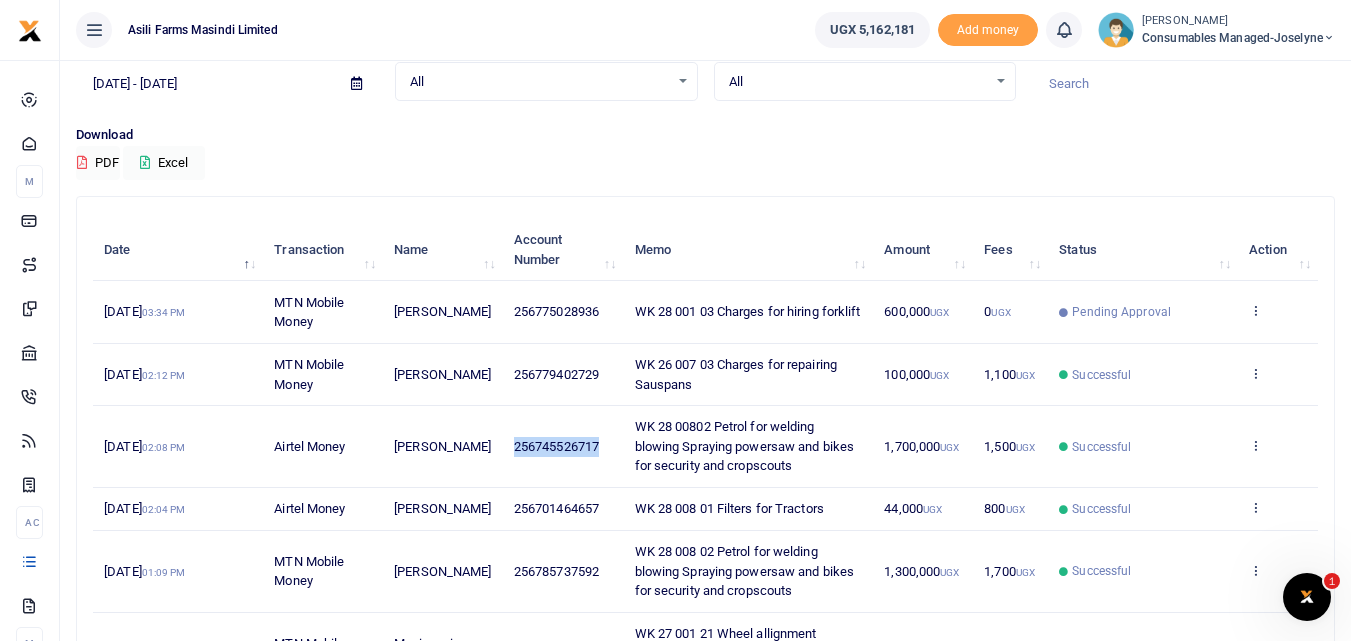 drag, startPoint x: 605, startPoint y: 442, endPoint x: 503, endPoint y: 452, distance: 102.48902 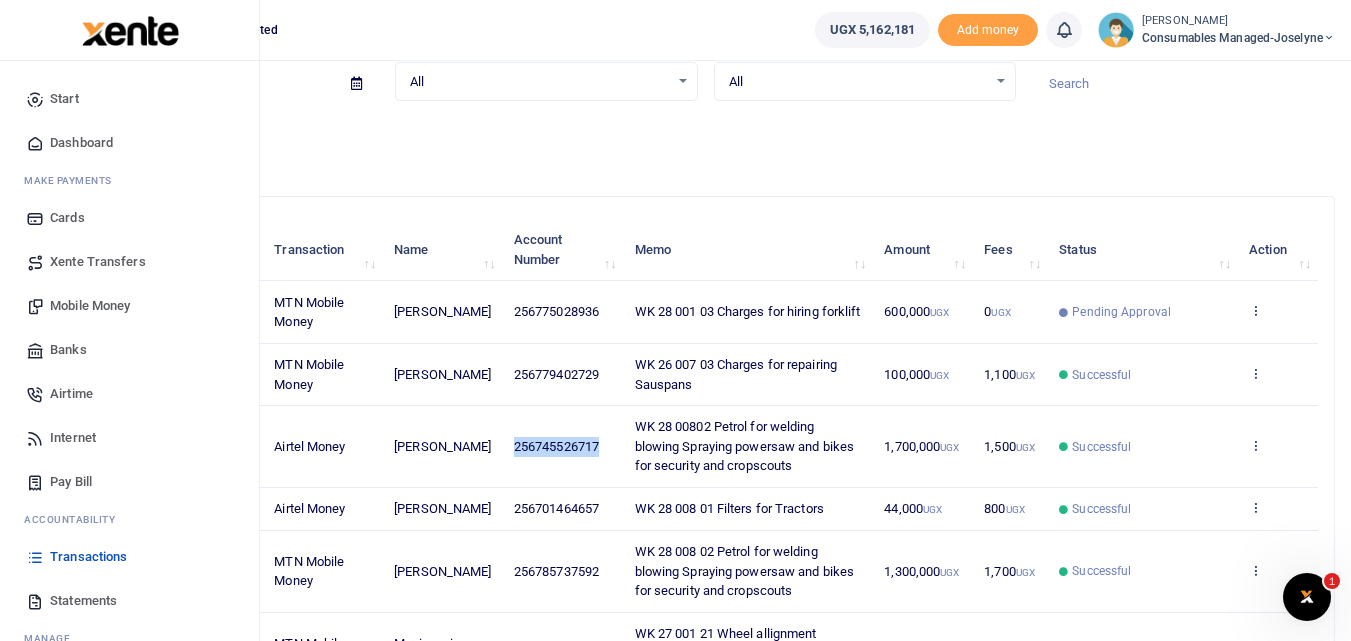 click on "Mobile Money" at bounding box center (90, 306) 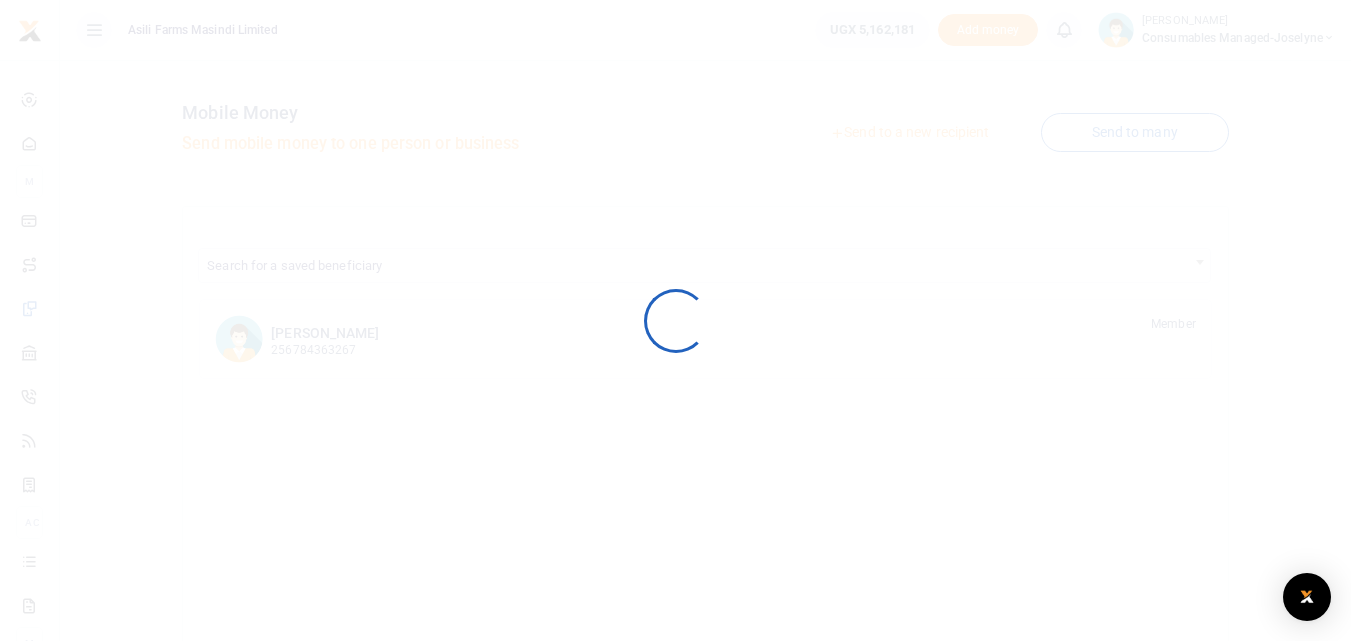 scroll, scrollTop: 0, scrollLeft: 0, axis: both 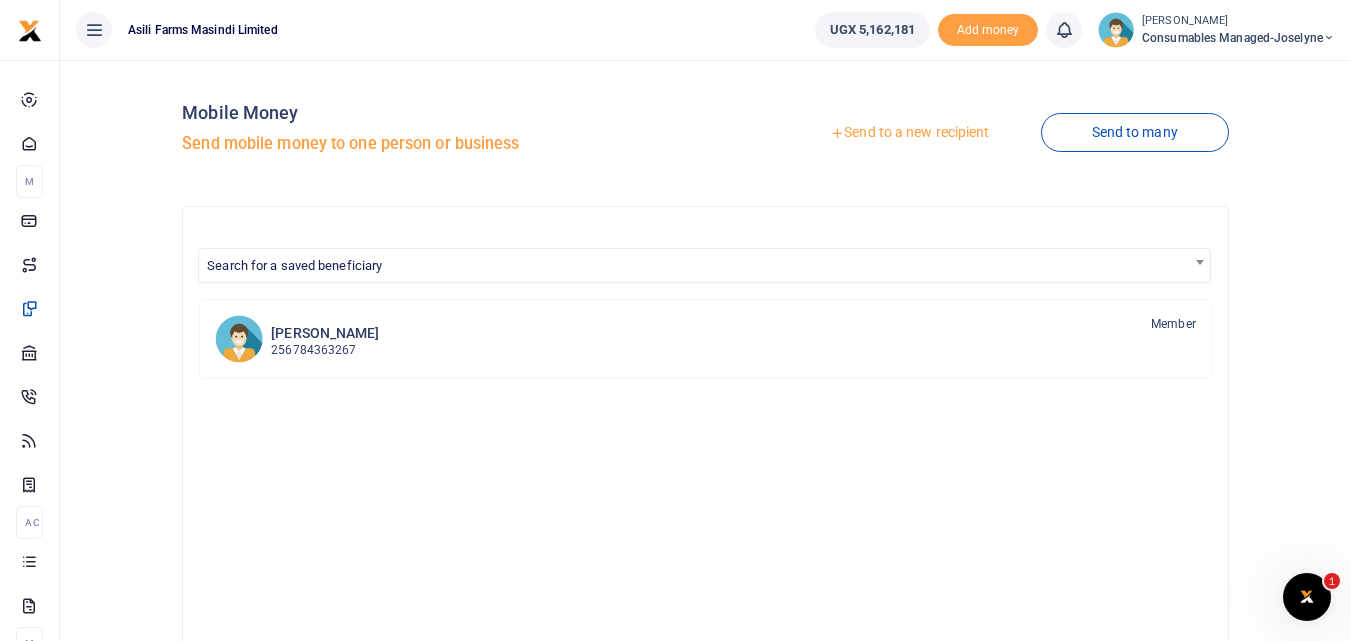 click on "Send to a new recipient" at bounding box center [909, 133] 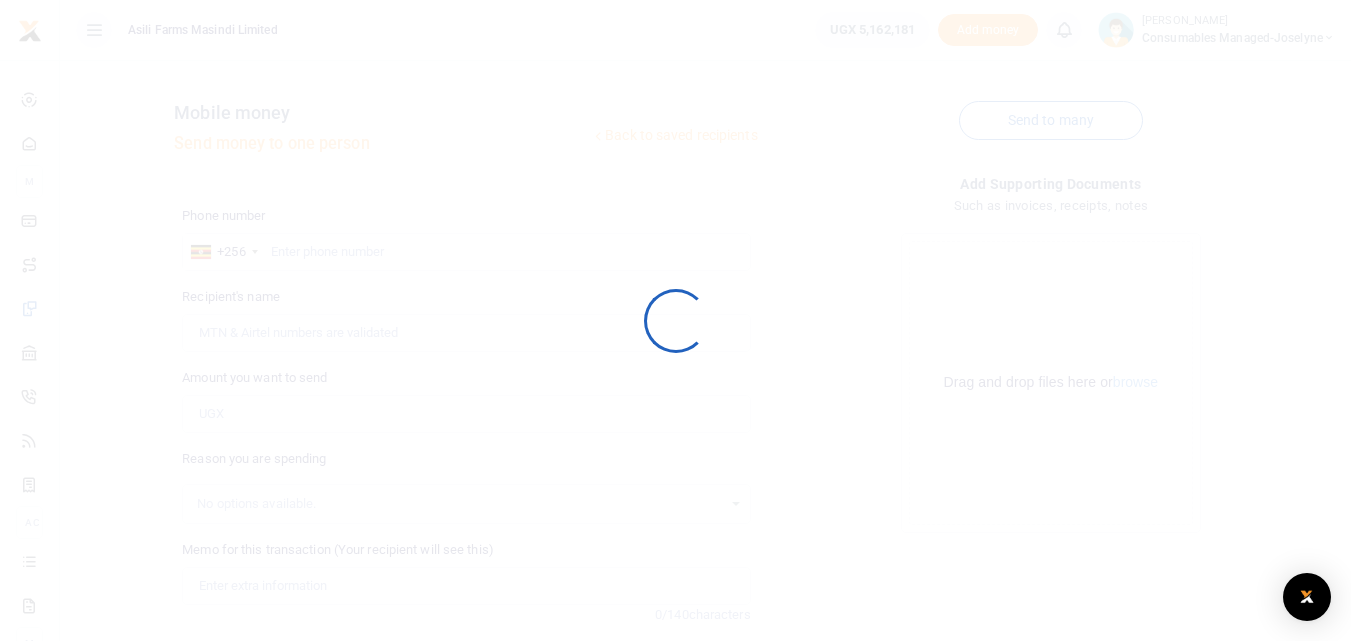 scroll, scrollTop: 0, scrollLeft: 0, axis: both 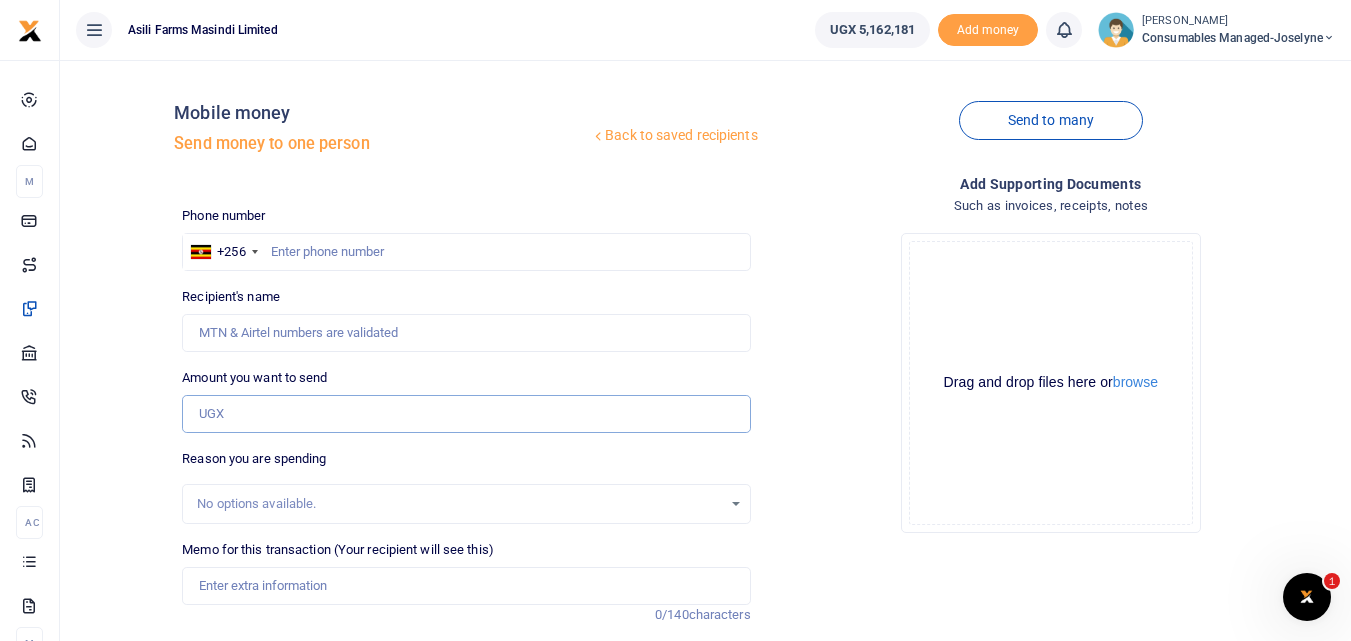 click on "Amount you want to send" at bounding box center [466, 414] 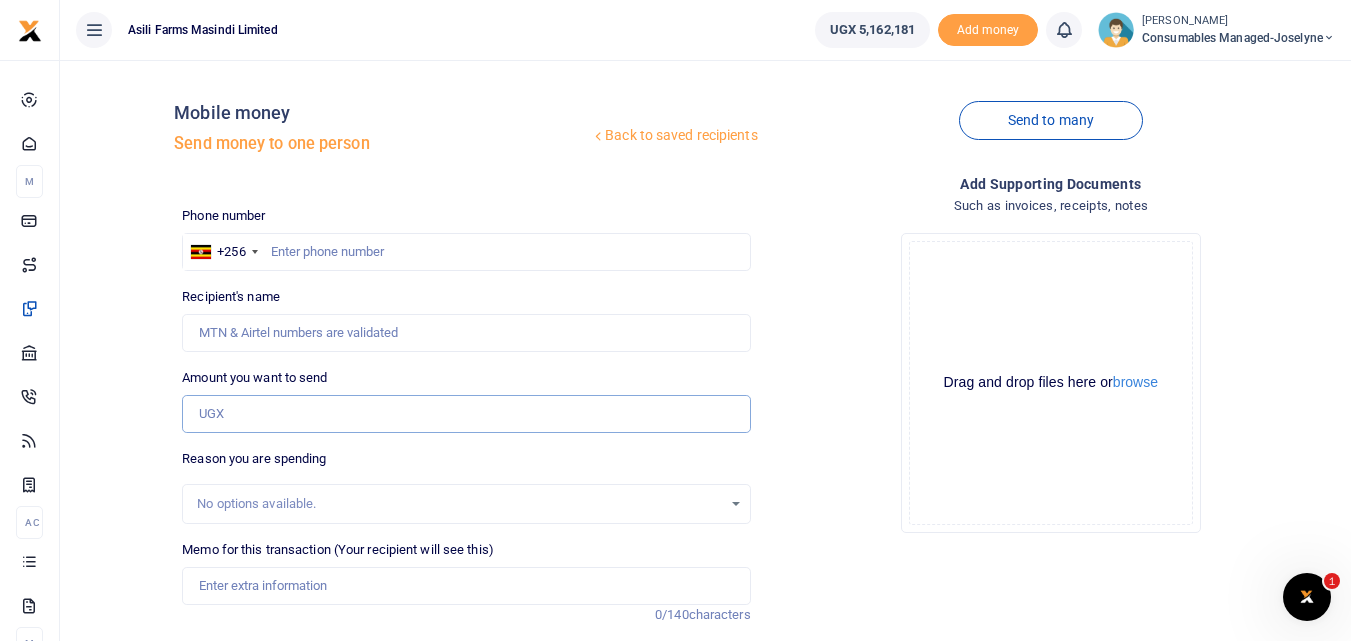 paste on "256745526717" 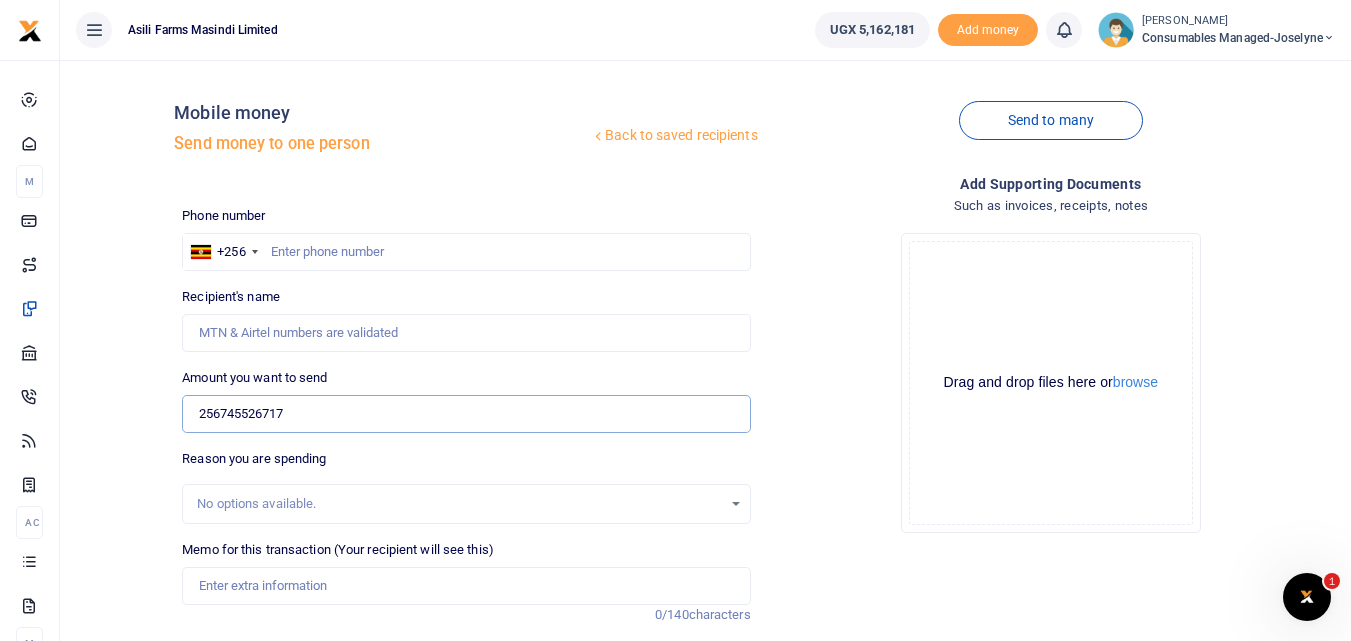 type on "256745526717" 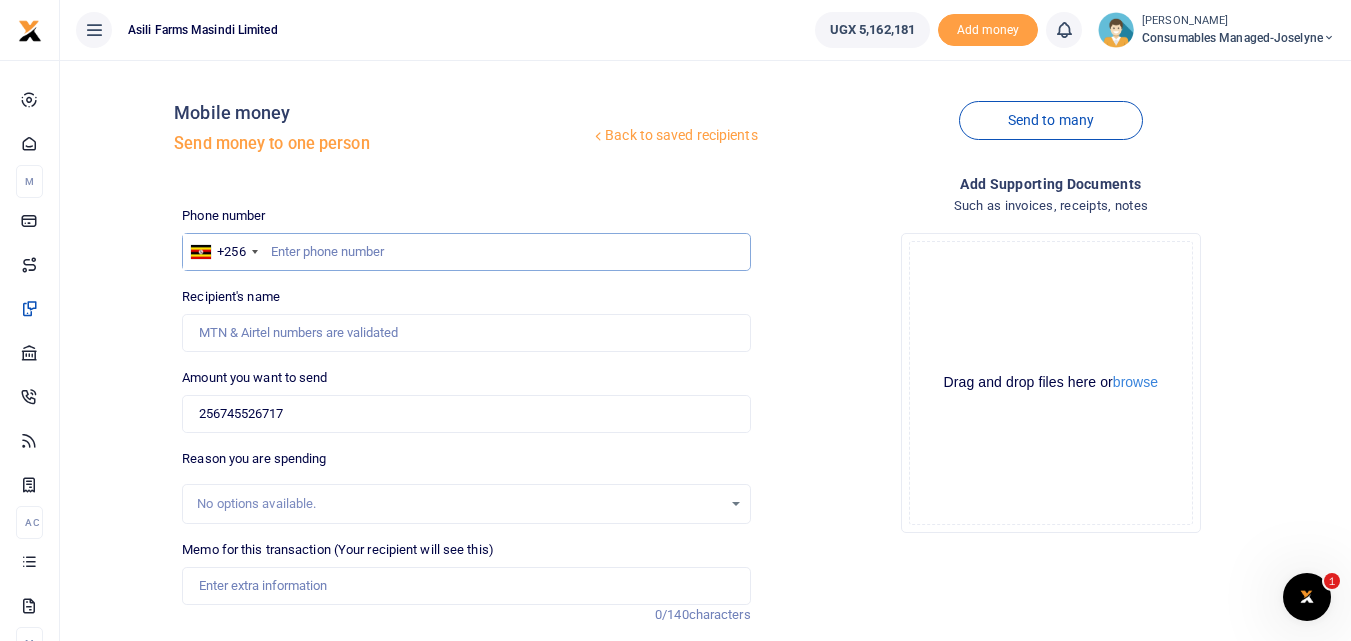 click at bounding box center [466, 252] 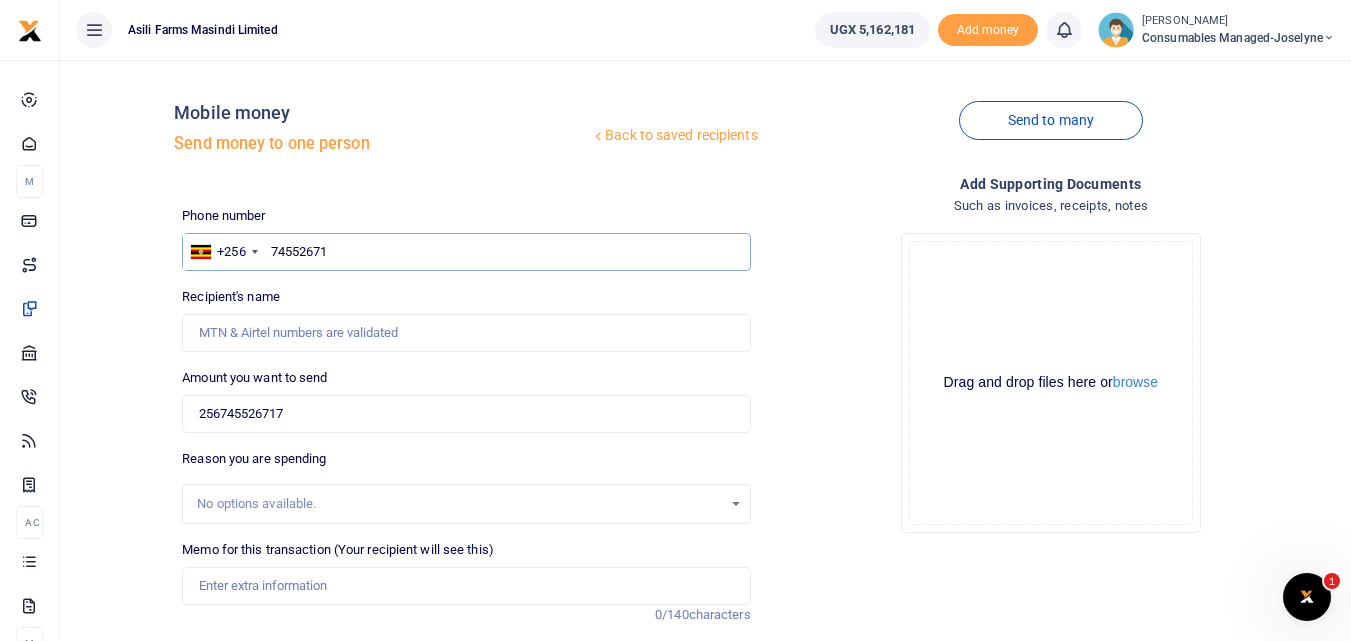 type on "745526717" 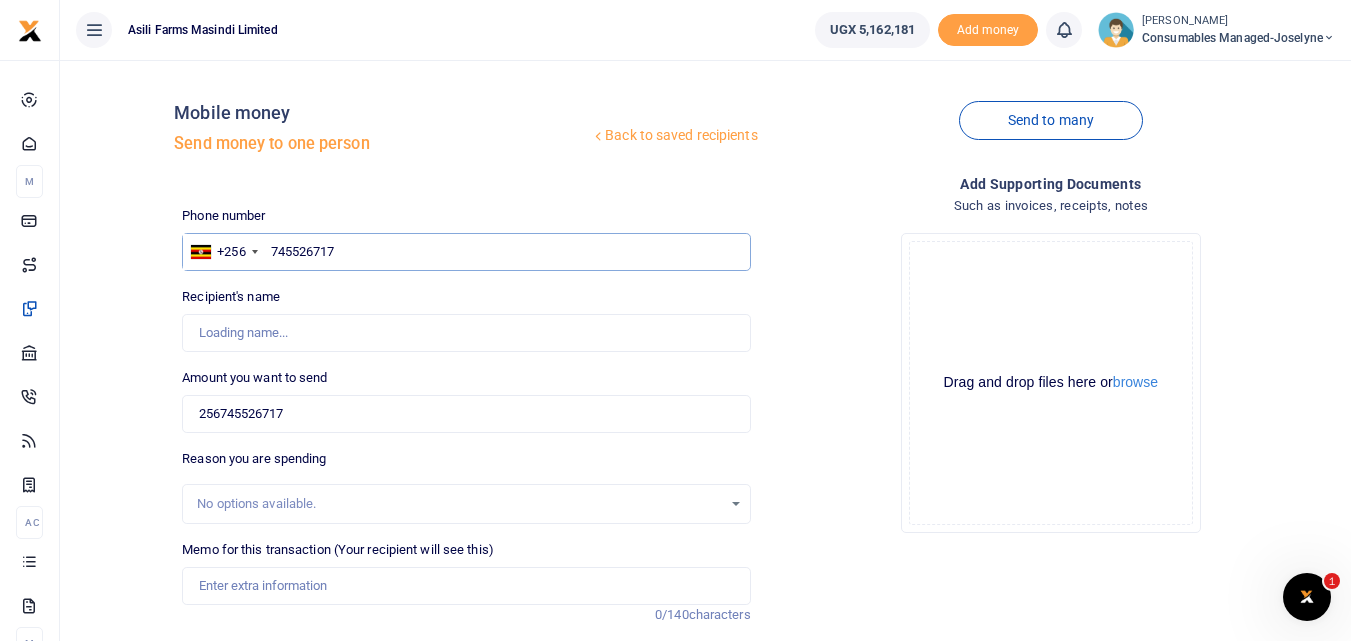 type on "Betty Namukasa" 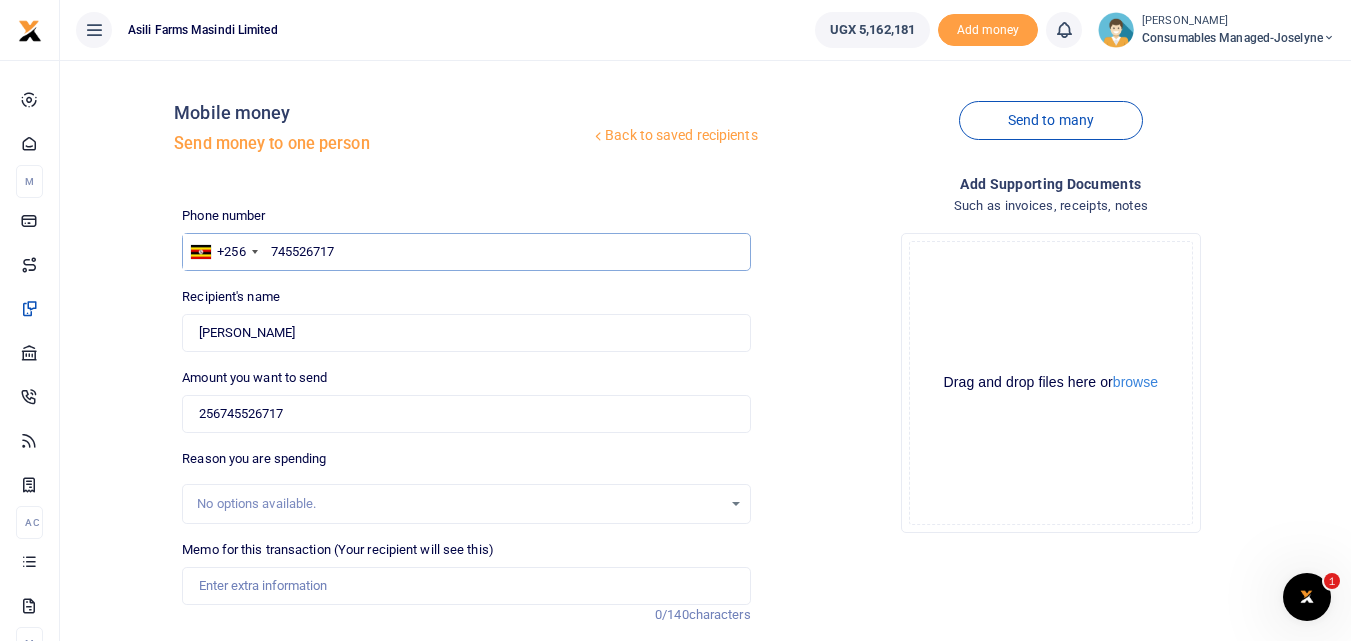 type on "745526717" 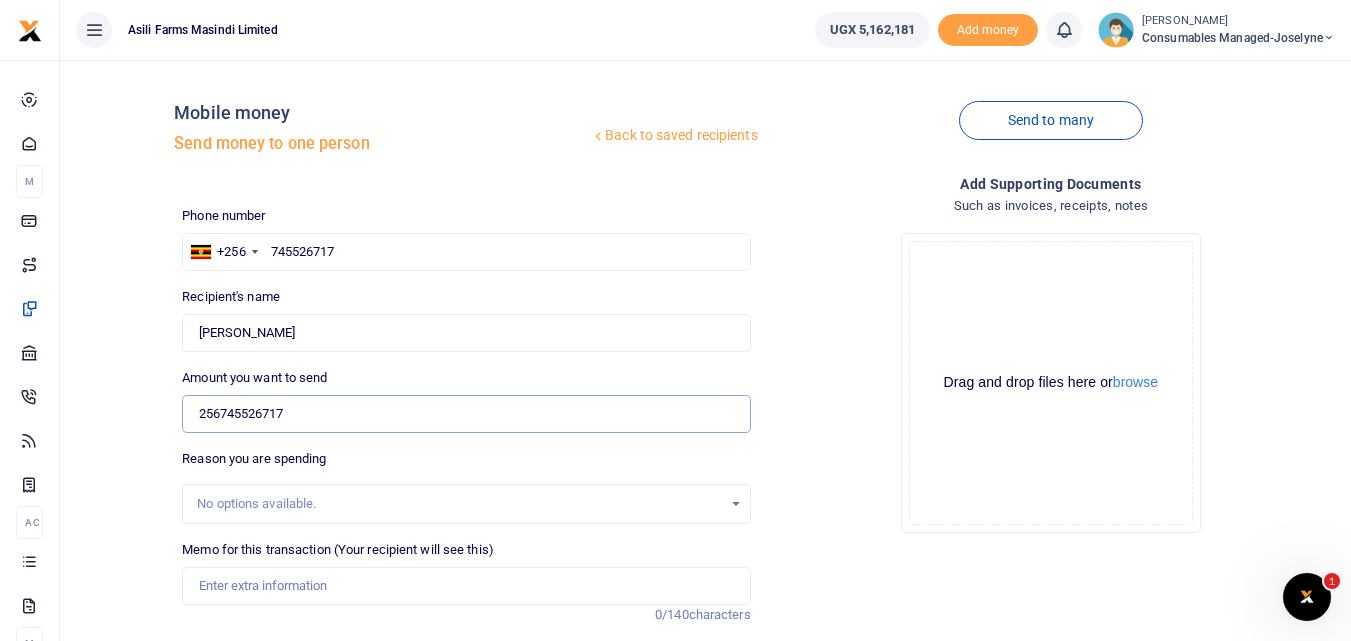 click on "256745526717" at bounding box center [466, 414] 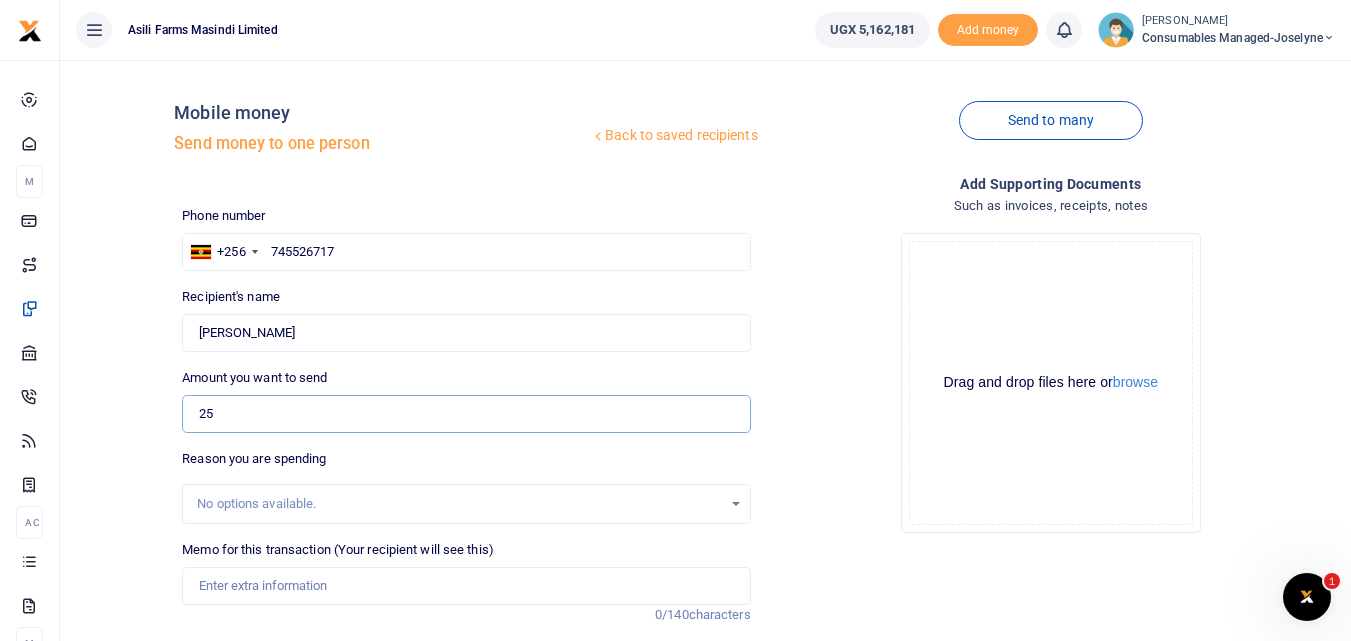 type on "2" 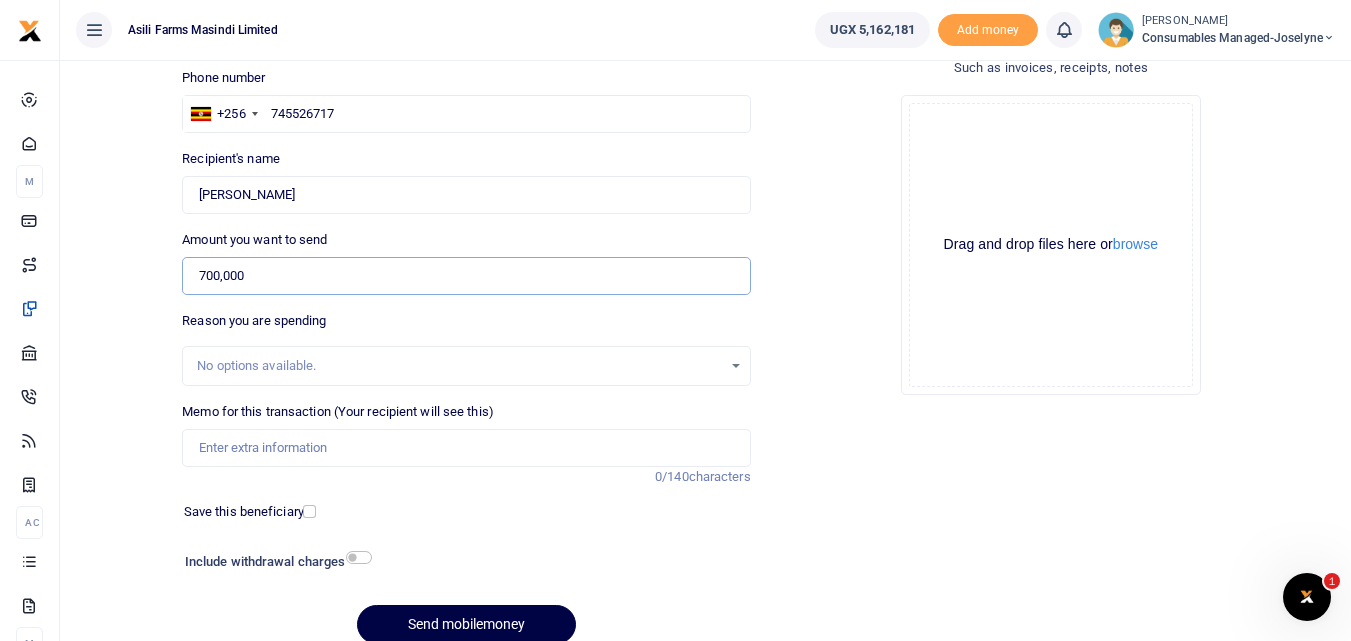 scroll, scrollTop: 225, scrollLeft: 0, axis: vertical 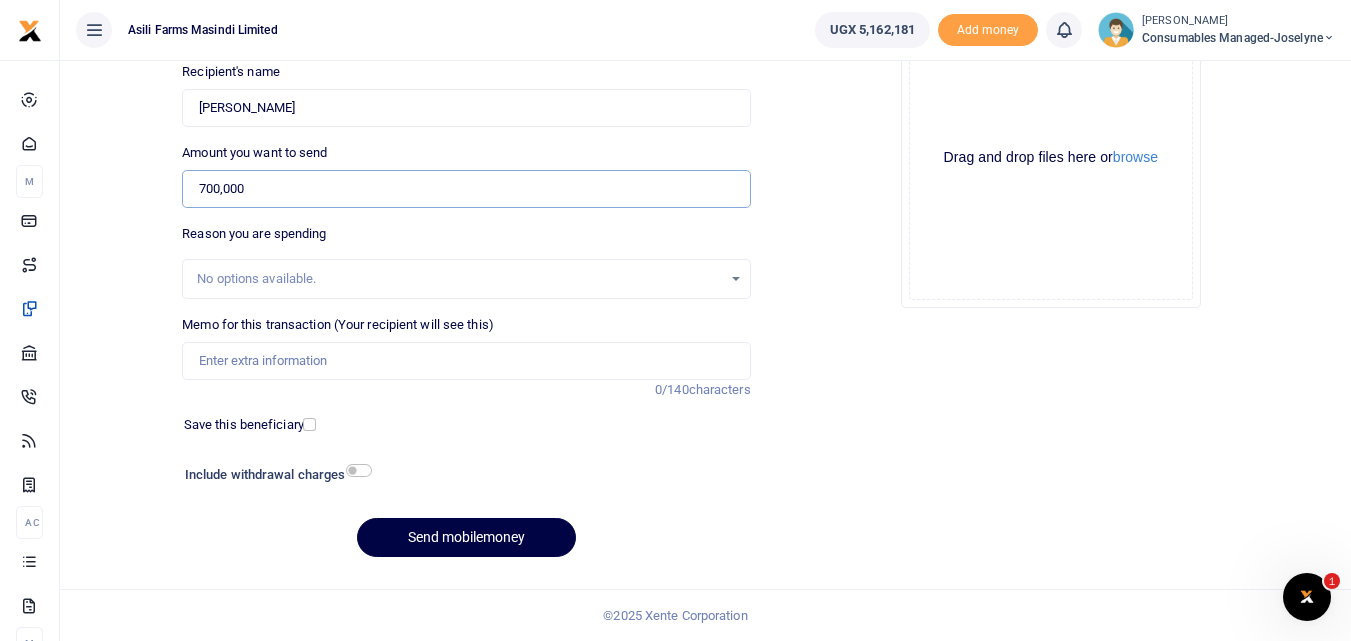 type on "700,000" 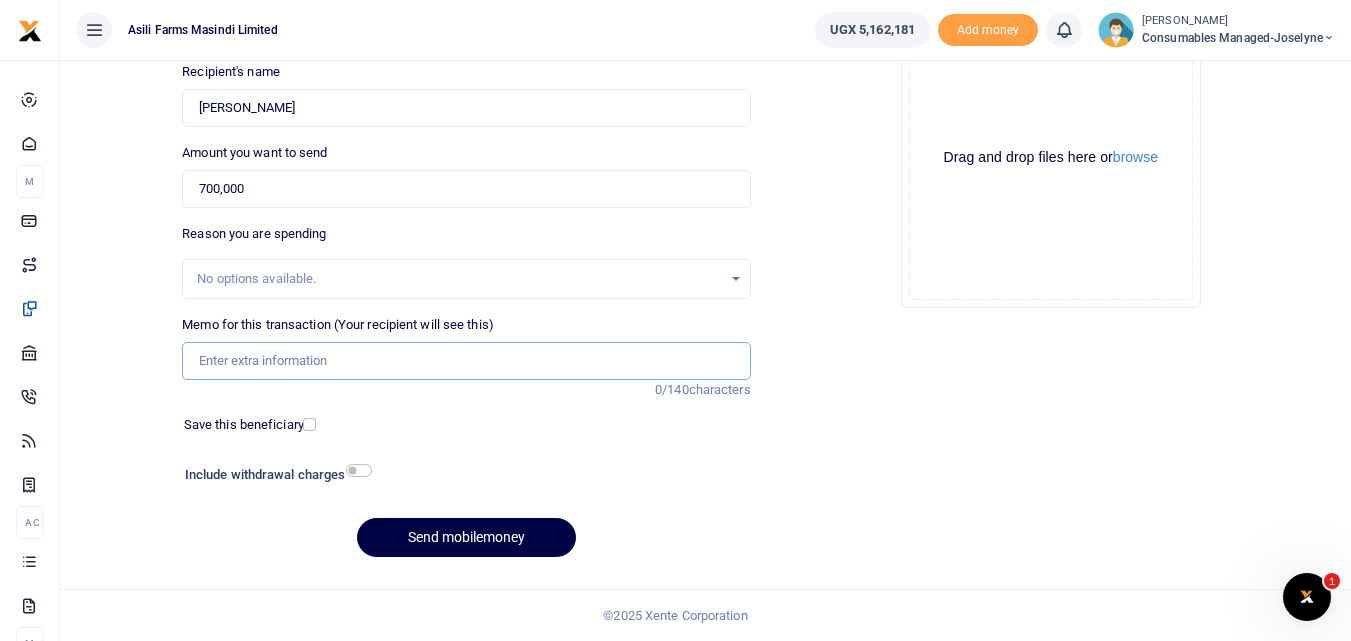 click on "Memo for this transaction (Your recipient will see this)" at bounding box center [466, 361] 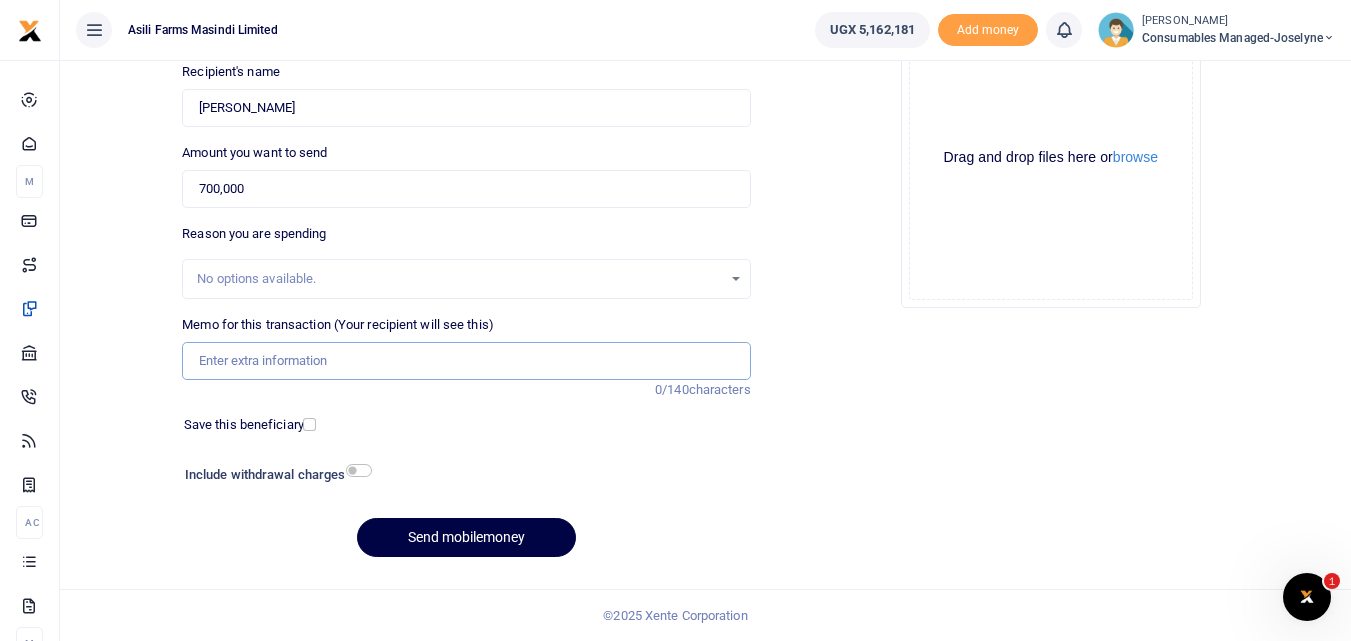 paste on "WK 28/008/01" 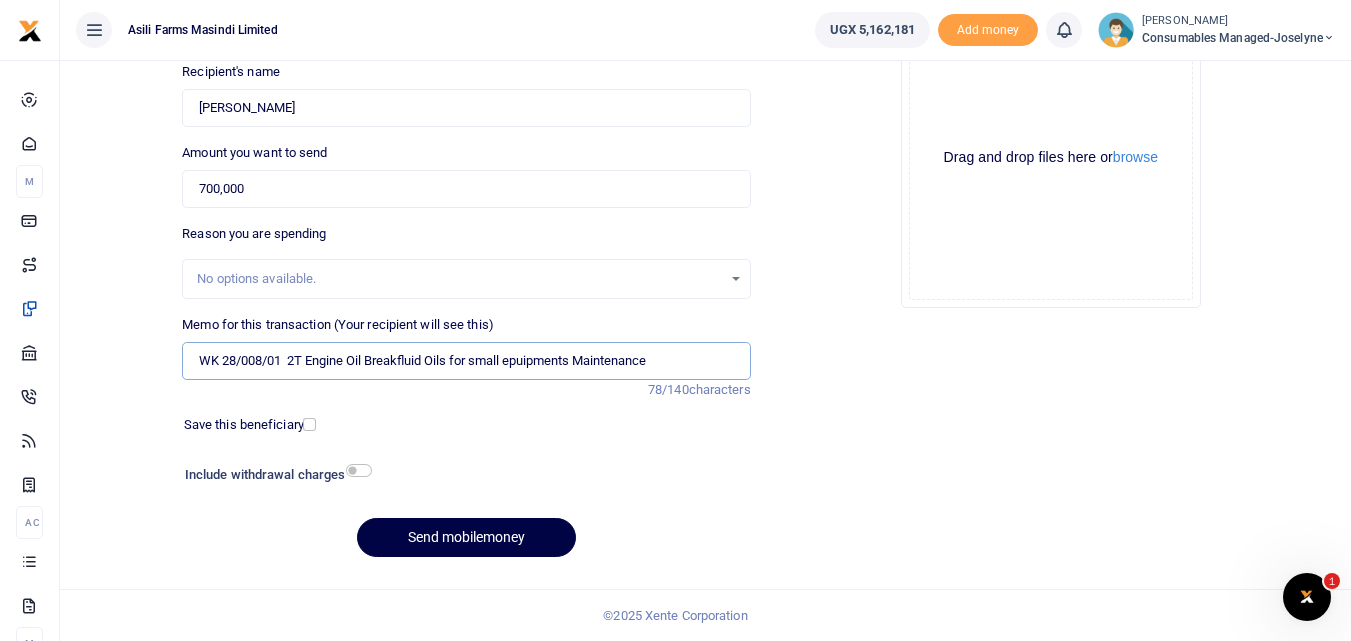 click on "WK 28/008/01  2T Engine Oil Breakfluid Oils for small epuipments Maintenance" at bounding box center [466, 361] 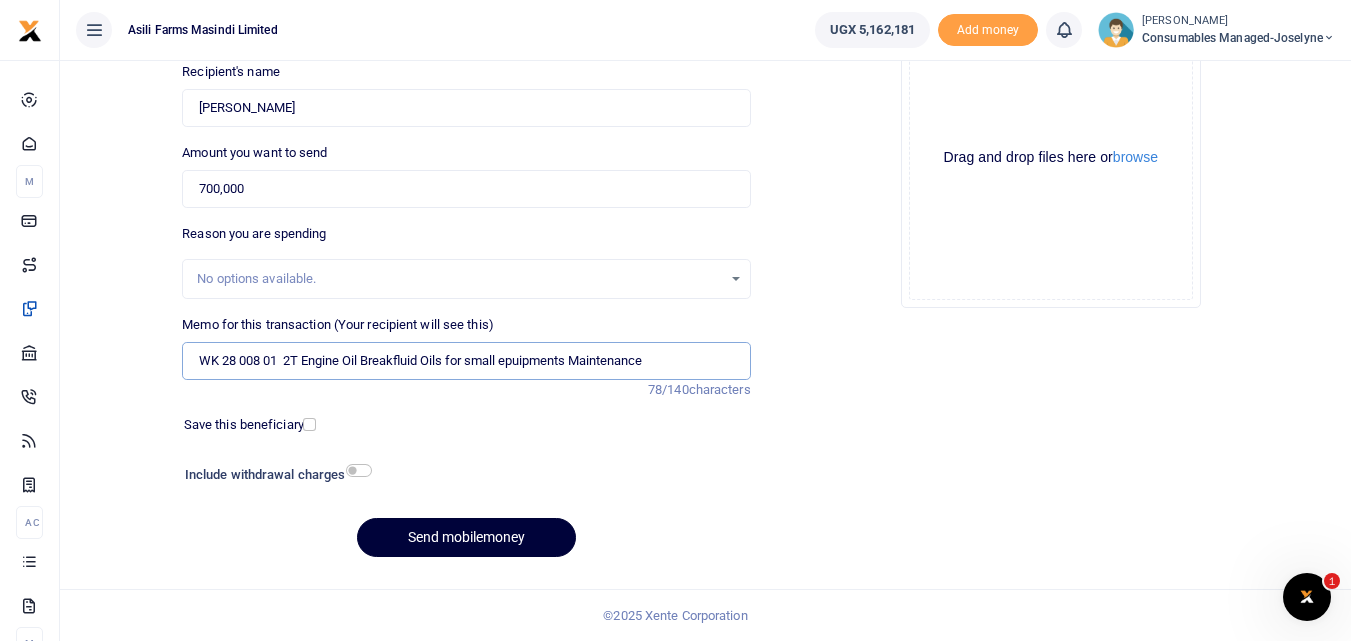 type on "WK 28 008 01  2T Engine Oil Breakfluid Oils for small epuipments Maintenance" 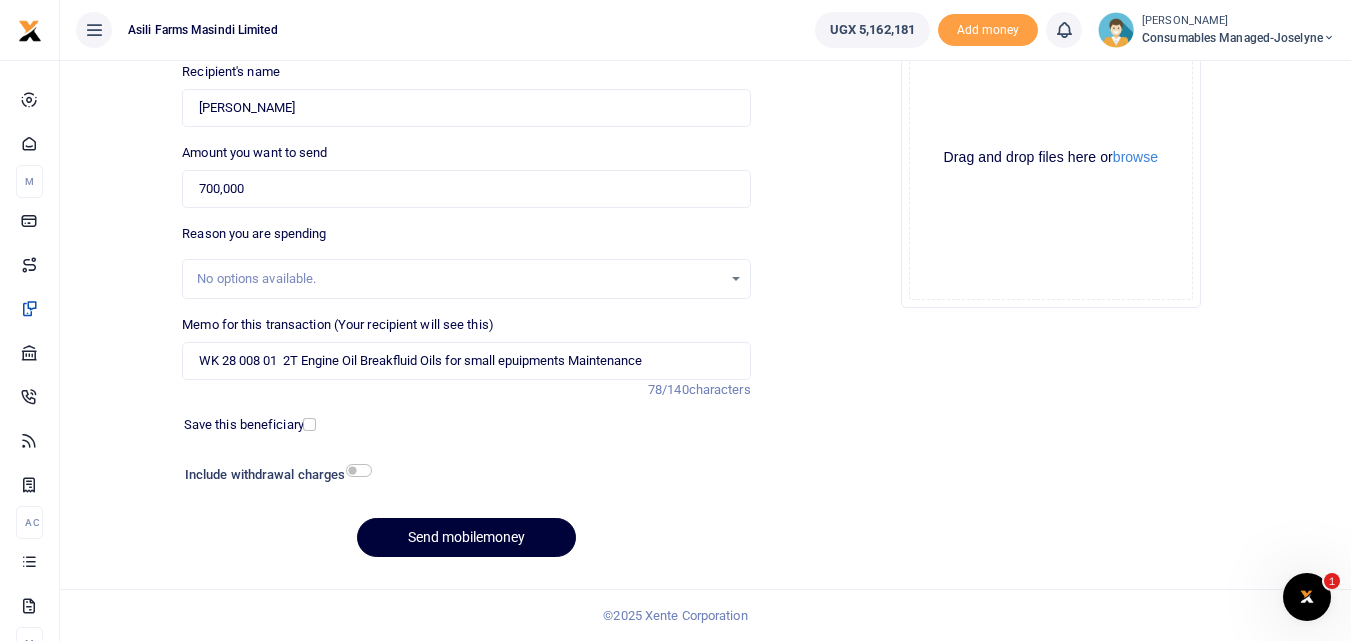 click on "Send mobilemoney" at bounding box center (466, 537) 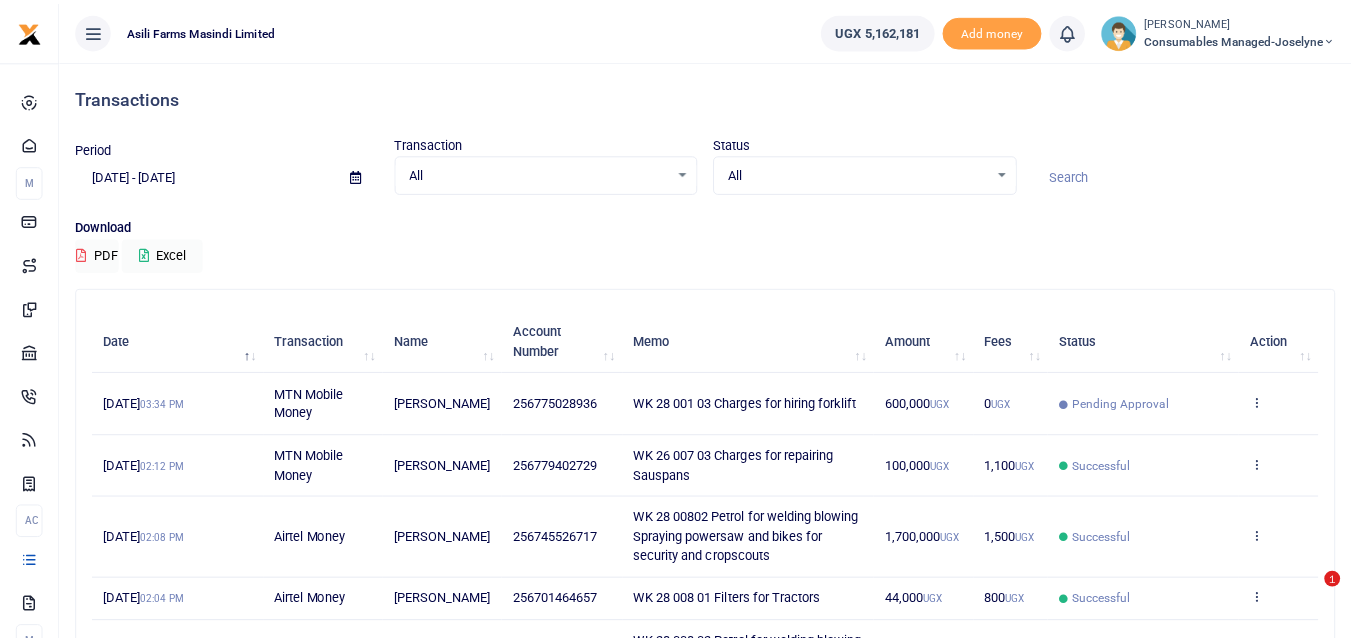 scroll, scrollTop: 82, scrollLeft: 0, axis: vertical 